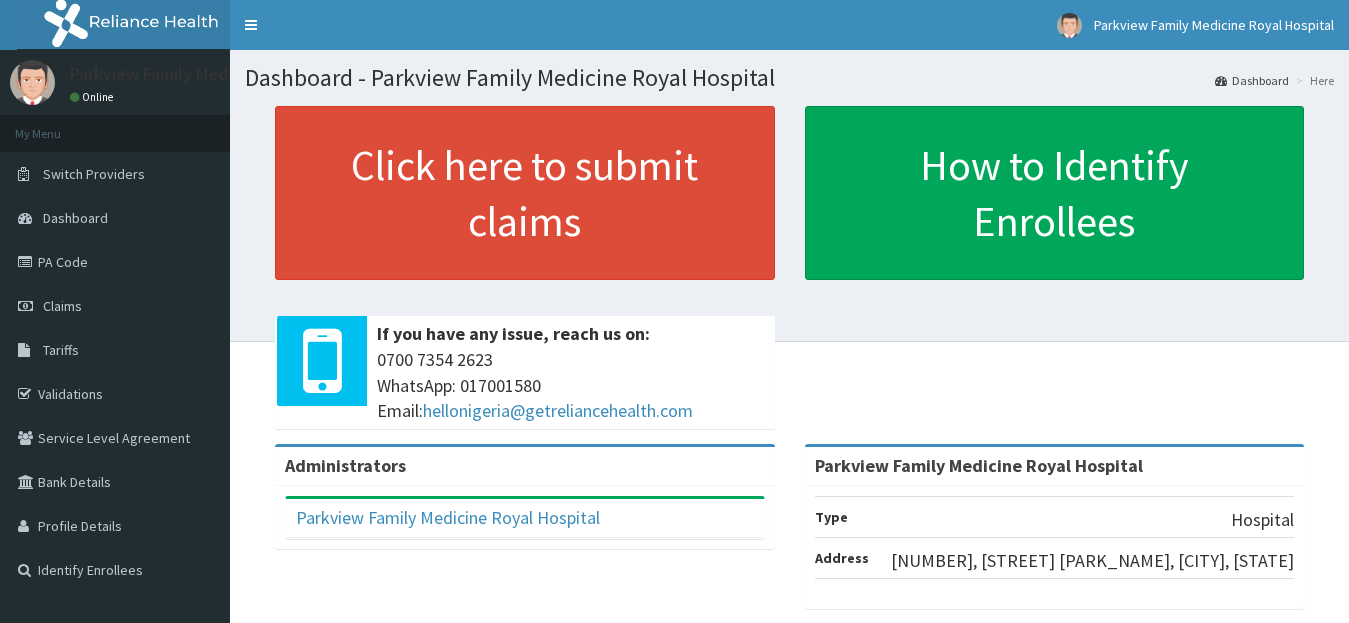 scroll, scrollTop: 0, scrollLeft: 0, axis: both 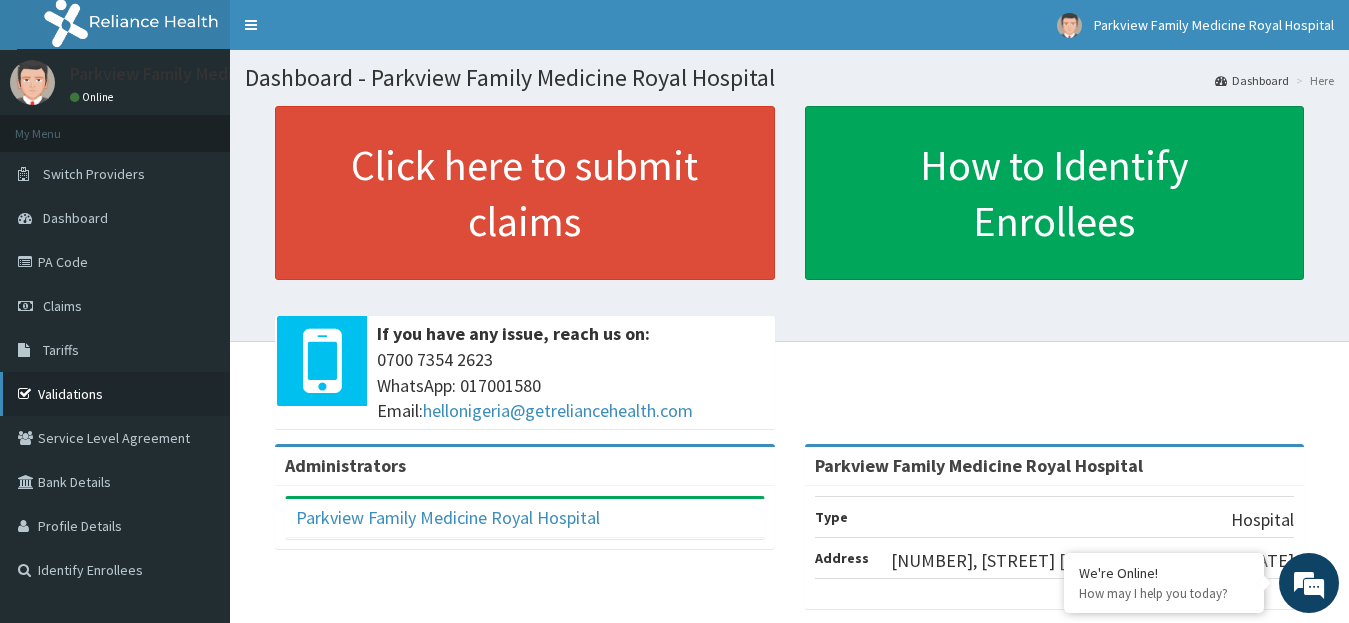 click on "Validations" at bounding box center [115, 394] 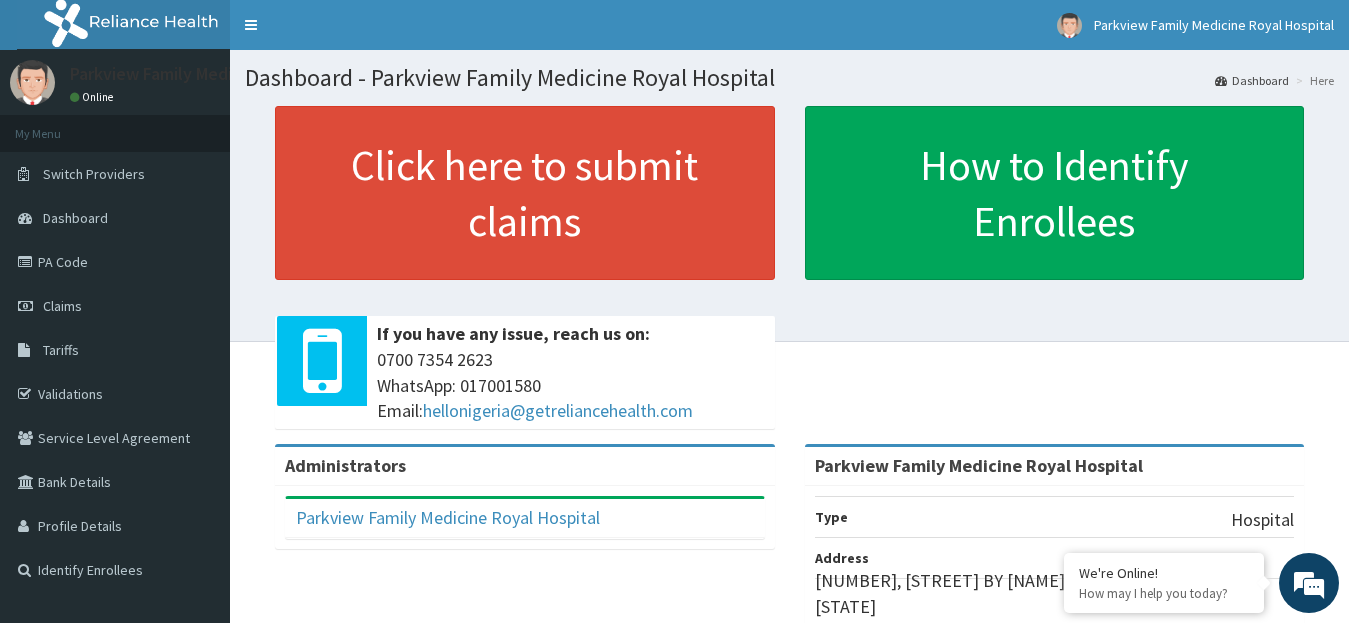 scroll, scrollTop: 0, scrollLeft: 0, axis: both 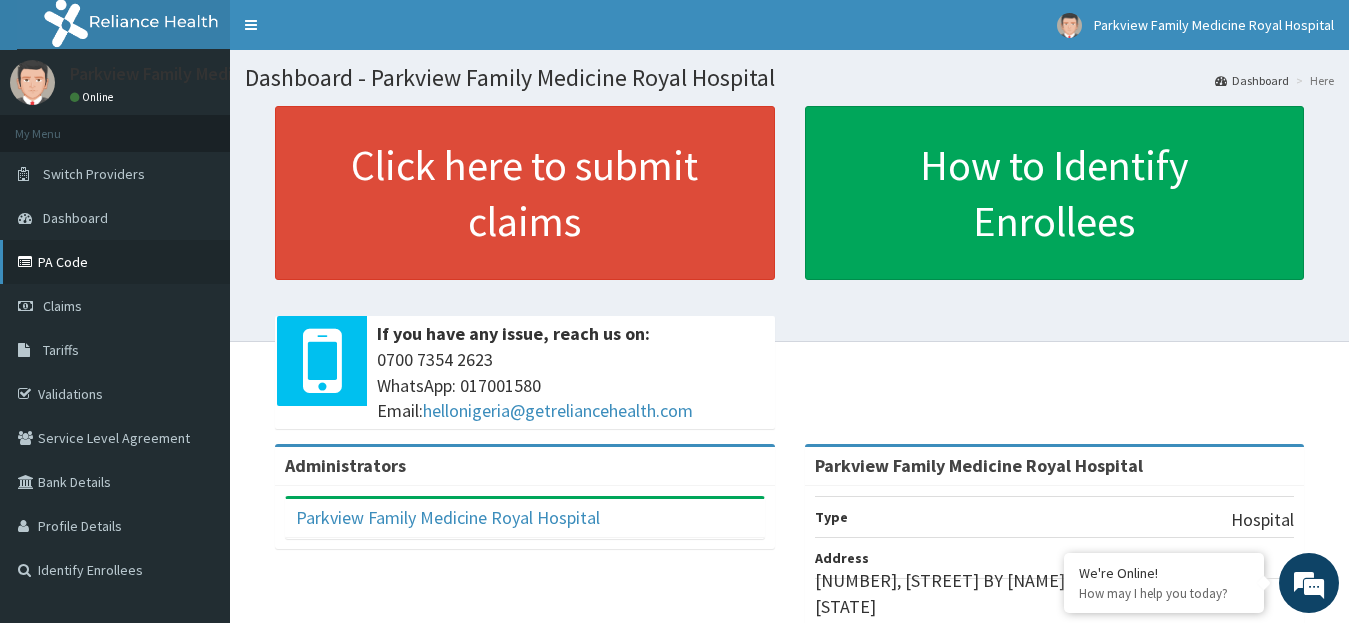 click on "PA Code" at bounding box center (115, 262) 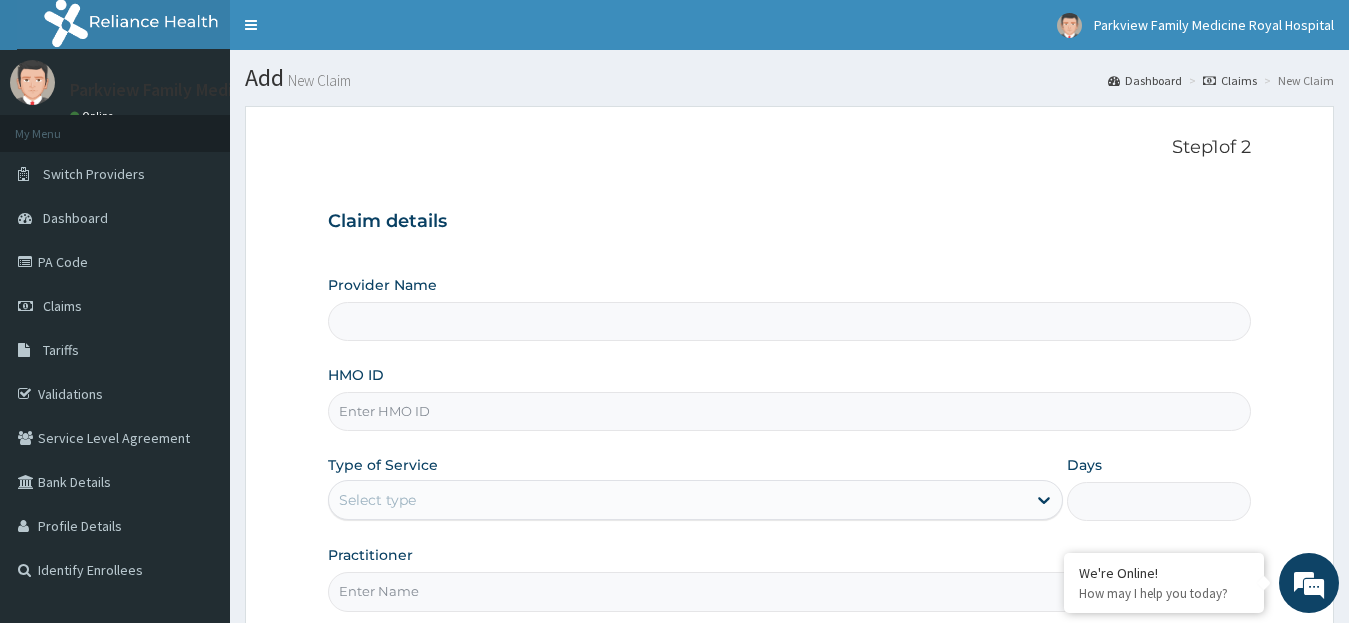 scroll, scrollTop: 0, scrollLeft: 0, axis: both 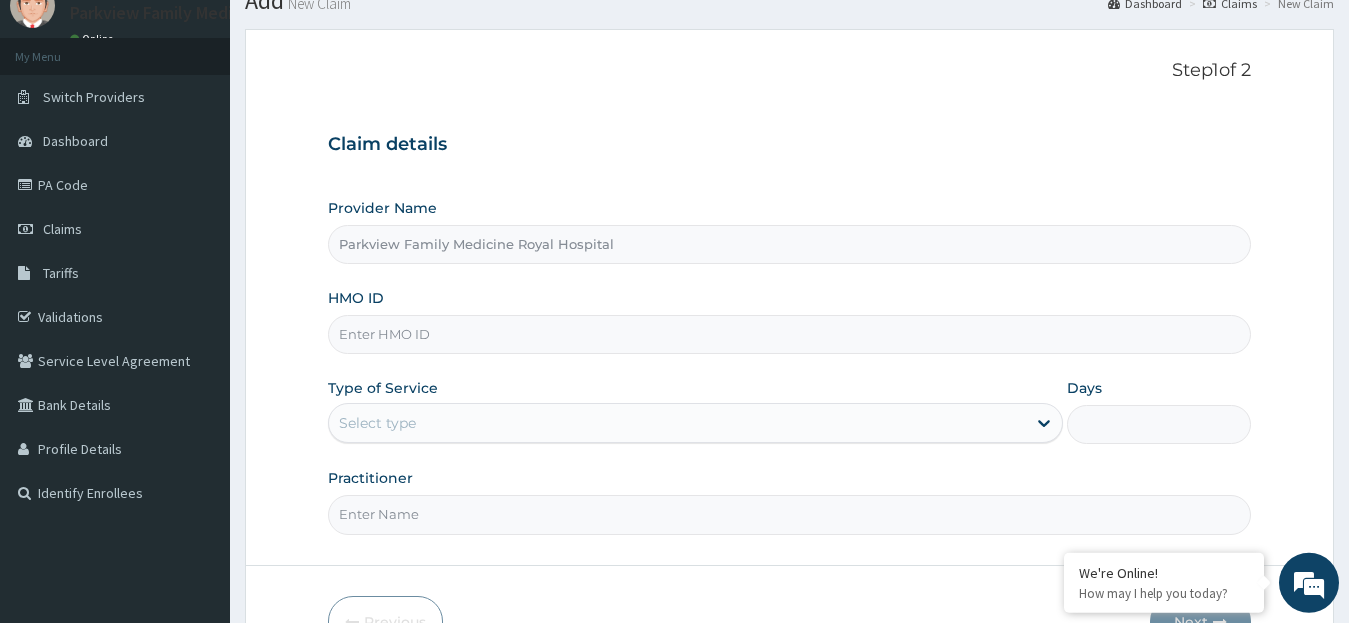 click on "HMO ID" at bounding box center [790, 334] 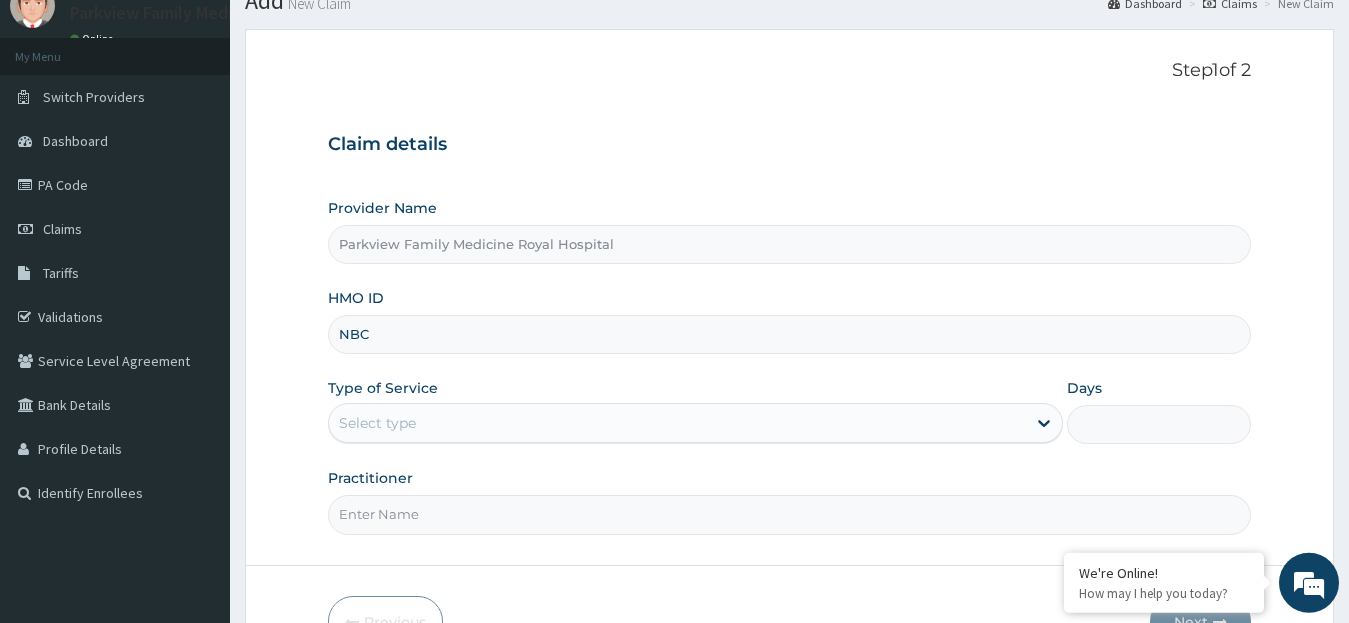 scroll, scrollTop: 0, scrollLeft: 0, axis: both 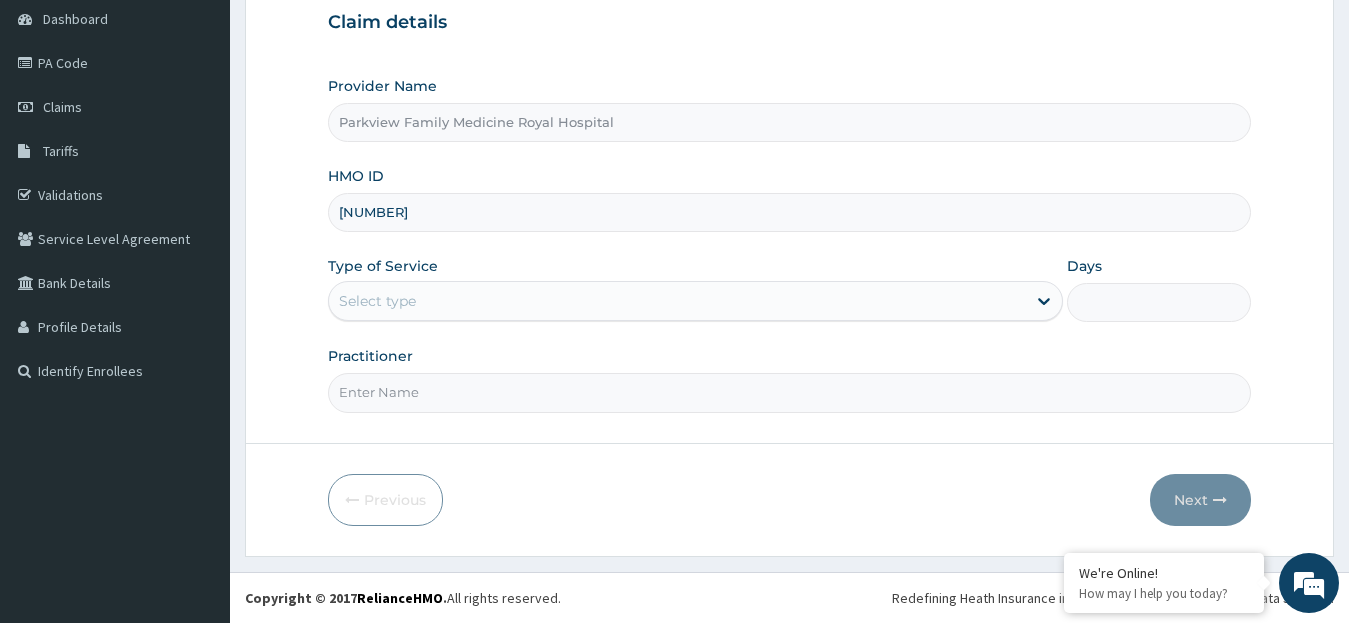 type on "[NUMBER]" 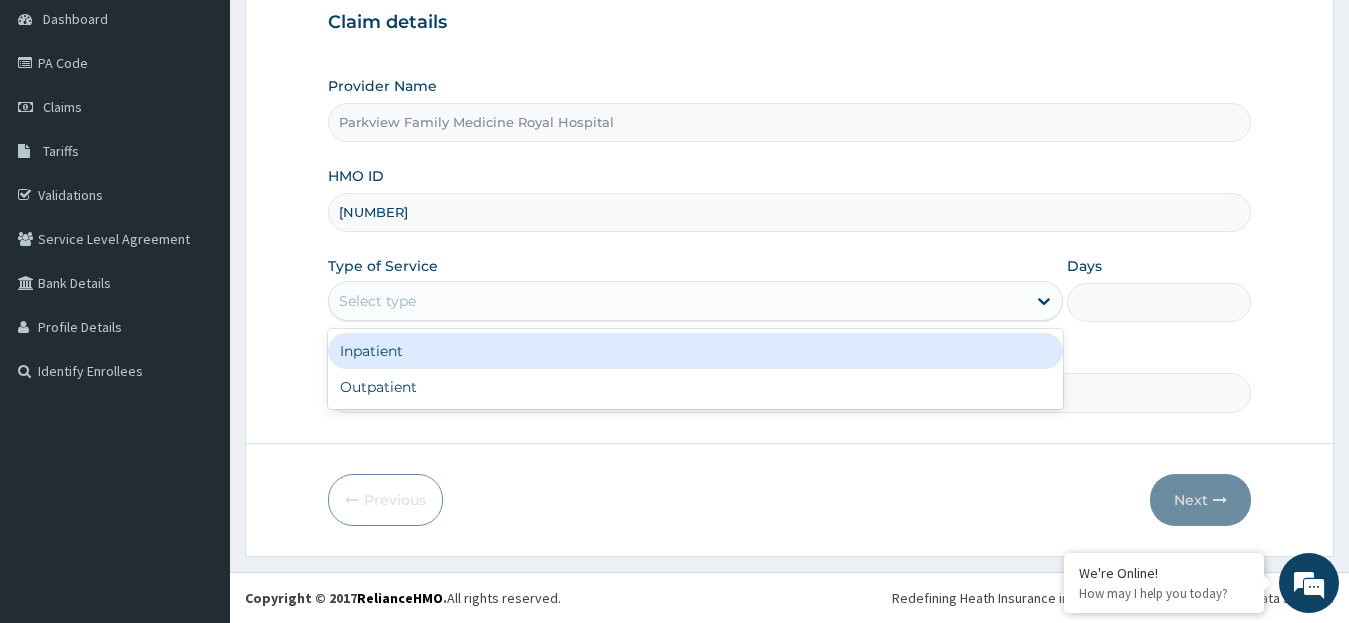 click on "Select type" at bounding box center [678, 301] 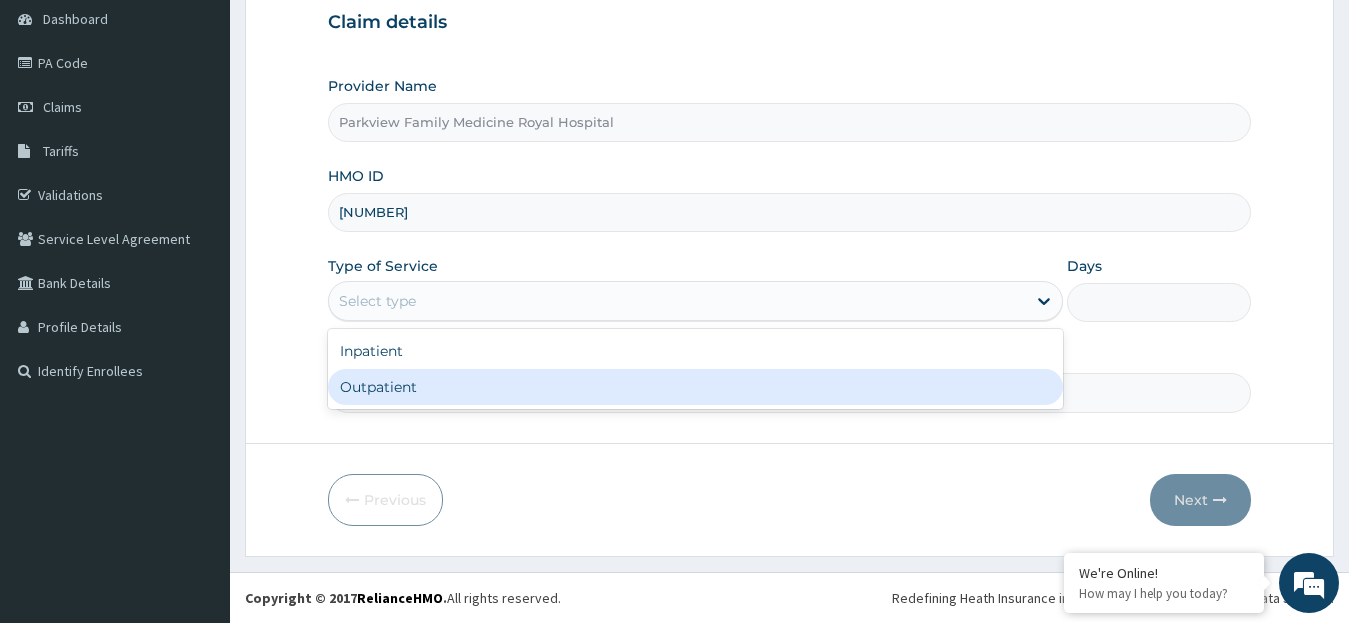 click on "Outpatient" at bounding box center (696, 387) 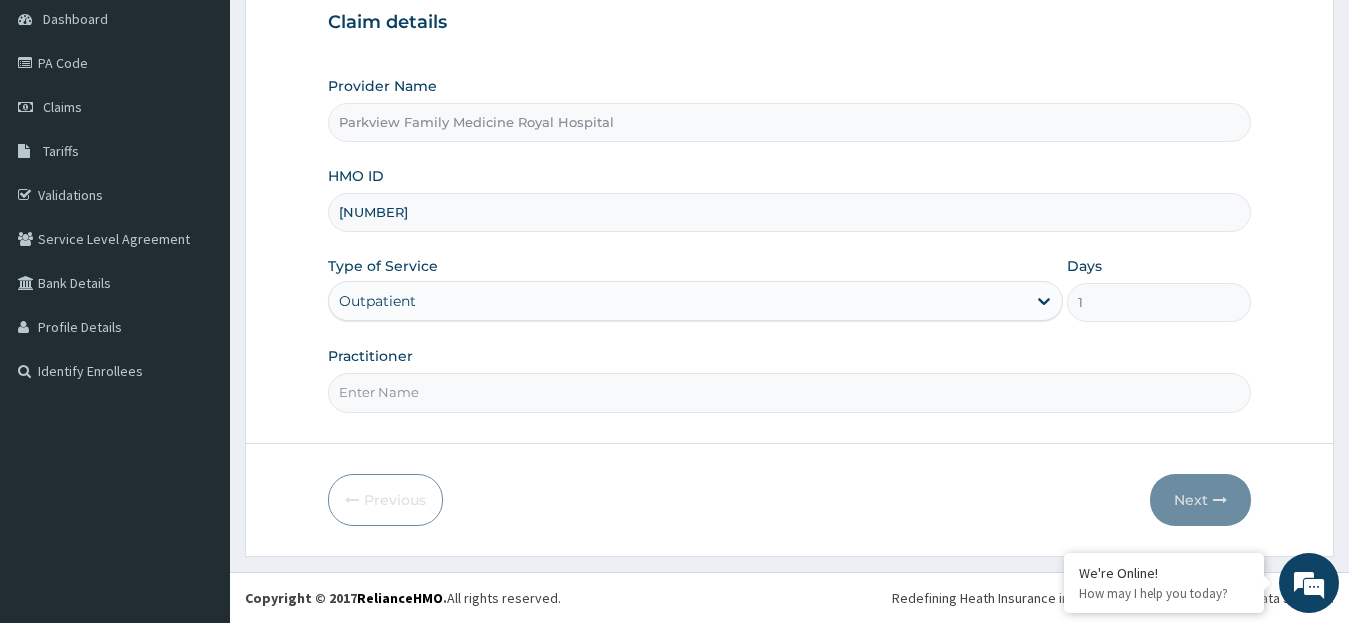 click on "Outpatient" at bounding box center (678, 301) 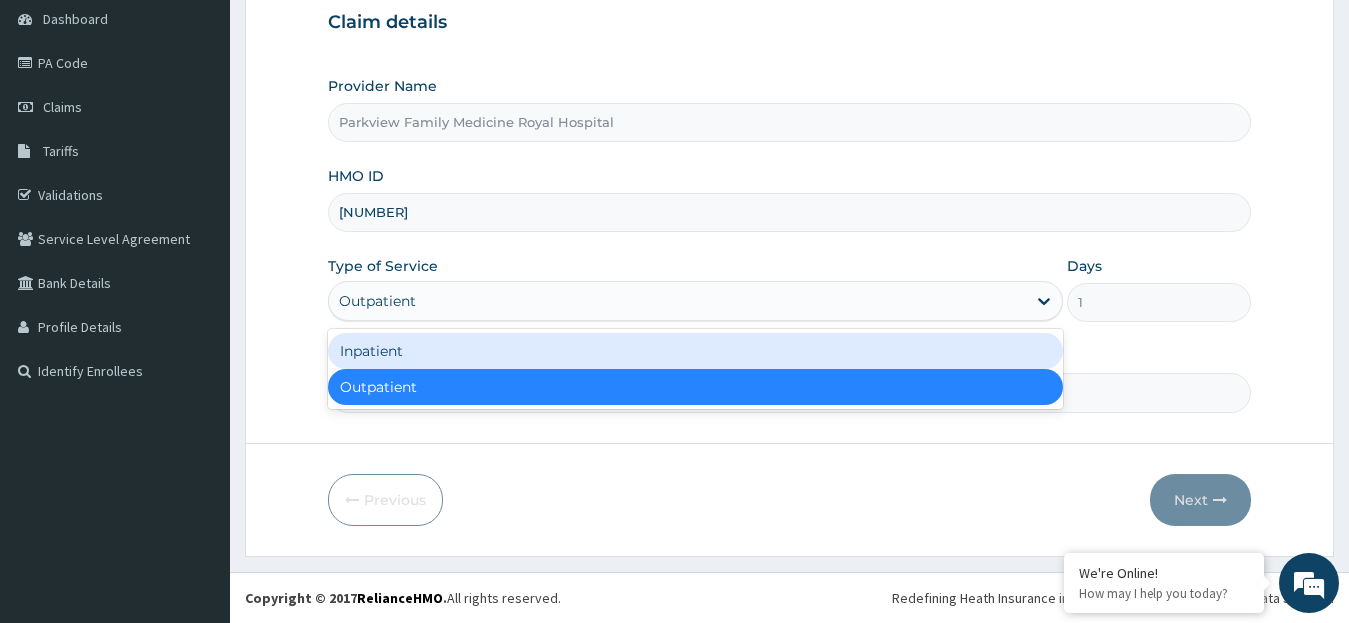 click on "Inpatient" at bounding box center (696, 351) 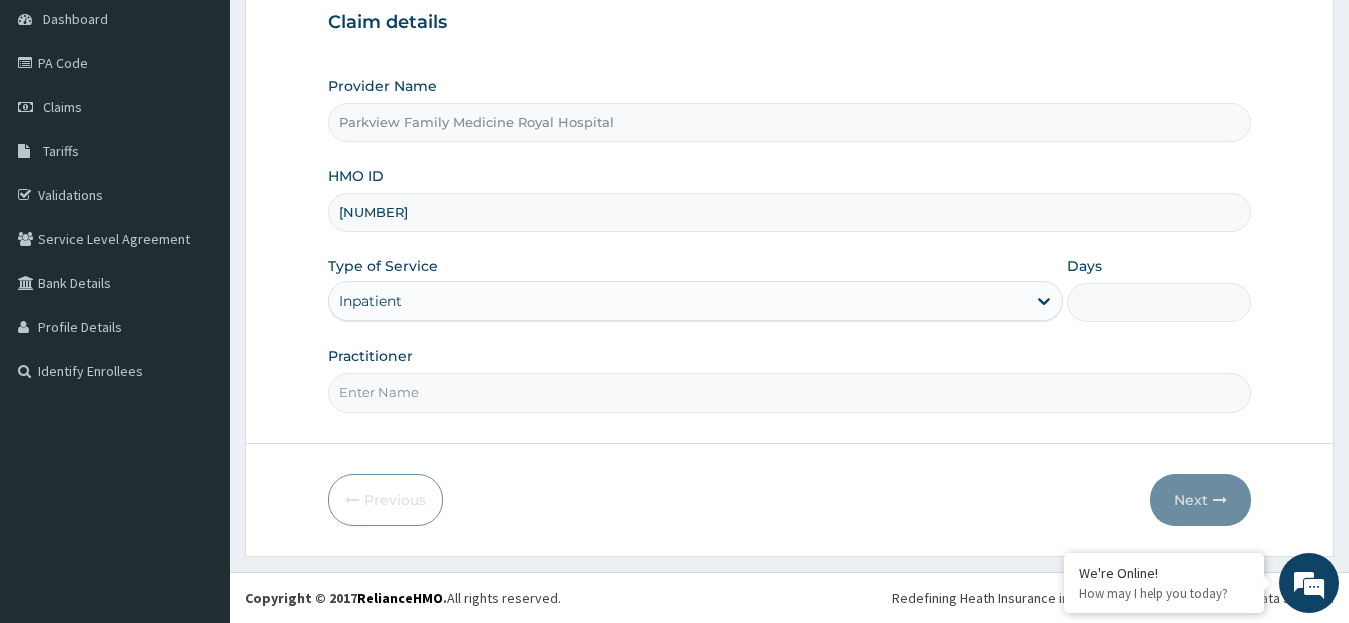 click on "Practitioner" at bounding box center (790, 392) 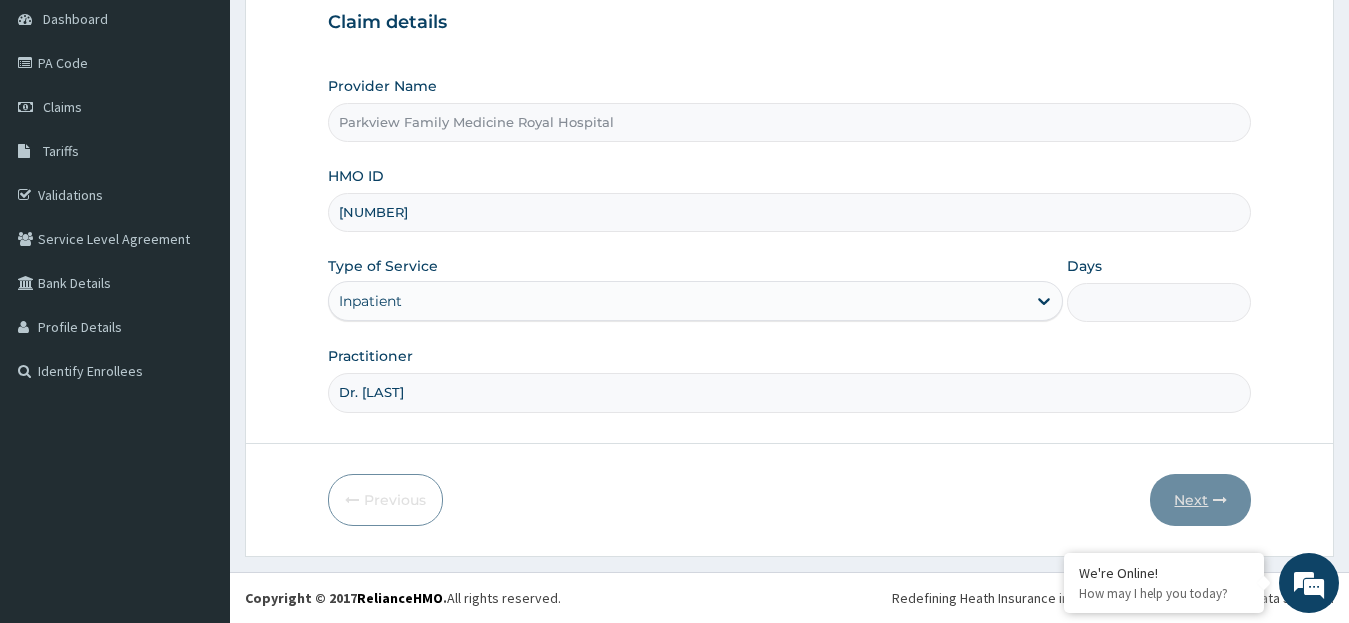 type on "Dr. [LAST]" 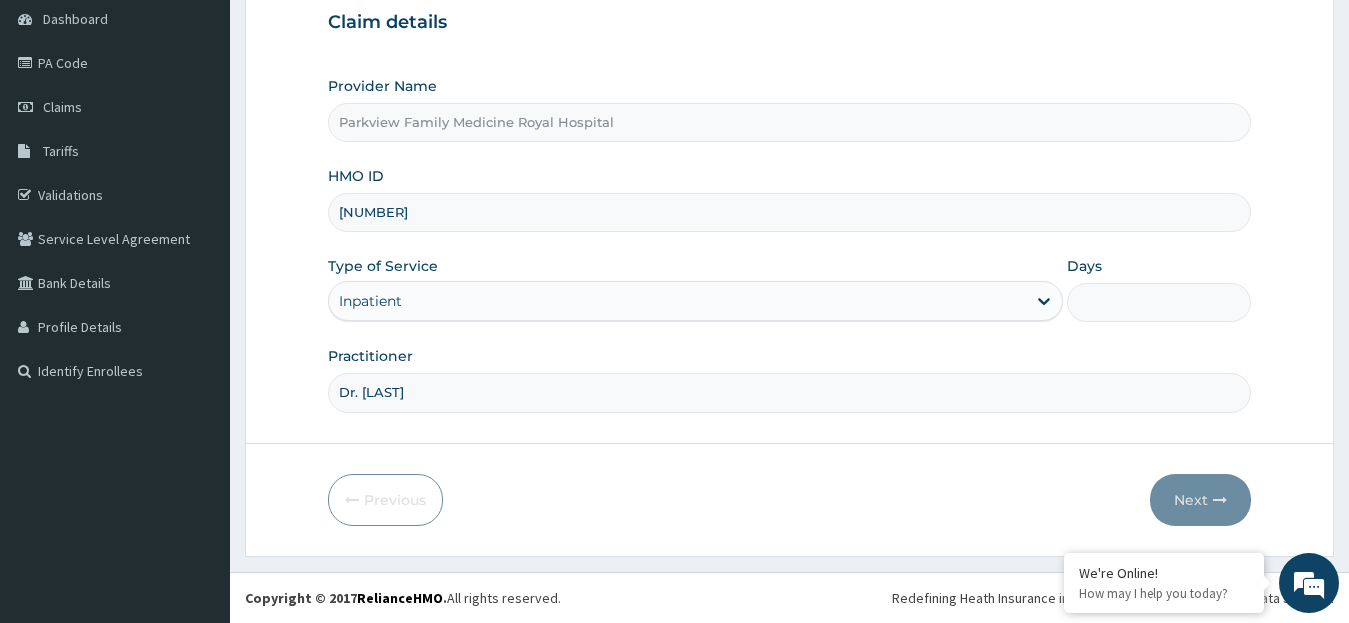click on "Days" at bounding box center [1159, 302] 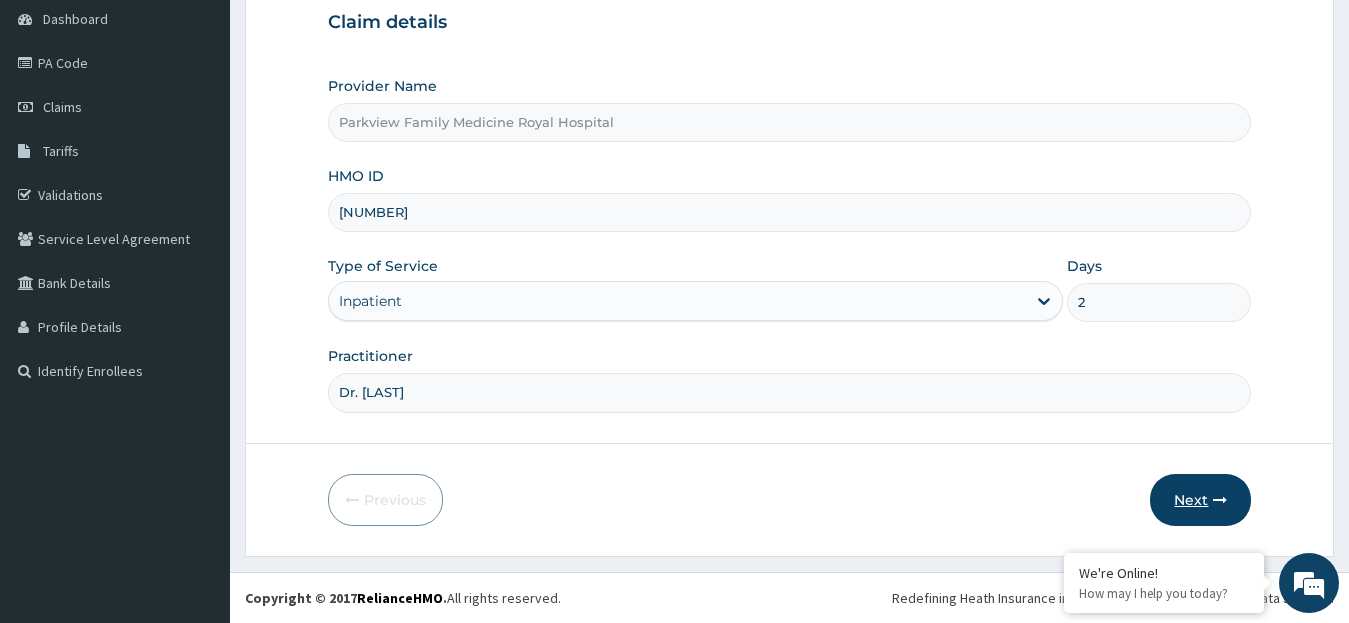 type on "2" 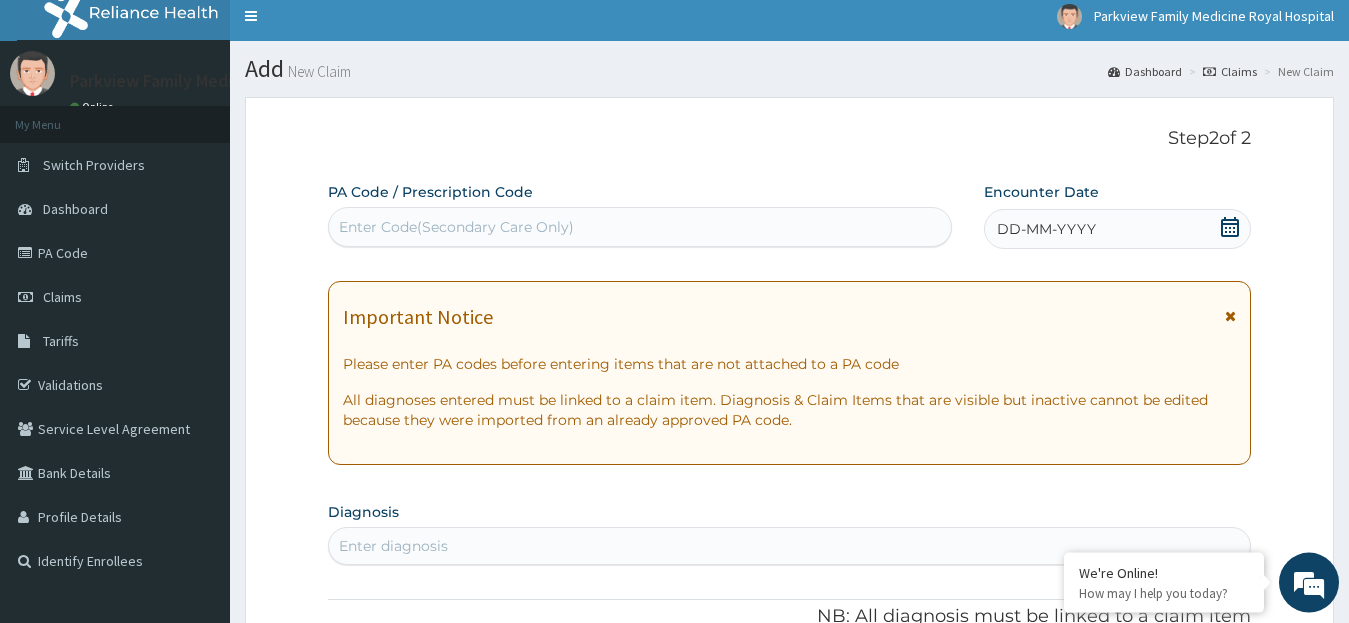 scroll, scrollTop: 0, scrollLeft: 0, axis: both 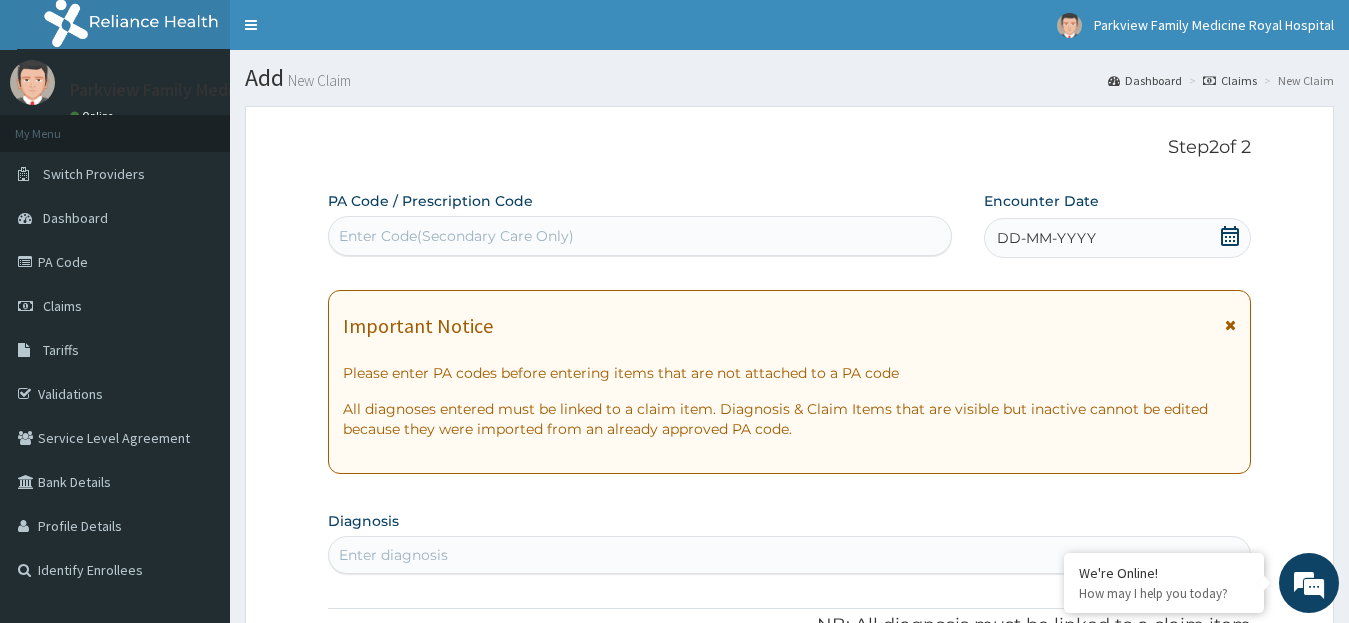 click 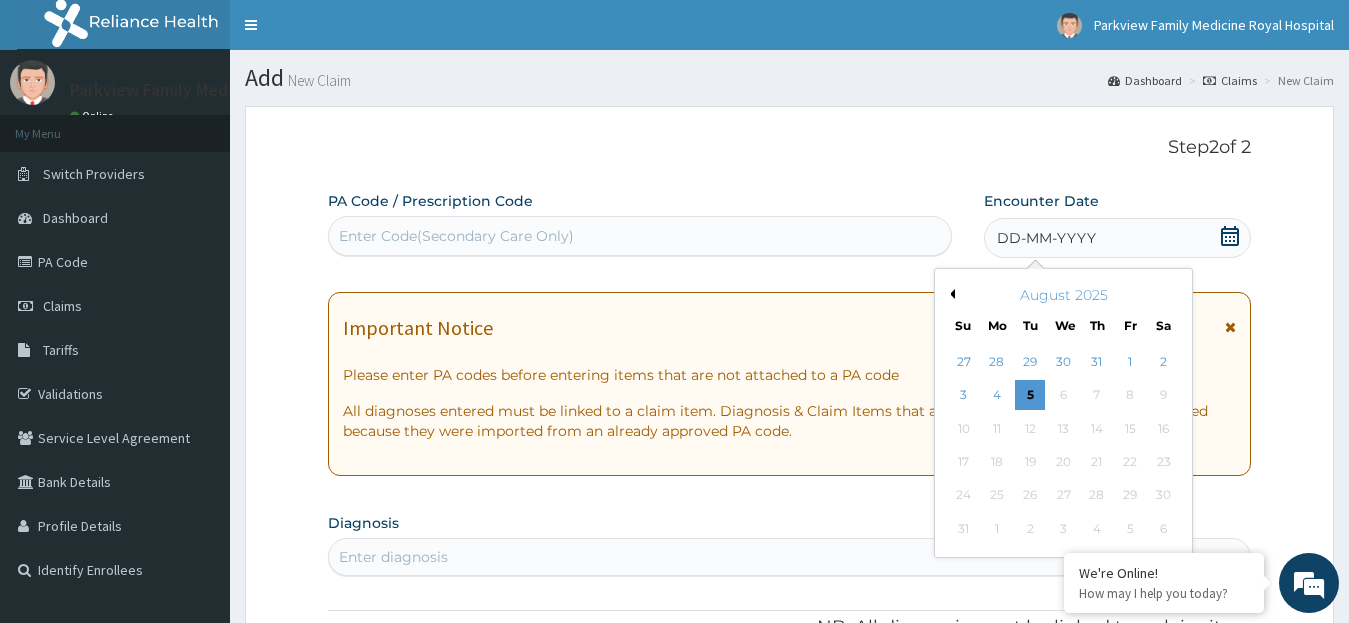 click on "Previous Month" at bounding box center [950, 294] 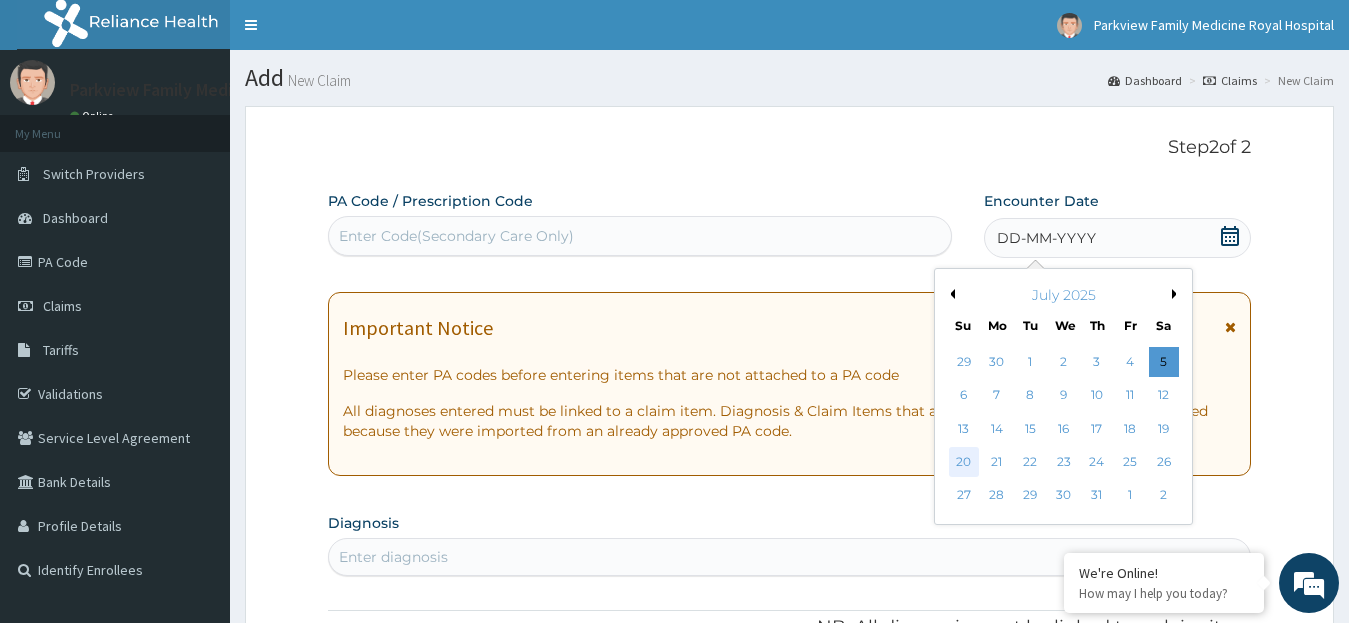 click on "20" at bounding box center (964, 462) 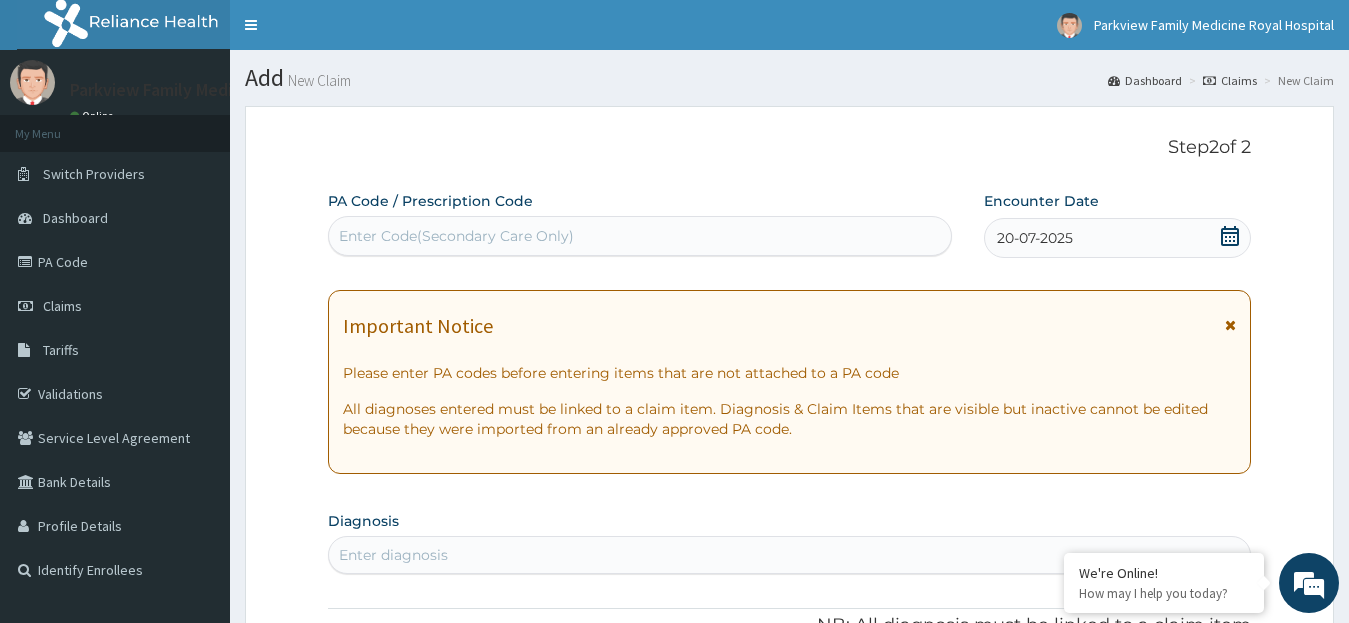 click on "Enter Code(Secondary Care Only)" at bounding box center (640, 236) 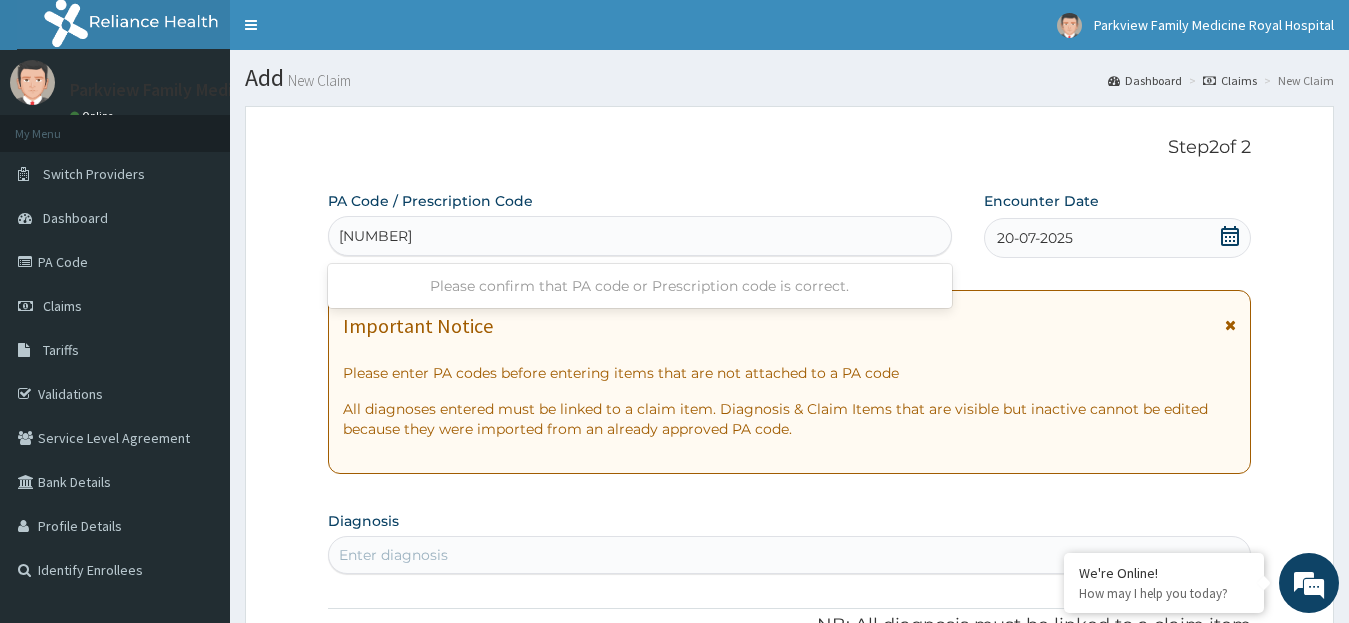 type on "[NUMBER]" 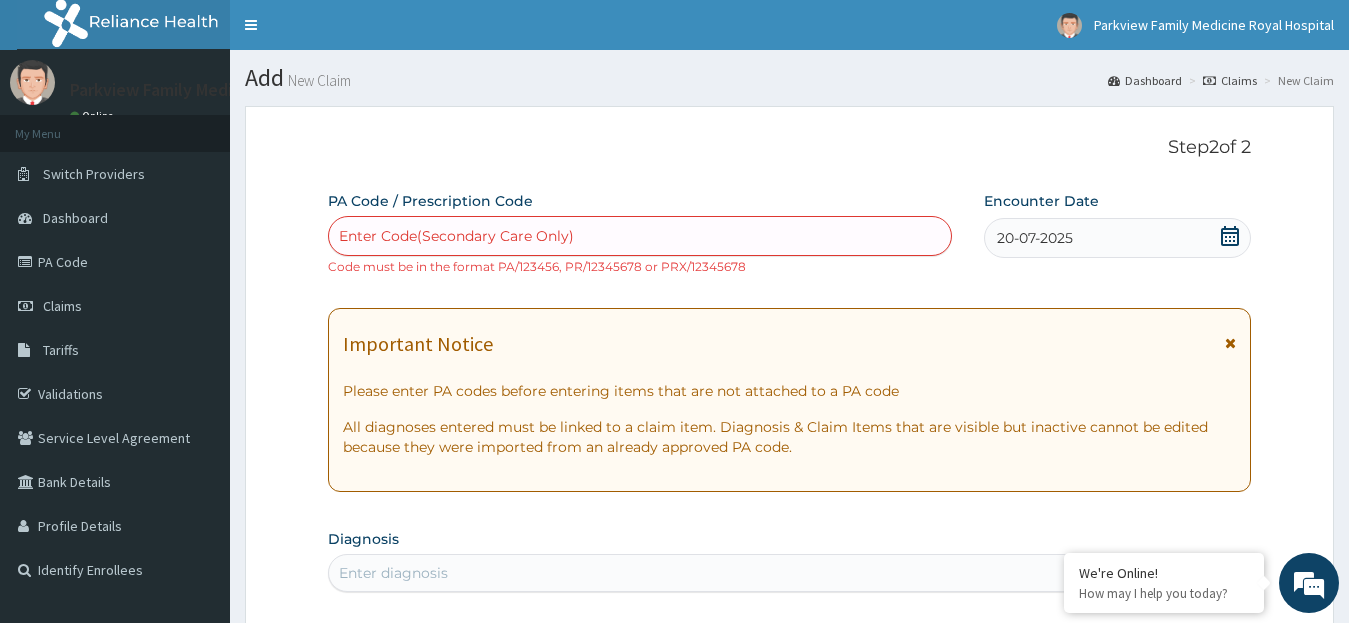 click on "Step  2  of 2 PA Code / Prescription Code Enter Code(Secondary Care Only) Code must be in the format PA/[NUMBER], PR/[NUMBER] or PRX/[NUMBER] Encounter Date [DATE] Important Notice Please enter PA codes before entering items that are not attached to a PA code   All diagnoses entered must be linked to a claim item. Diagnosis & Claim Items that are visible but inactive cannot be edited because they were imported from an already approved PA code. Diagnosis Enter diagnosis NB: All diagnosis must be linked to a claim item Claim Items No claim item Types Select Type Item Select Item Pair Diagnosis Select Diagnosis Unit Price 0 Add Comment" at bounding box center (790, 690) 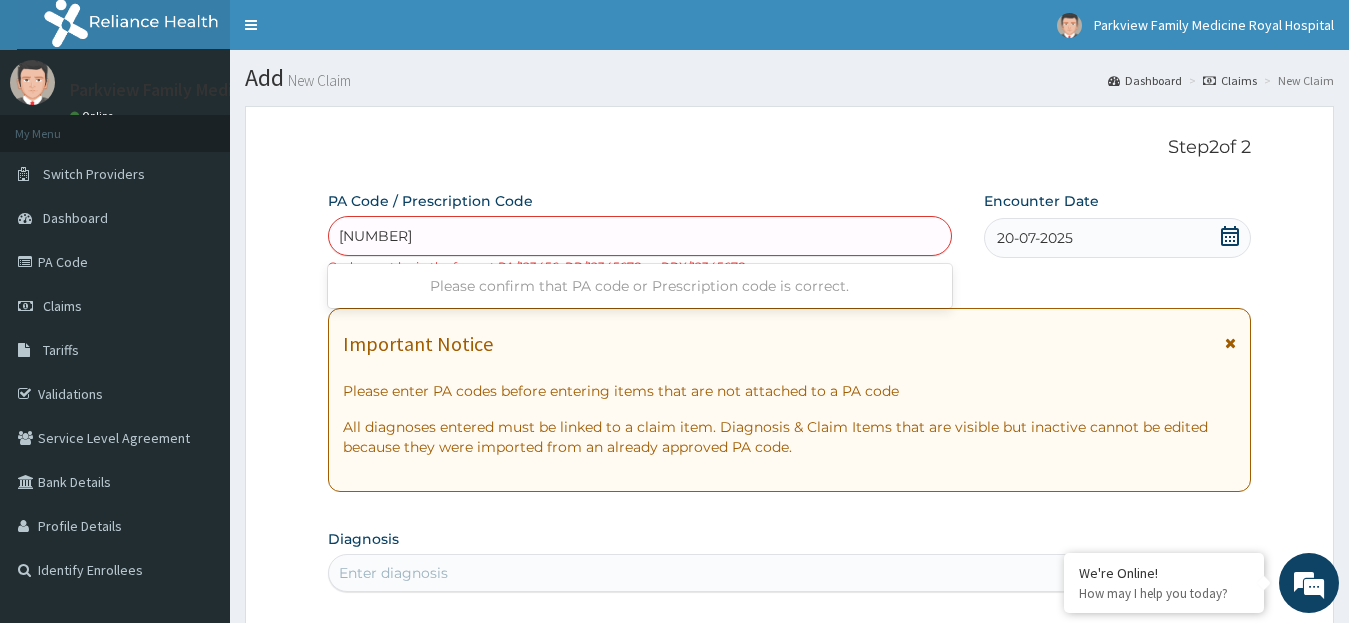 type on "[NUMBER]" 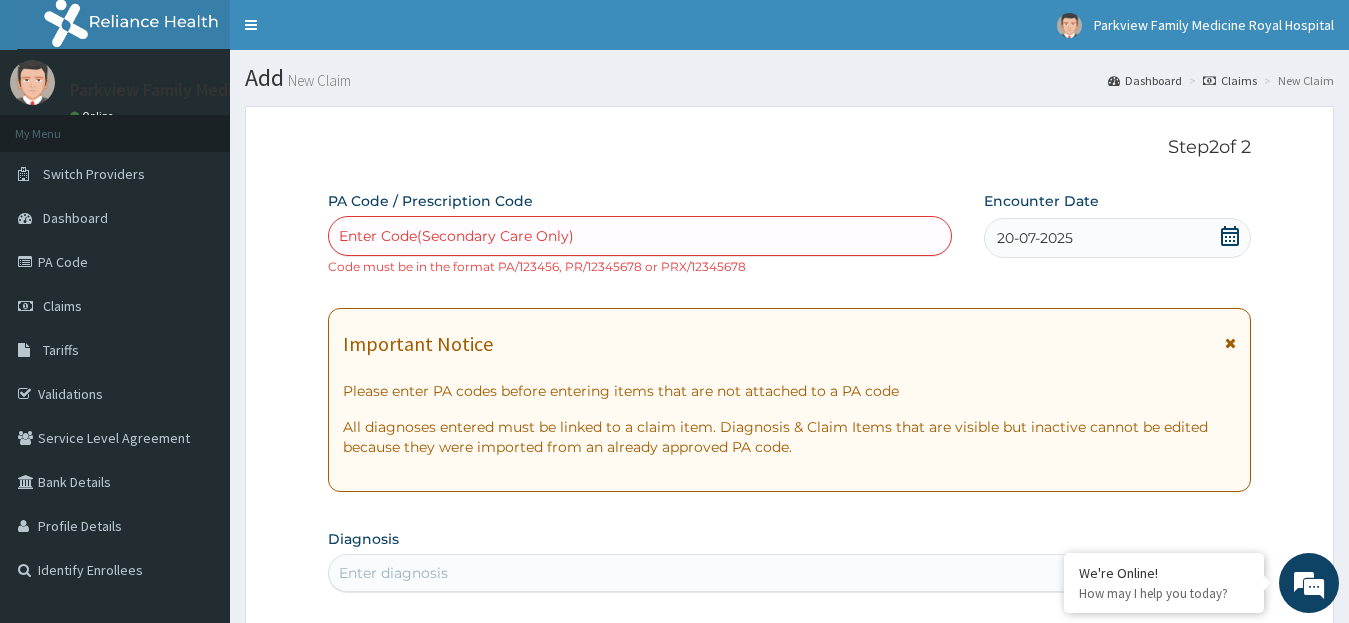 click on "Enter Code(Secondary Care Only)" at bounding box center (640, 236) 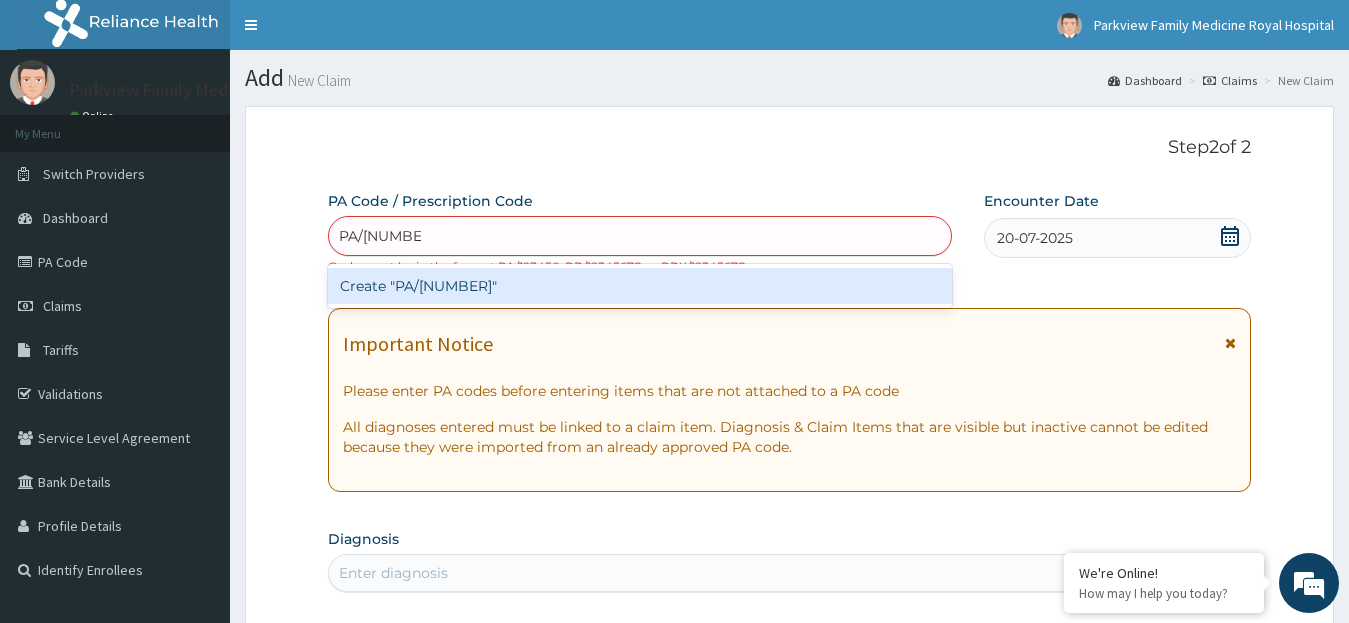 type on "PA/[NUMBER]" 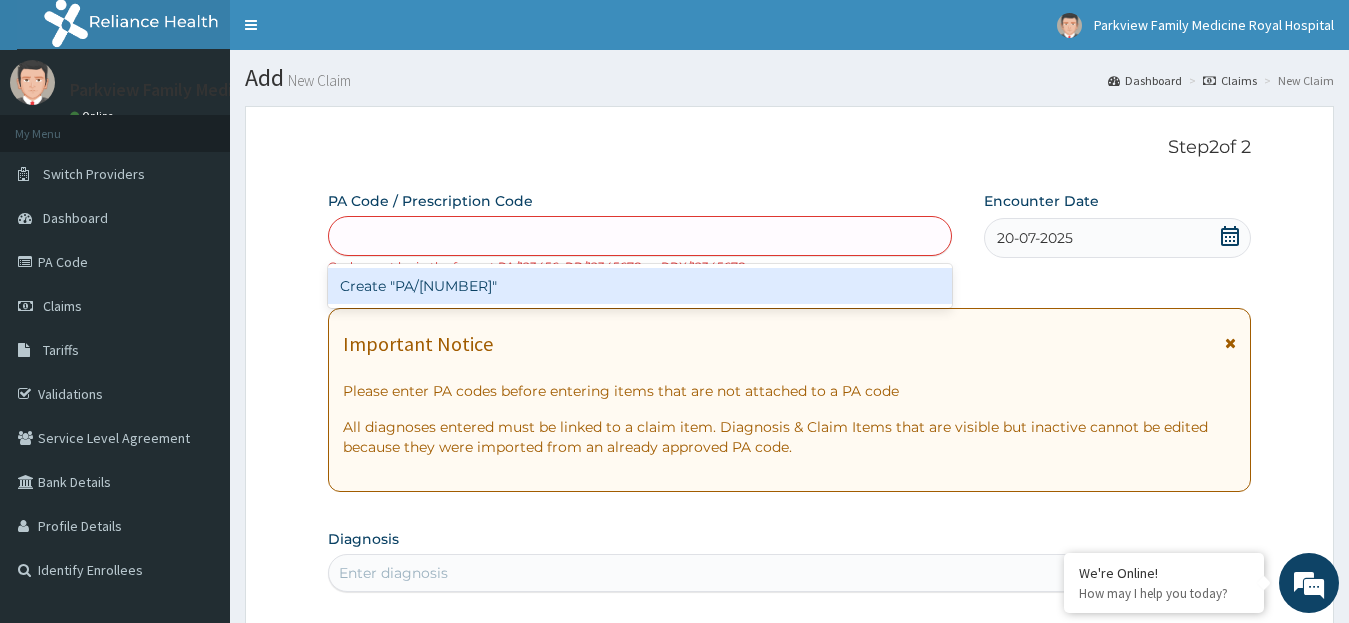 click on "Step  2  of 2" at bounding box center (790, 148) 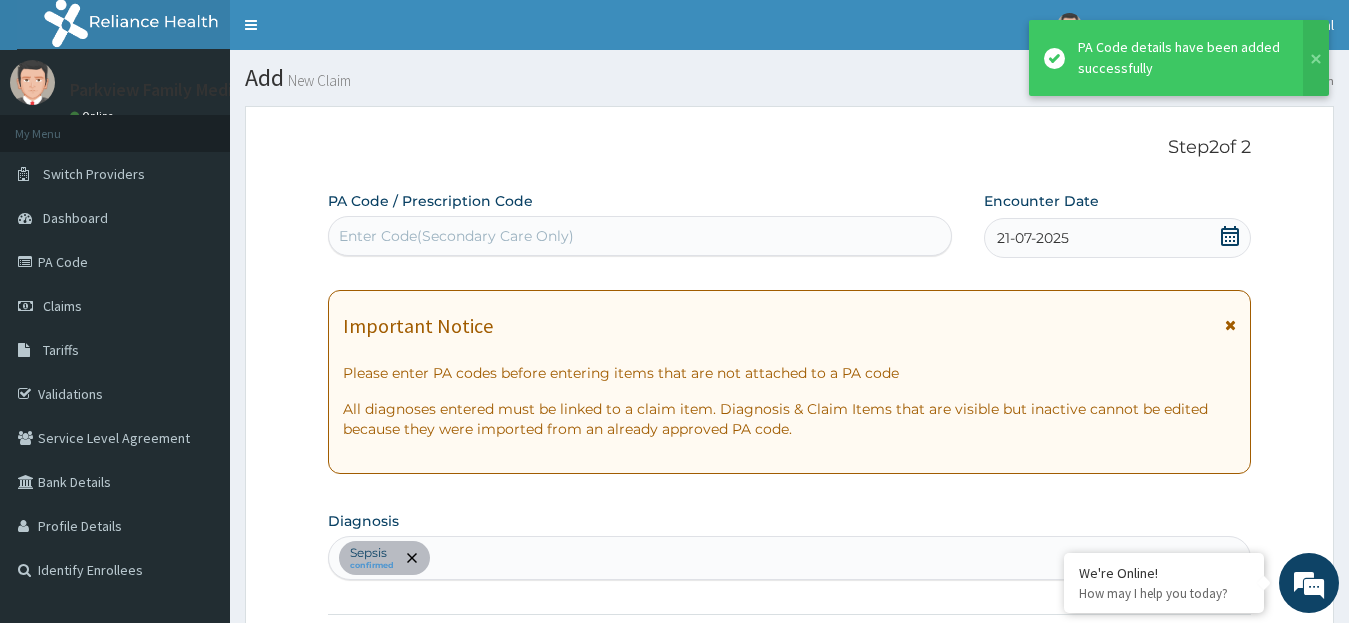 scroll, scrollTop: 521, scrollLeft: 0, axis: vertical 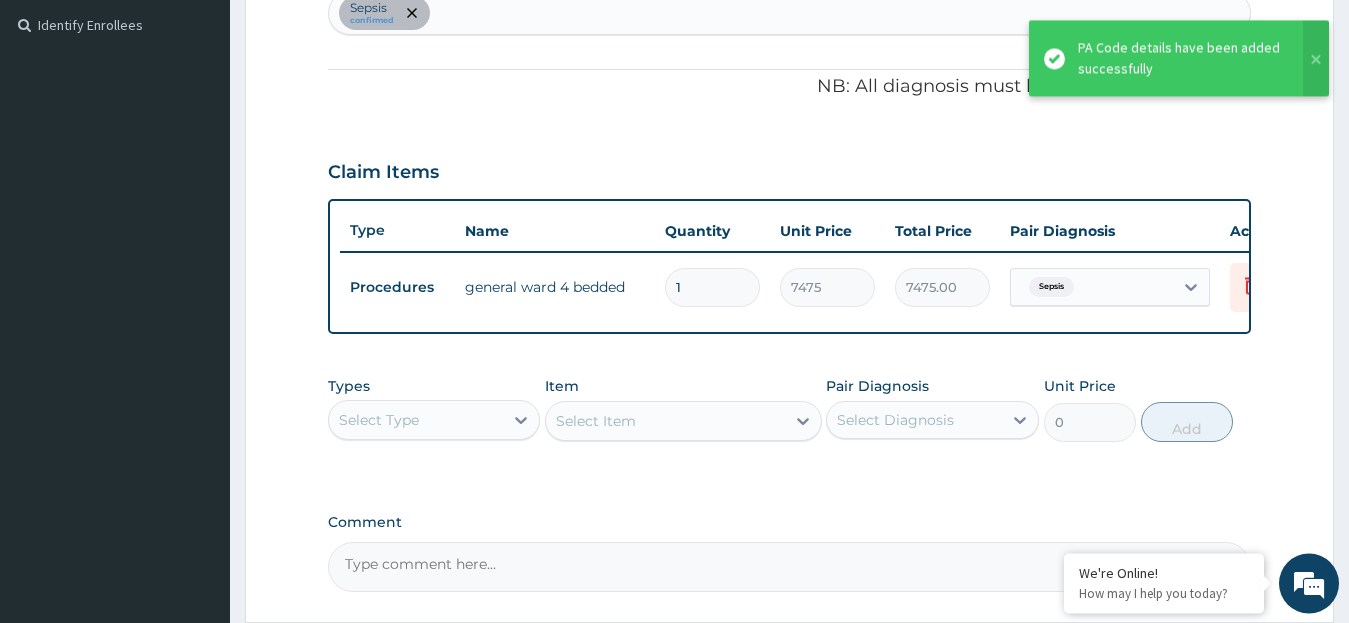type 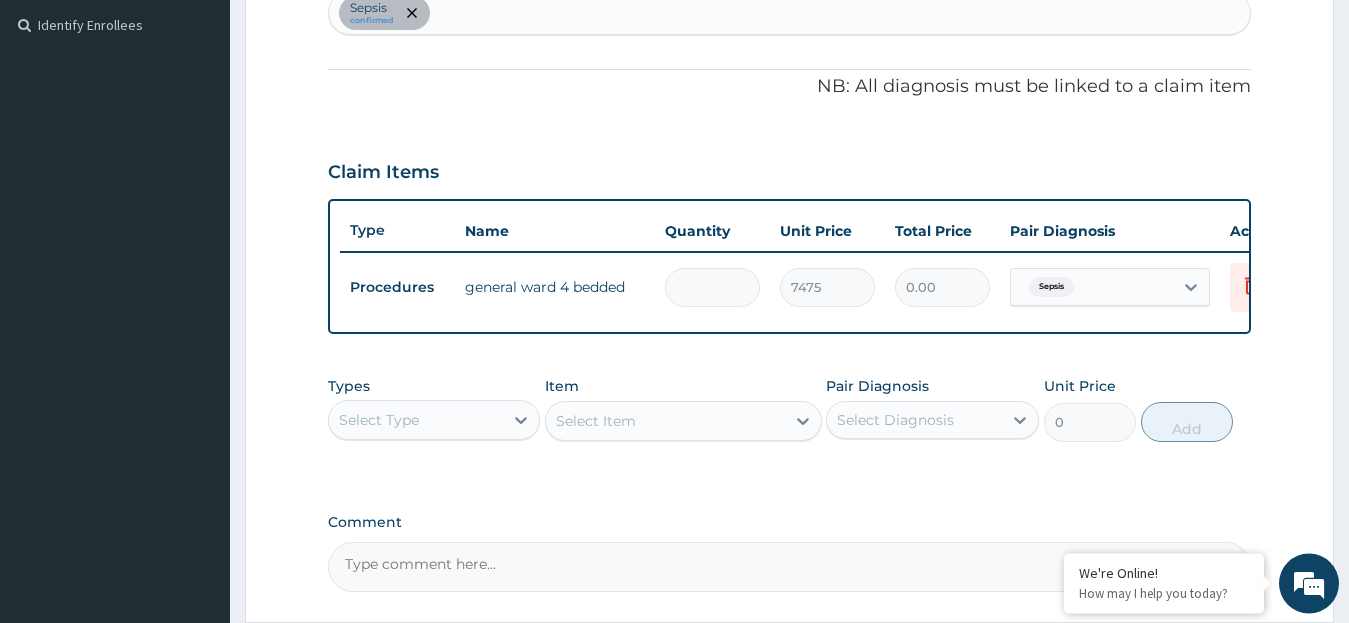 type on "2" 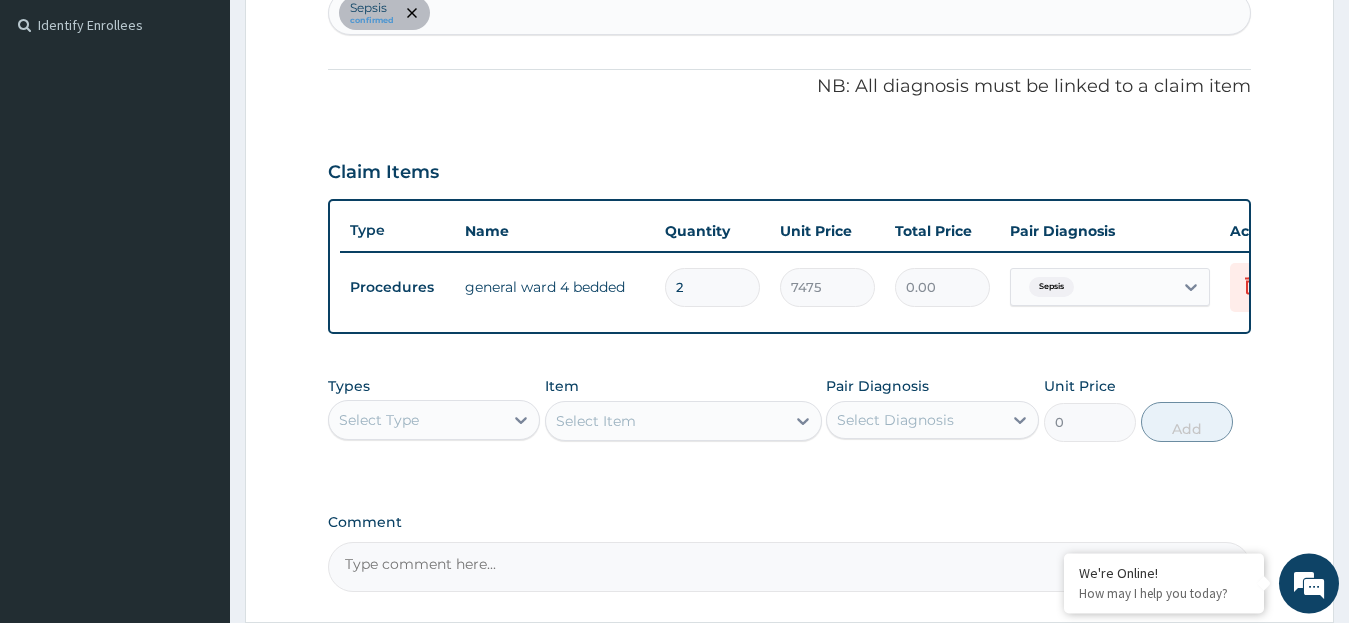 type on "14950.00" 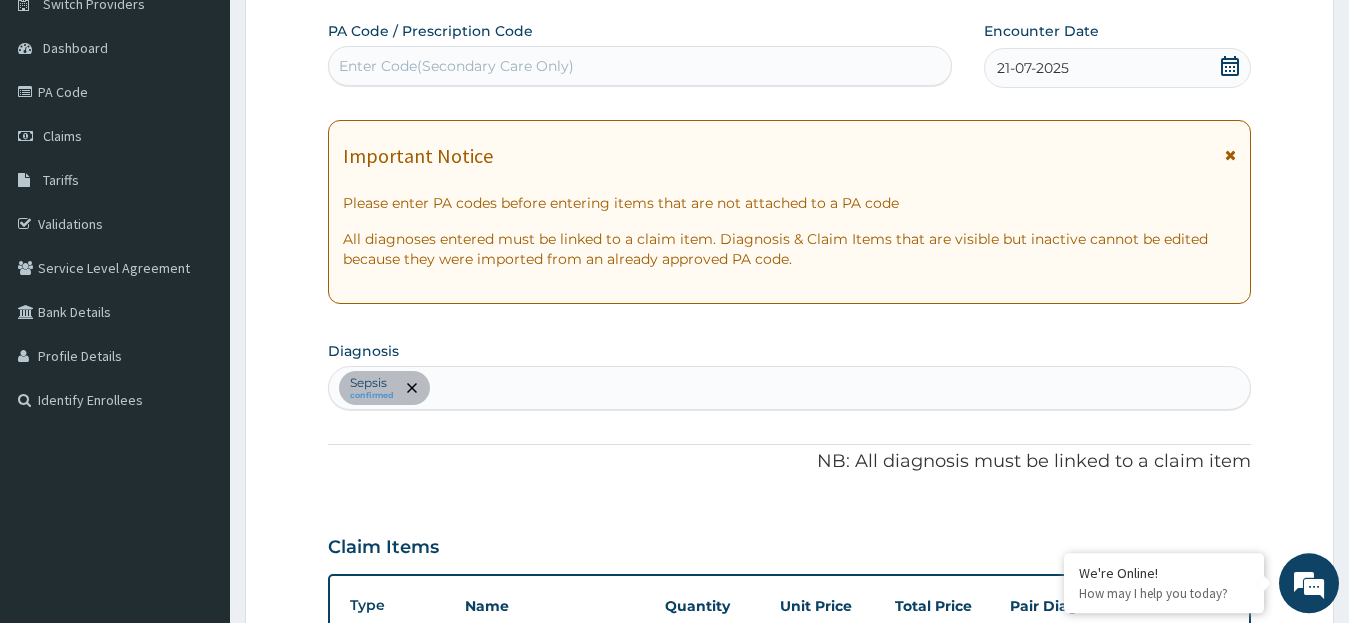 scroll, scrollTop: 167, scrollLeft: 0, axis: vertical 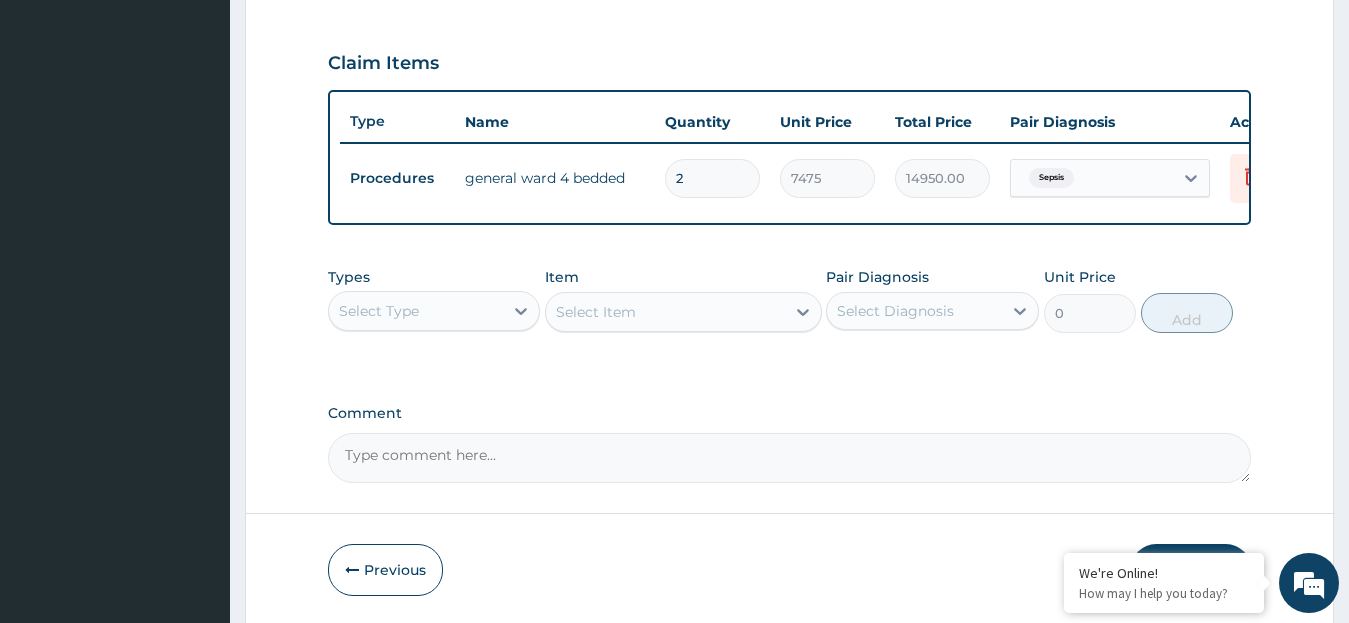 type on "2" 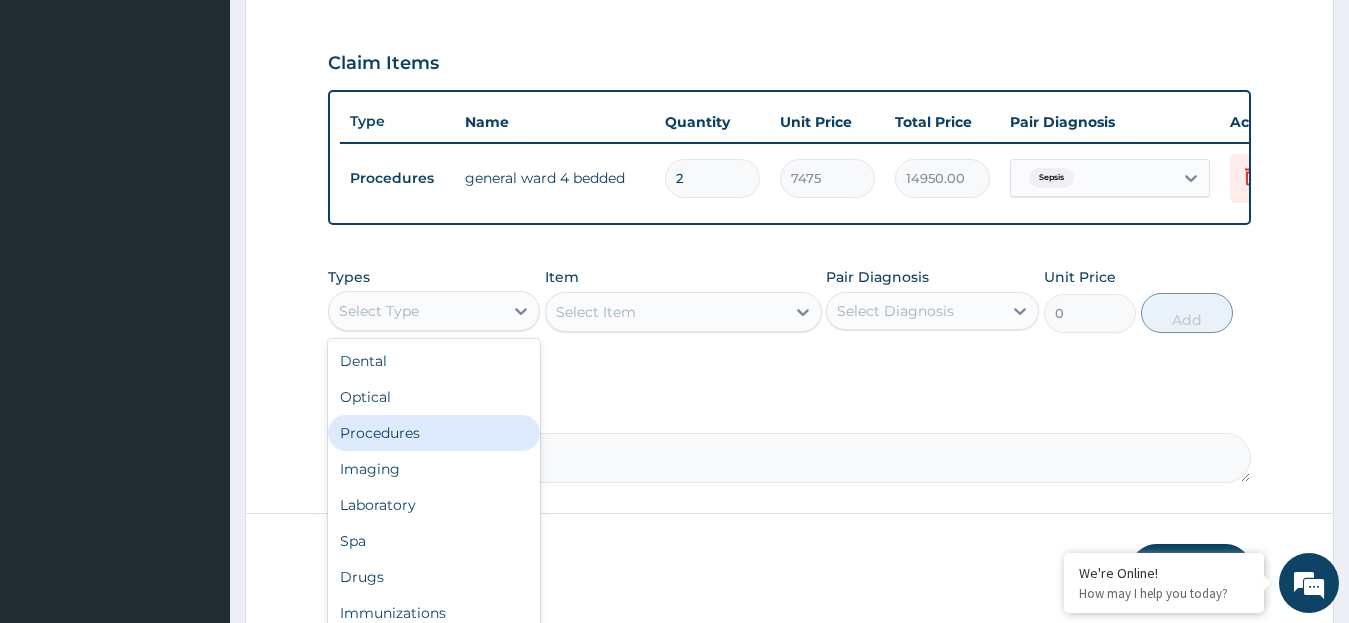 click on "Procedures" at bounding box center [434, 433] 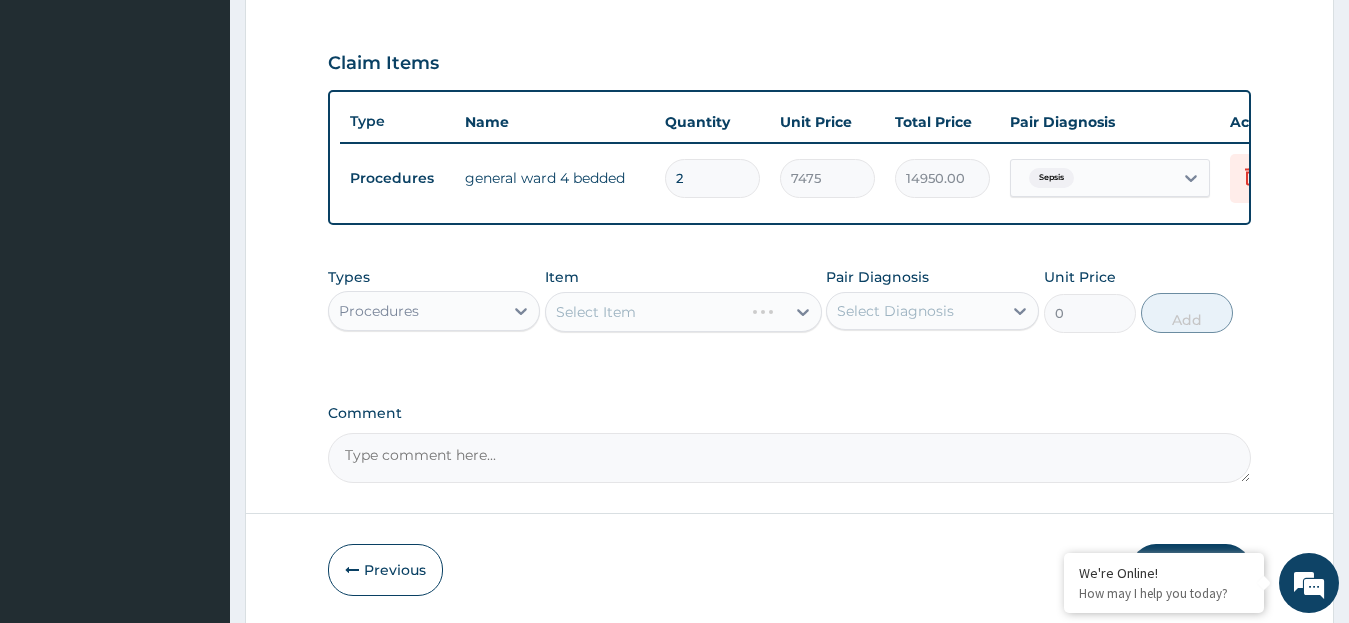 click on "Select Item" at bounding box center (683, 312) 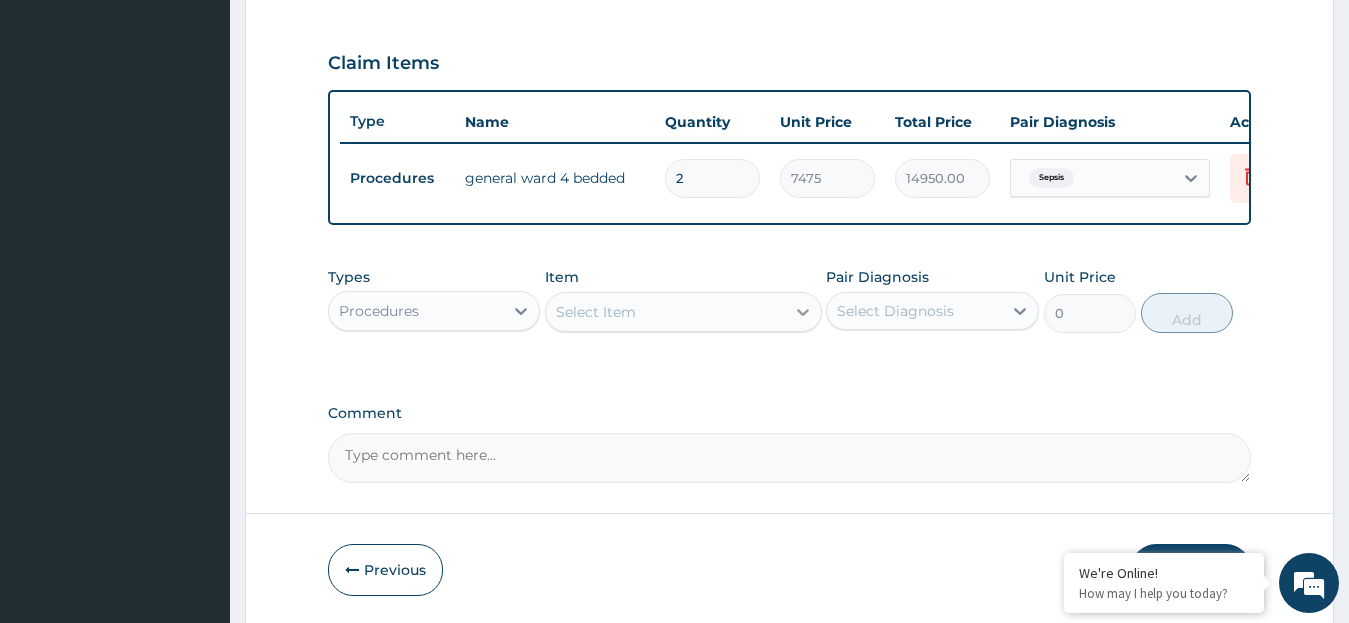 click 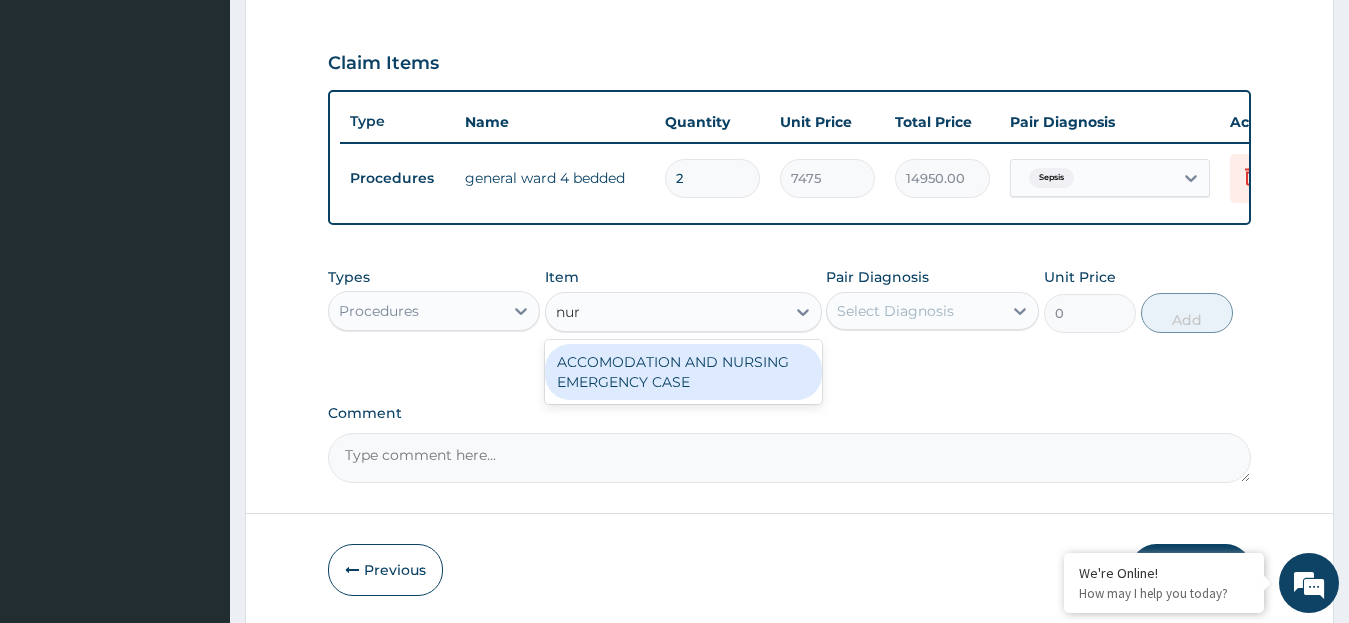 type on "nur" 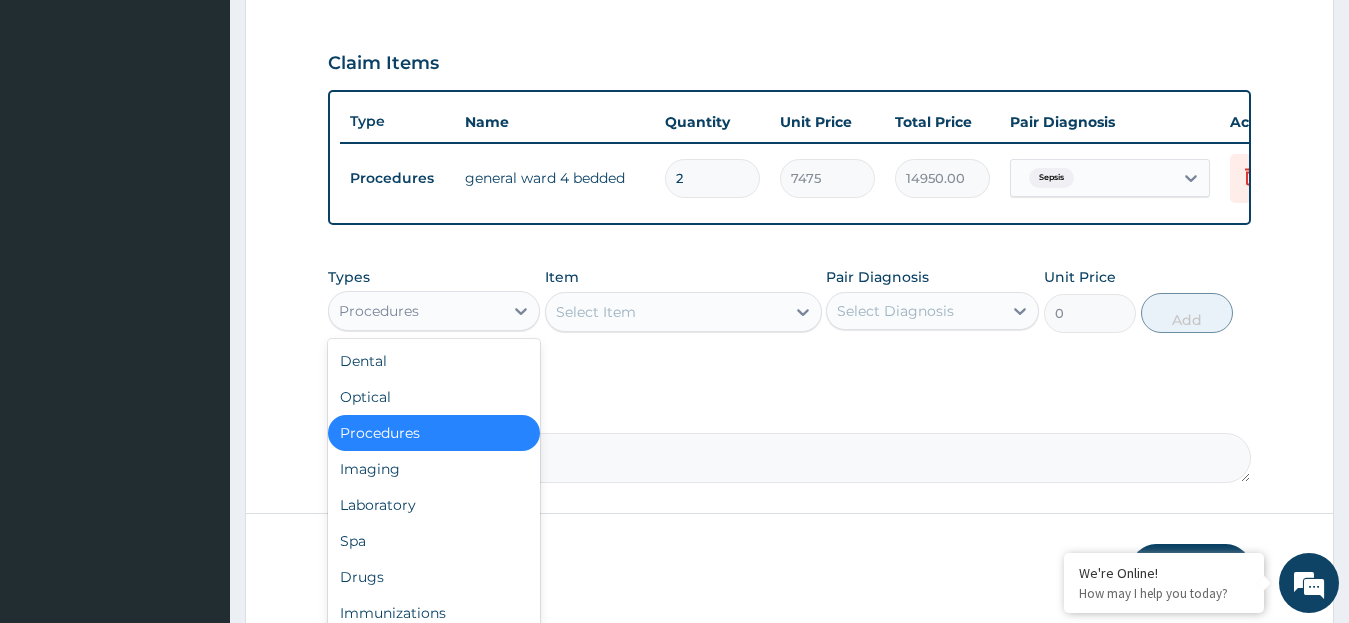 click on "Procedures" at bounding box center [416, 311] 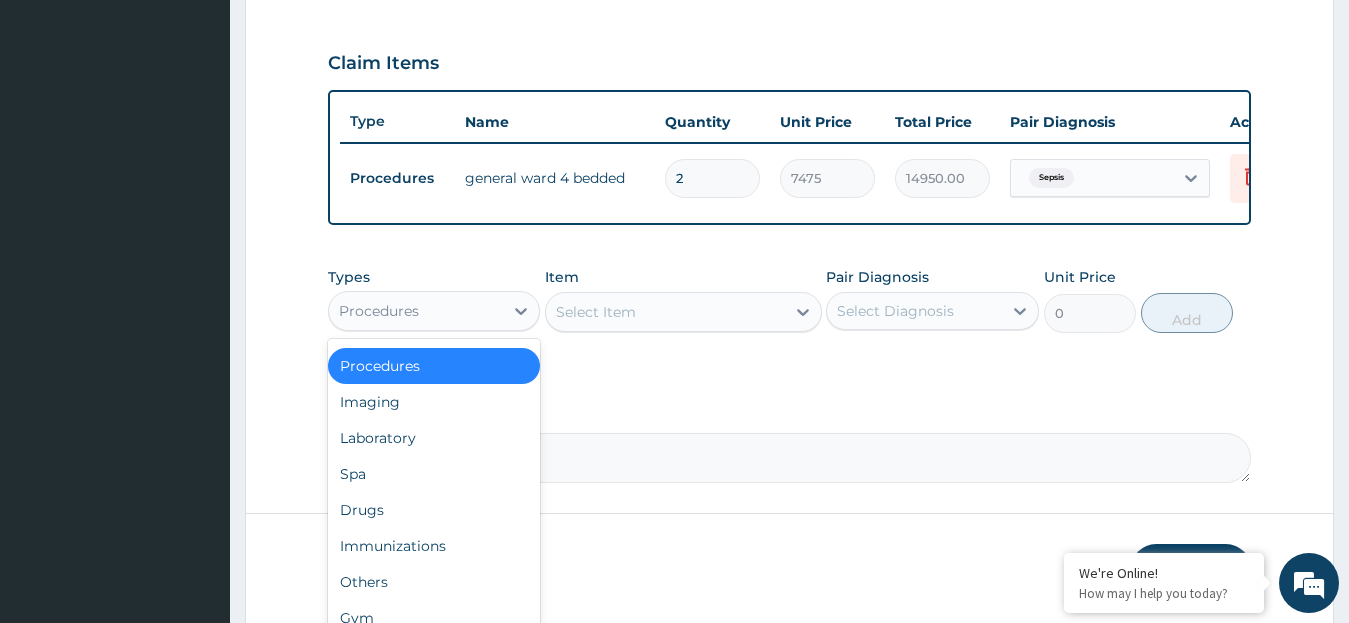 scroll, scrollTop: 68, scrollLeft: 0, axis: vertical 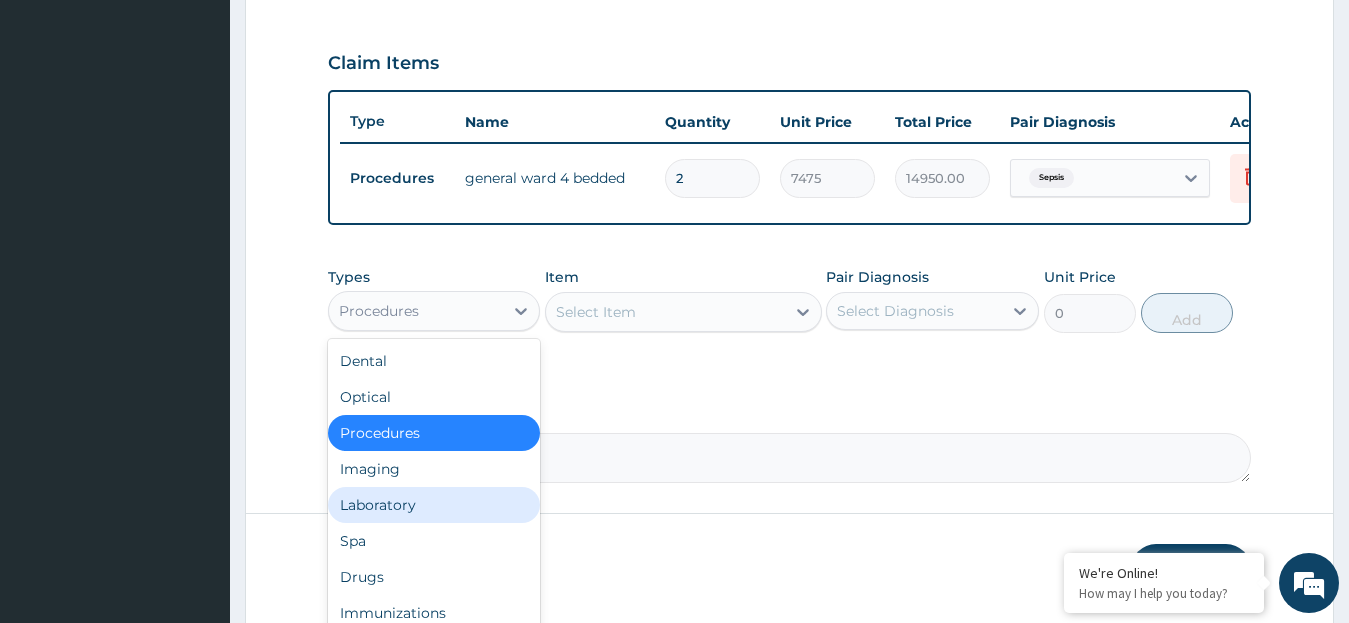 click on "Laboratory" at bounding box center [434, 505] 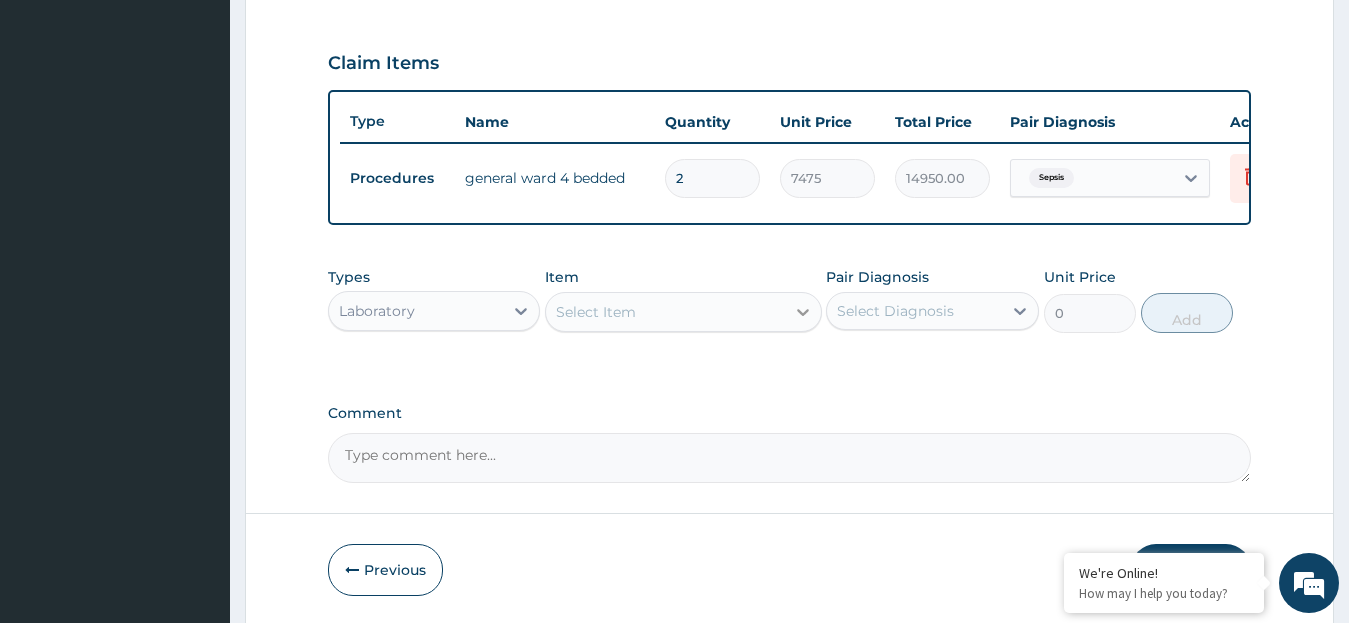 click 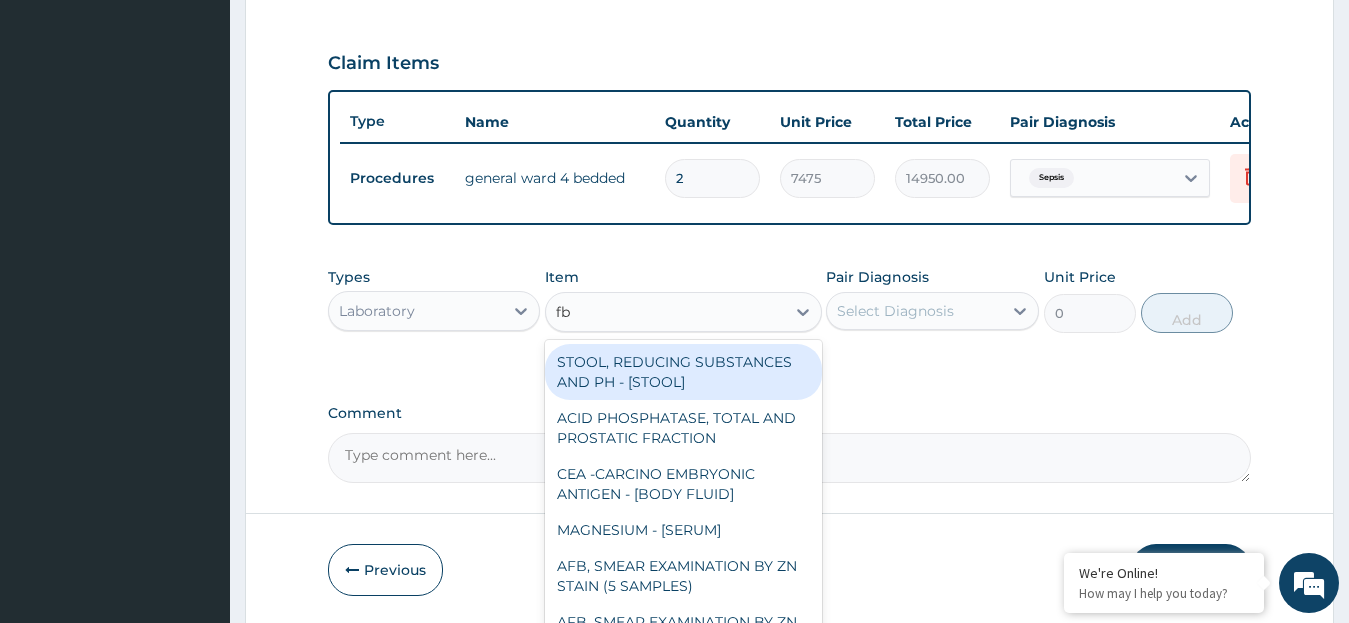 type on "fbc" 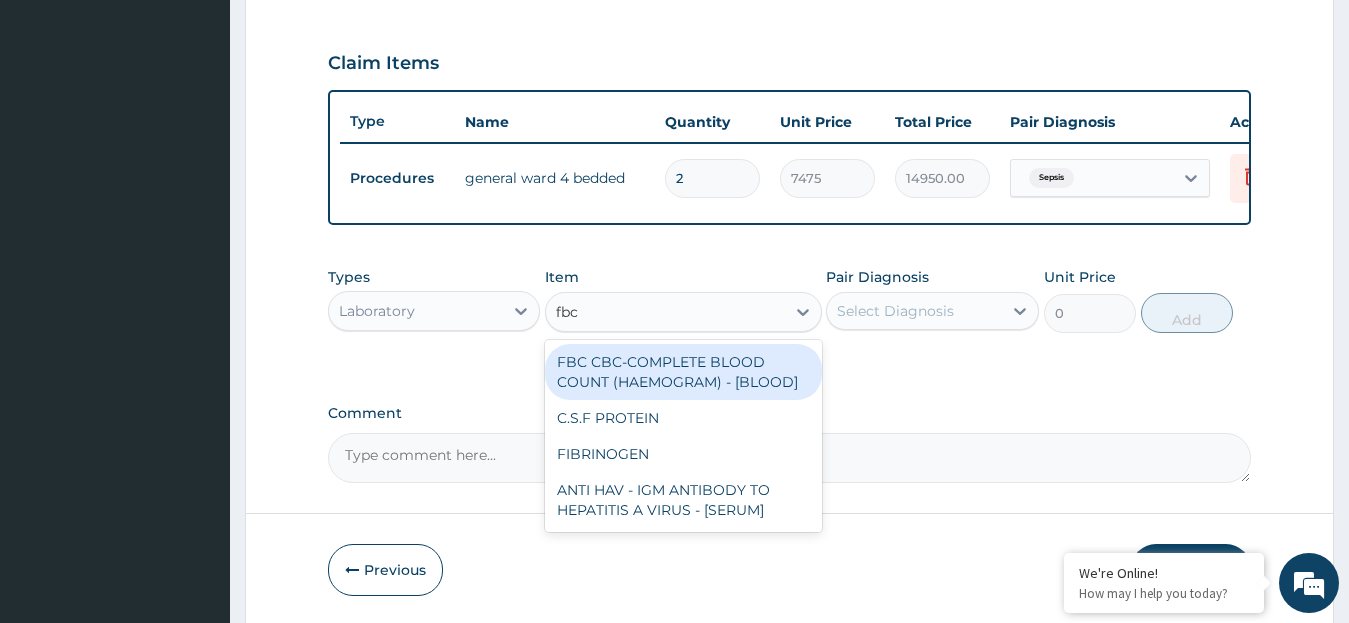 click on "FBC CBC-COMPLETE BLOOD COUNT (HAEMOGRAM) - [BLOOD]" at bounding box center [683, 372] 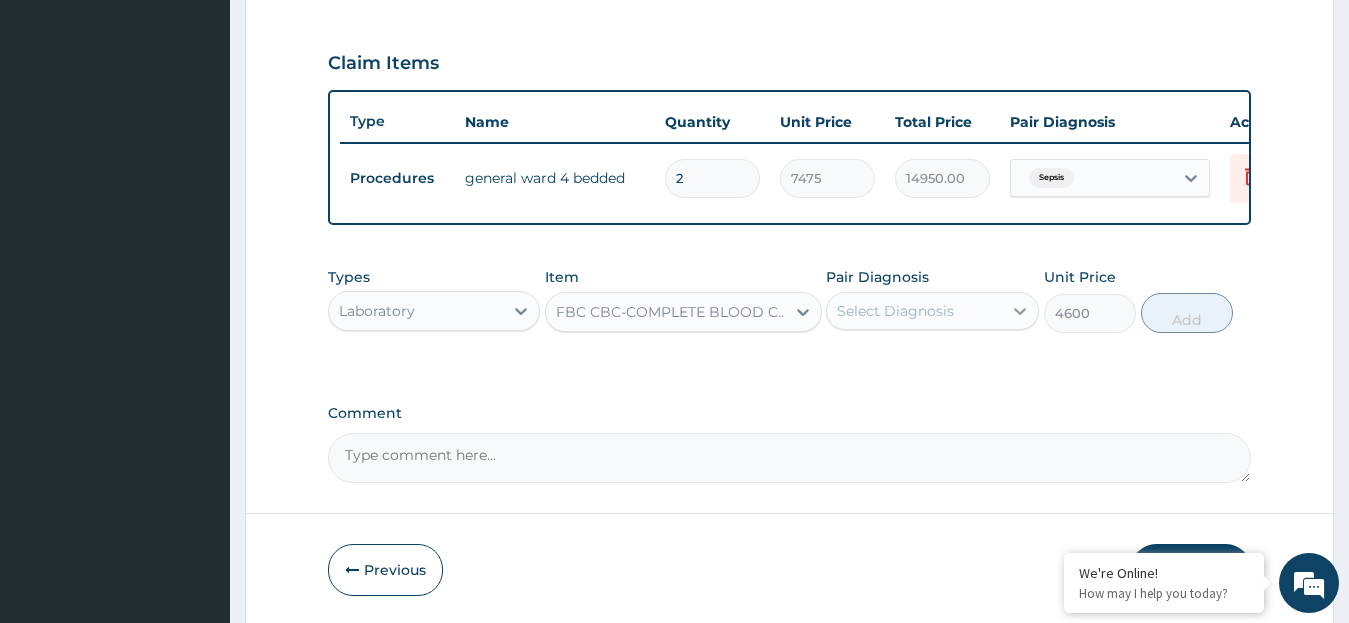 click at bounding box center [1020, 311] 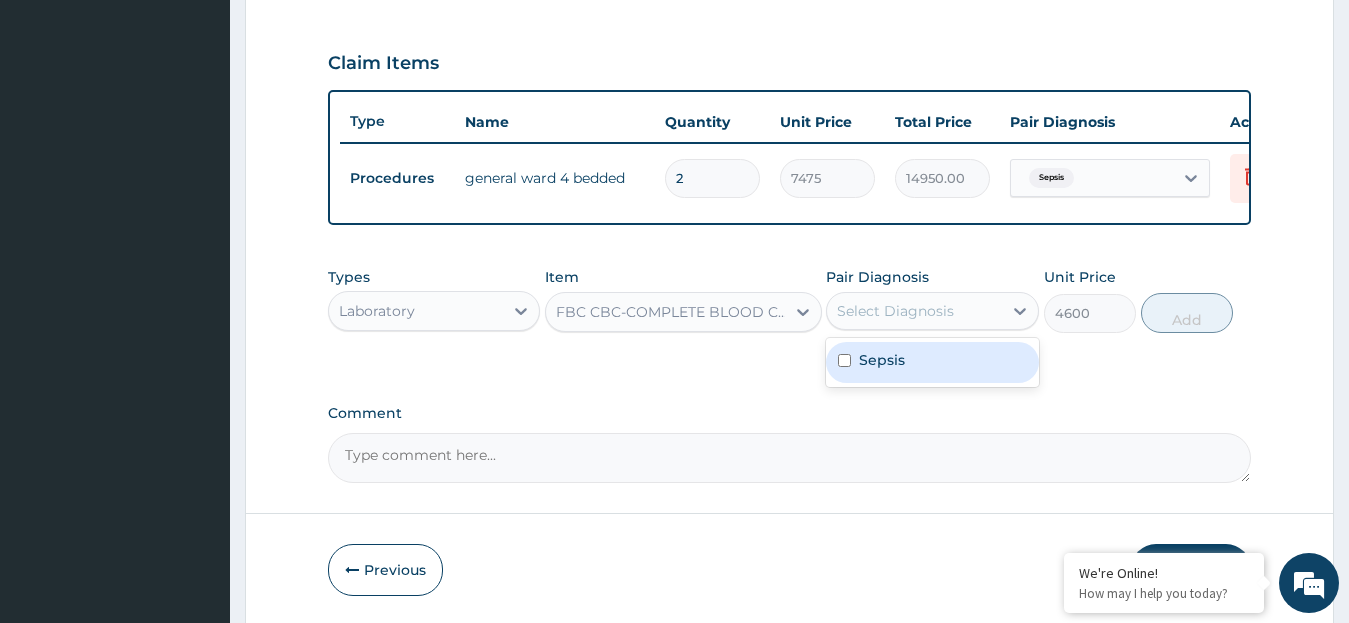 click at bounding box center (844, 360) 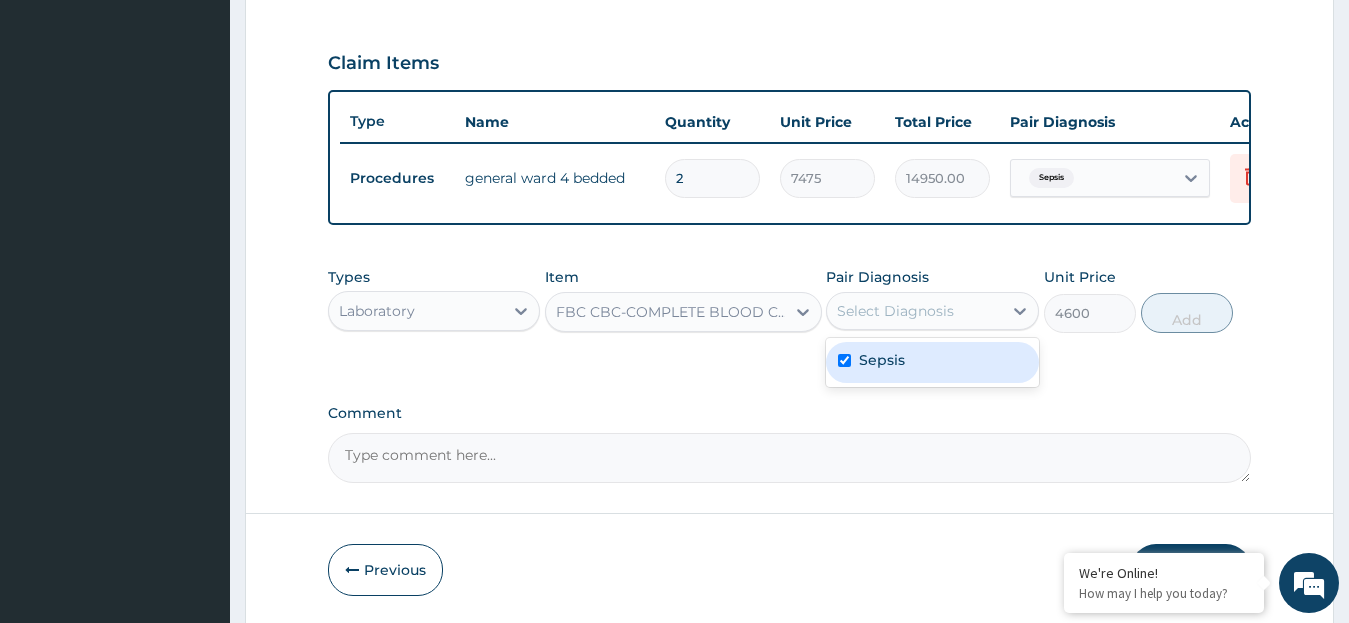 checkbox on "true" 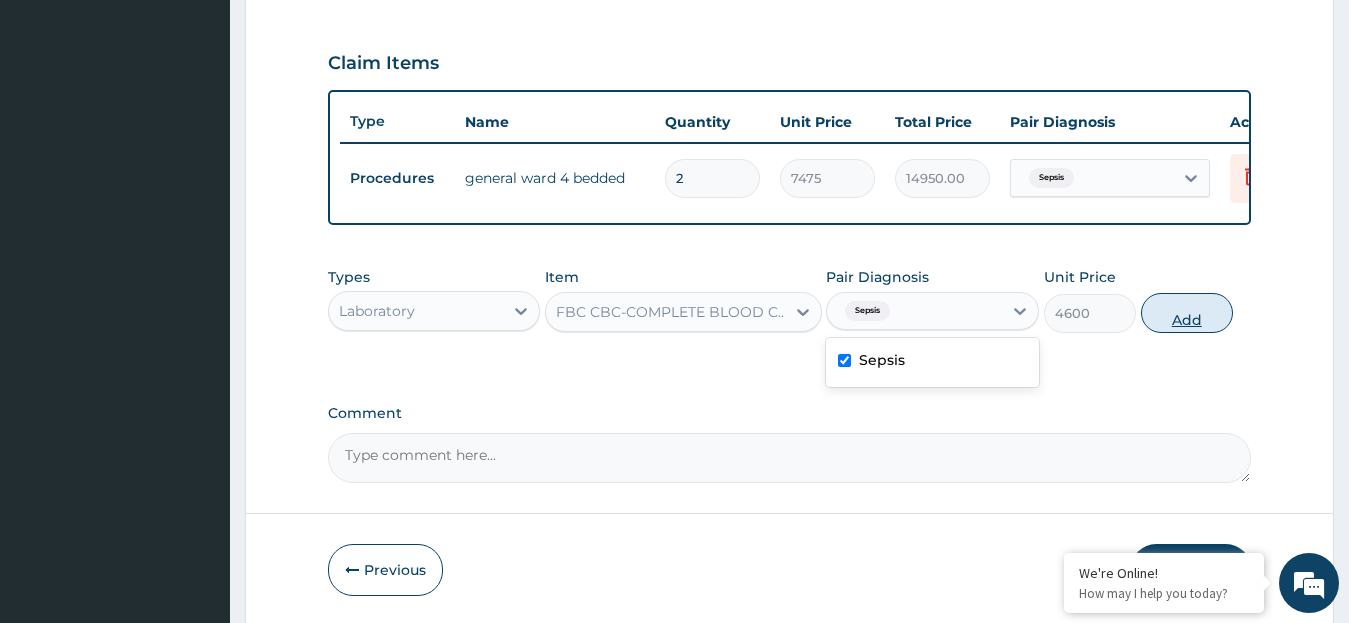 click on "Add" at bounding box center (1187, 313) 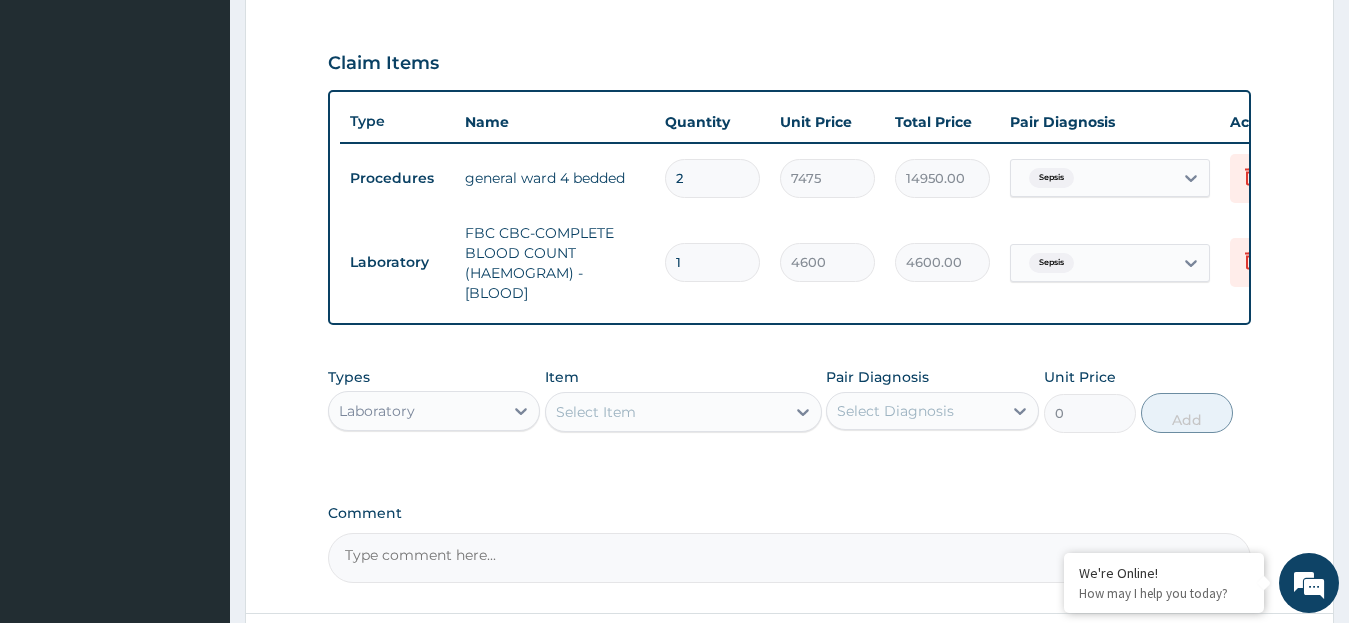 click on "Select Item" at bounding box center [665, 412] 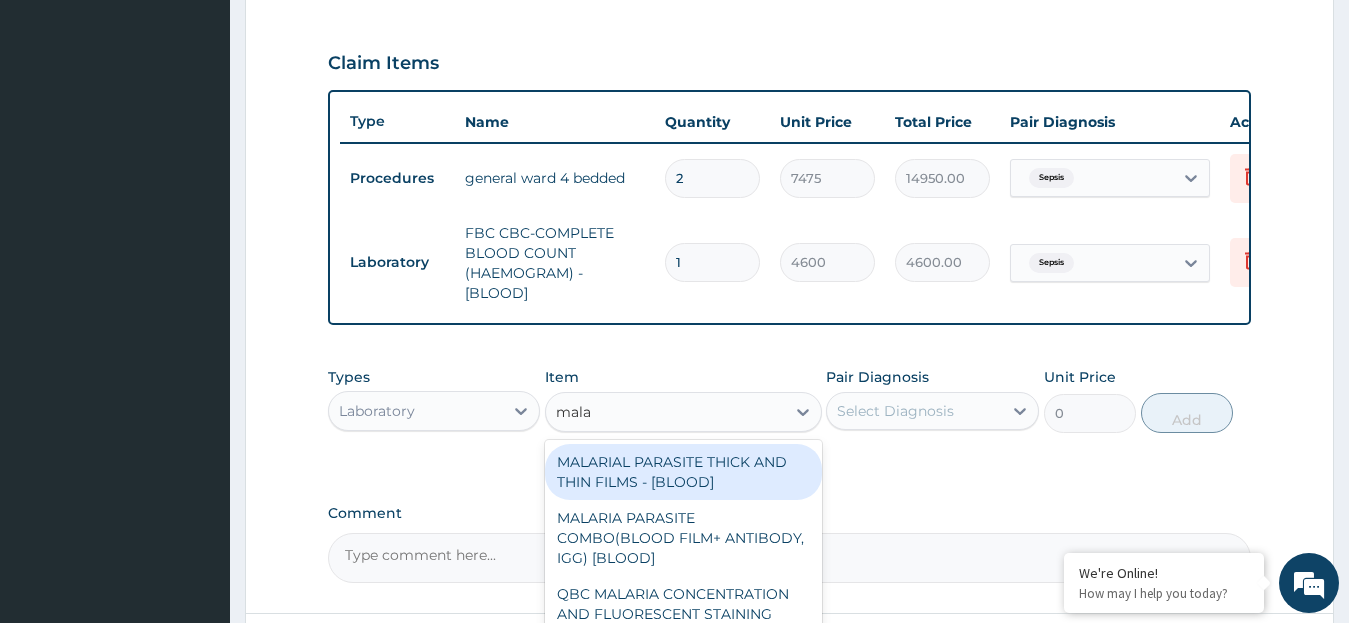 type on "malar" 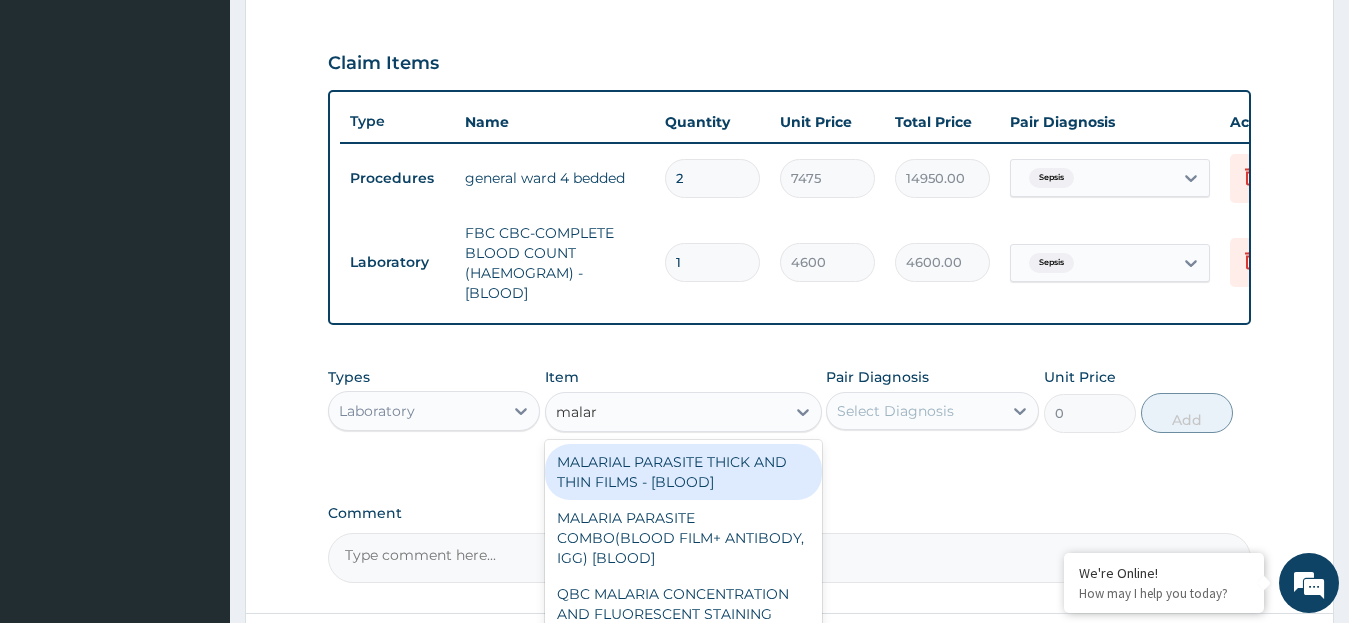 click on "MALARIAL PARASITE THICK AND THIN FILMS - [BLOOD]" at bounding box center [683, 472] 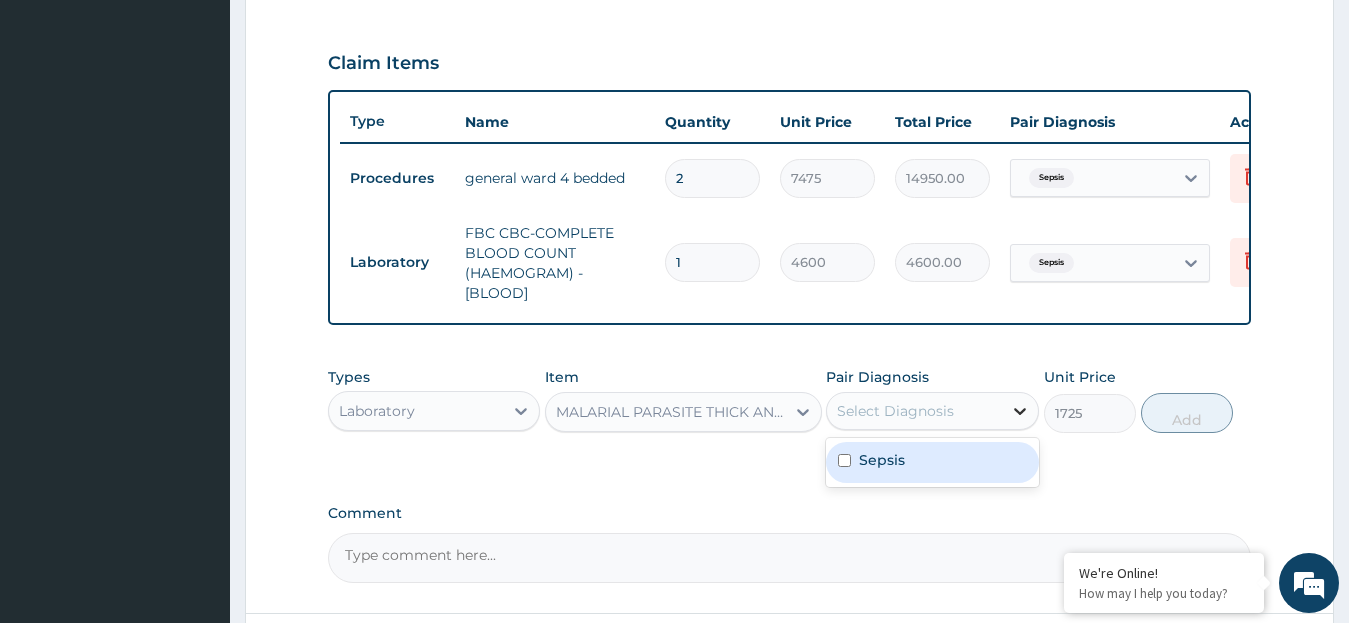 click at bounding box center [1020, 411] 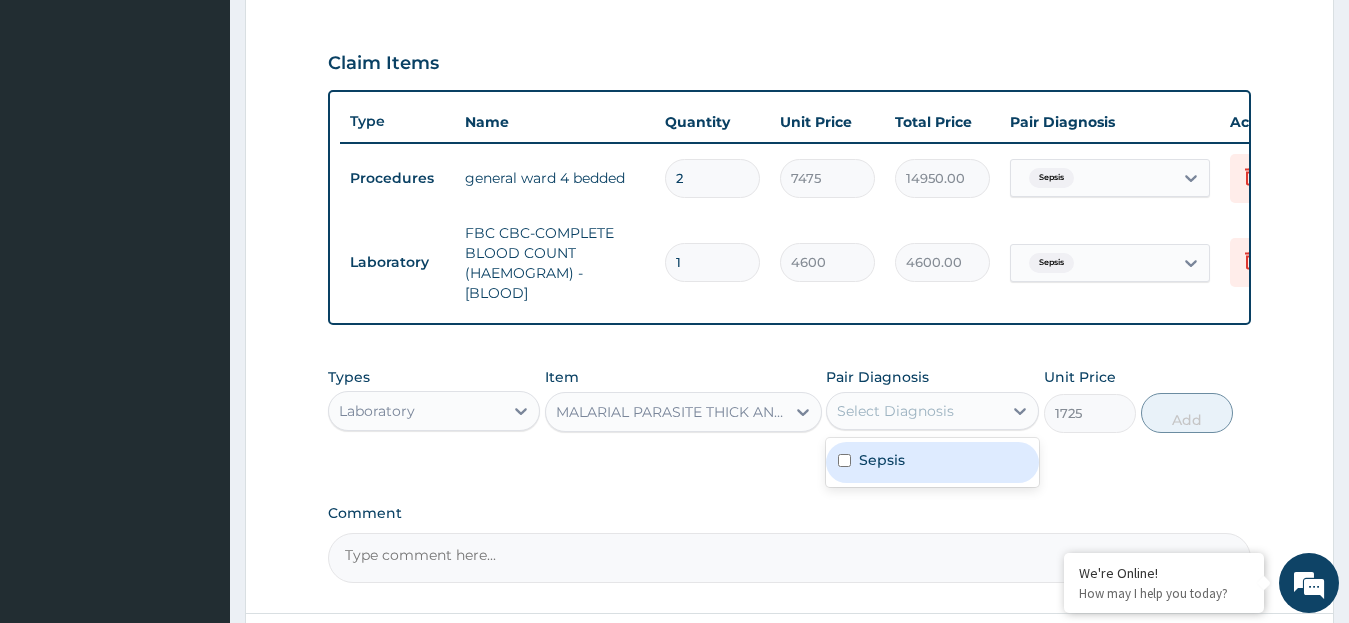 click on "Sepsis" at bounding box center (882, 460) 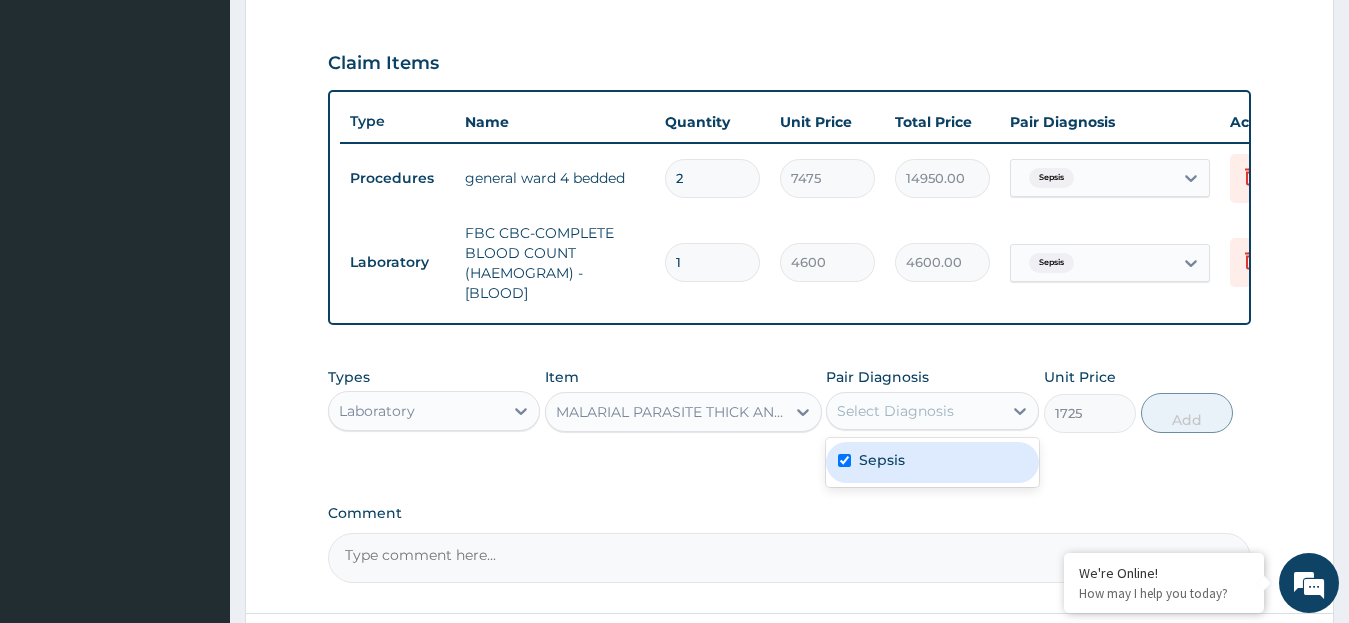 checkbox on "true" 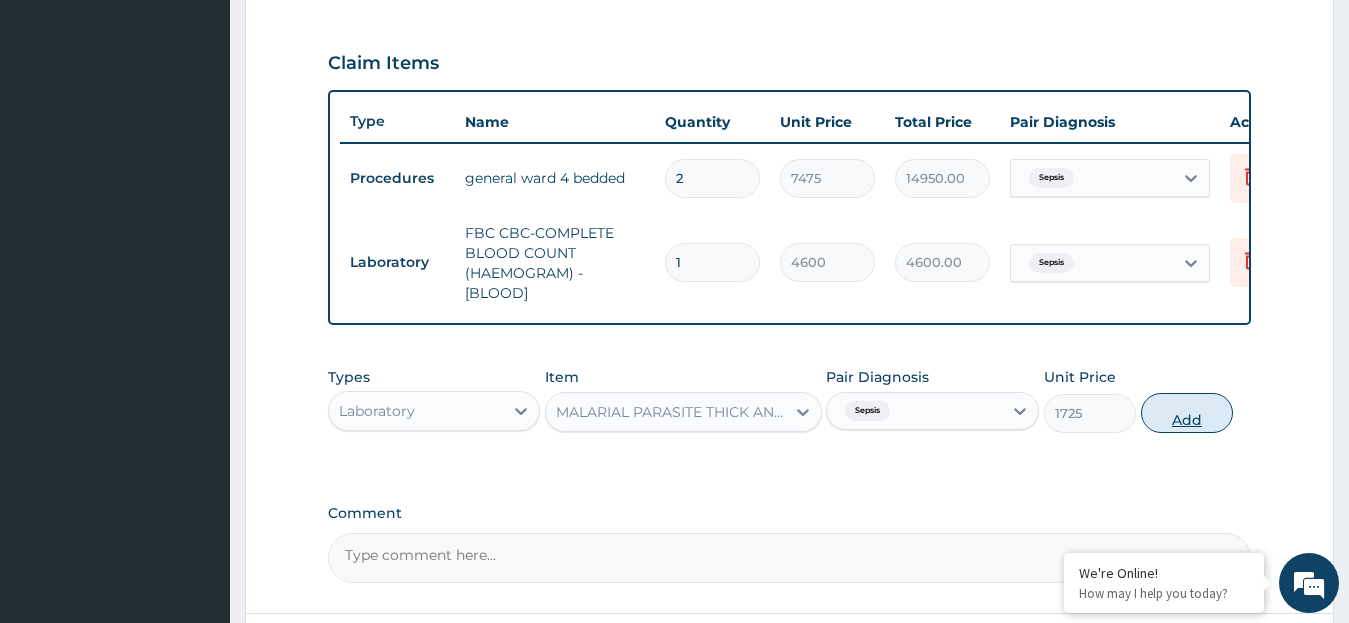 click on "Add" at bounding box center [1187, 413] 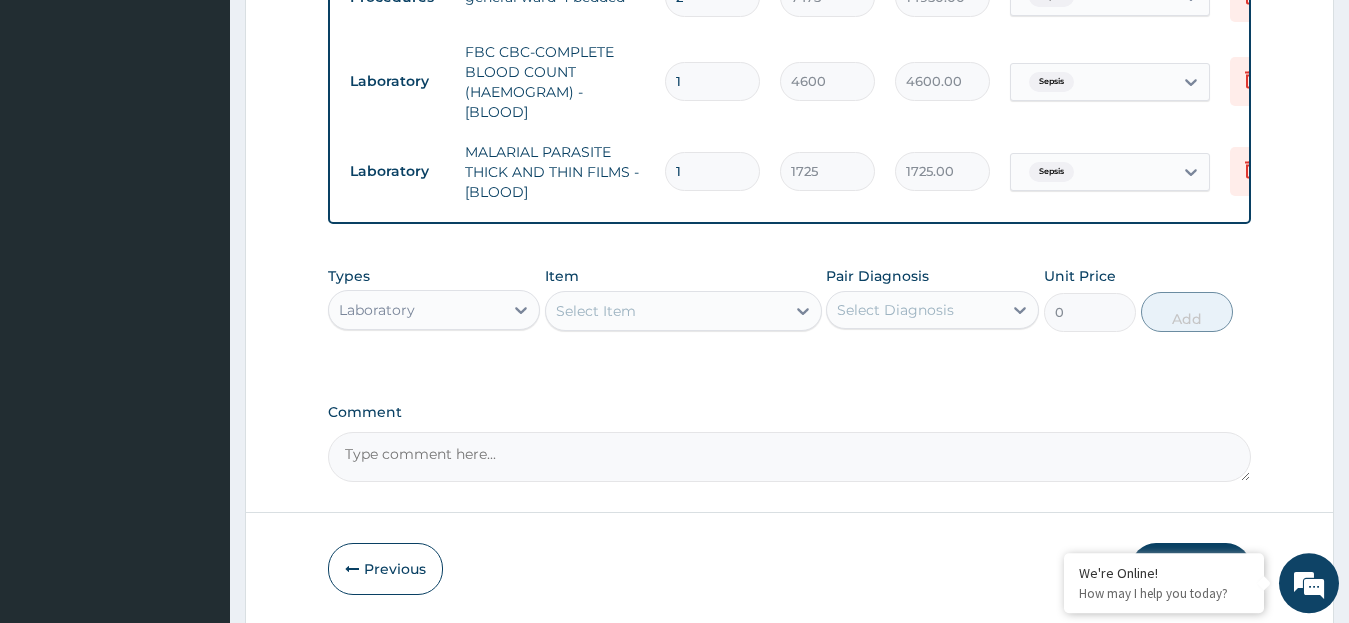 scroll, scrollTop: 837, scrollLeft: 0, axis: vertical 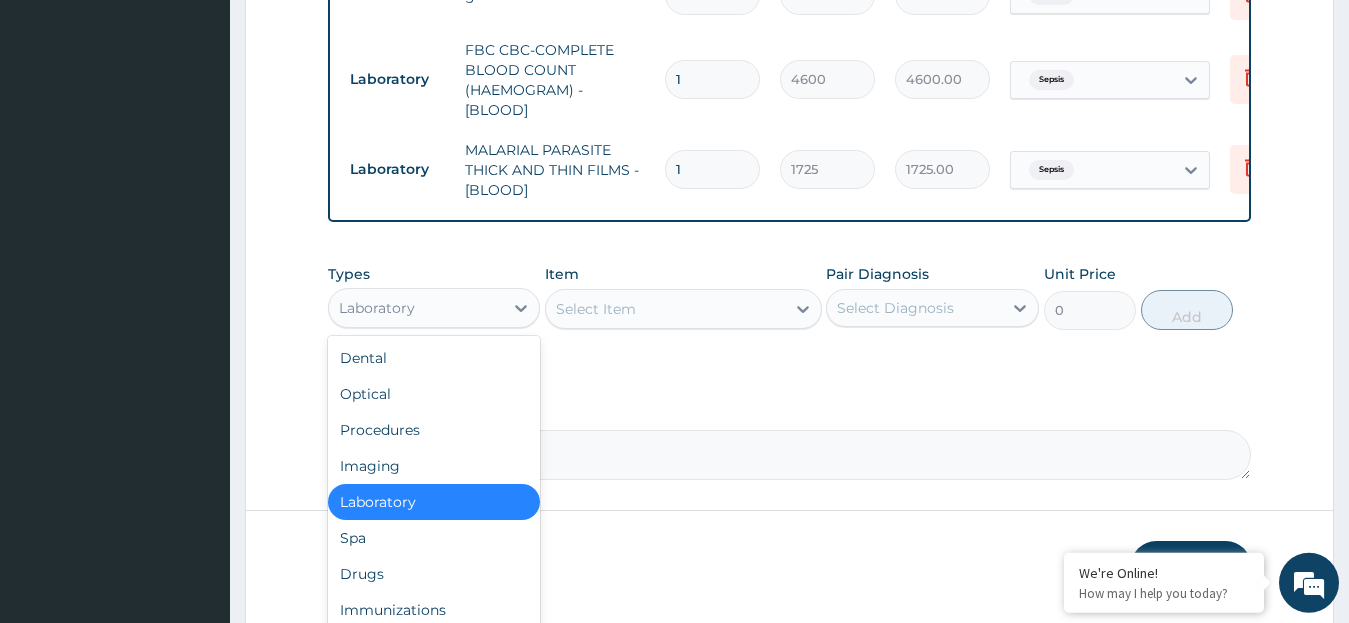 click on "Laboratory" at bounding box center (416, 308) 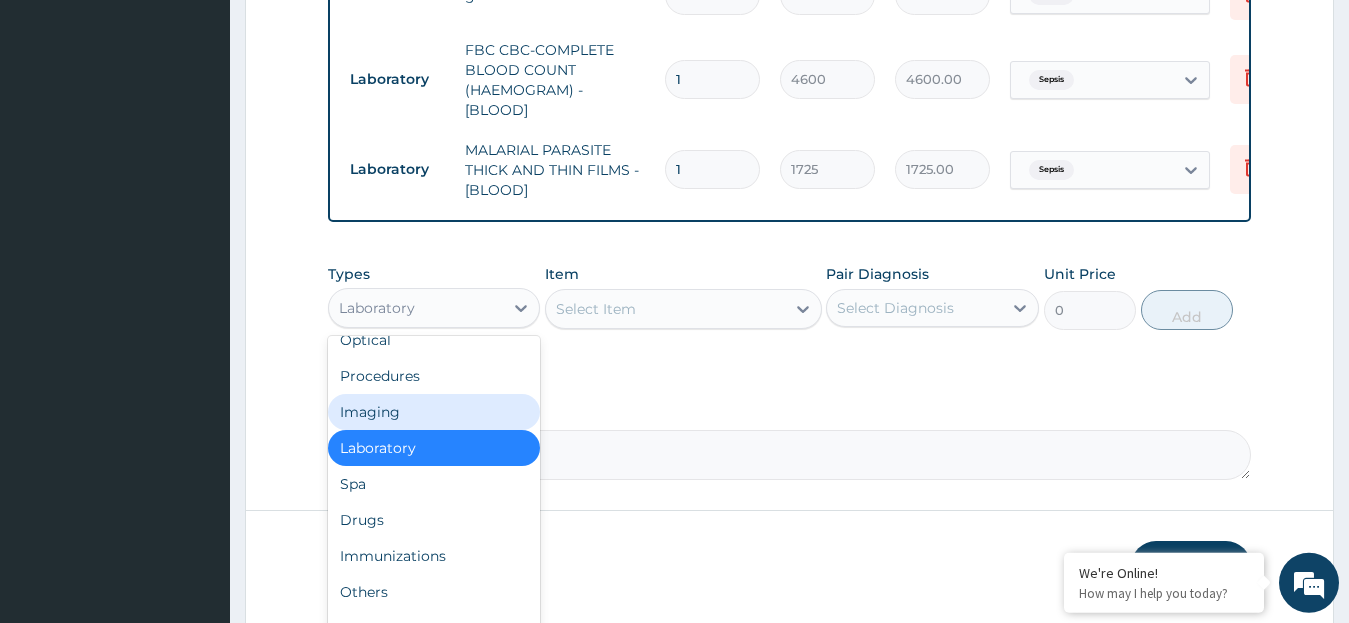 scroll, scrollTop: 63, scrollLeft: 0, axis: vertical 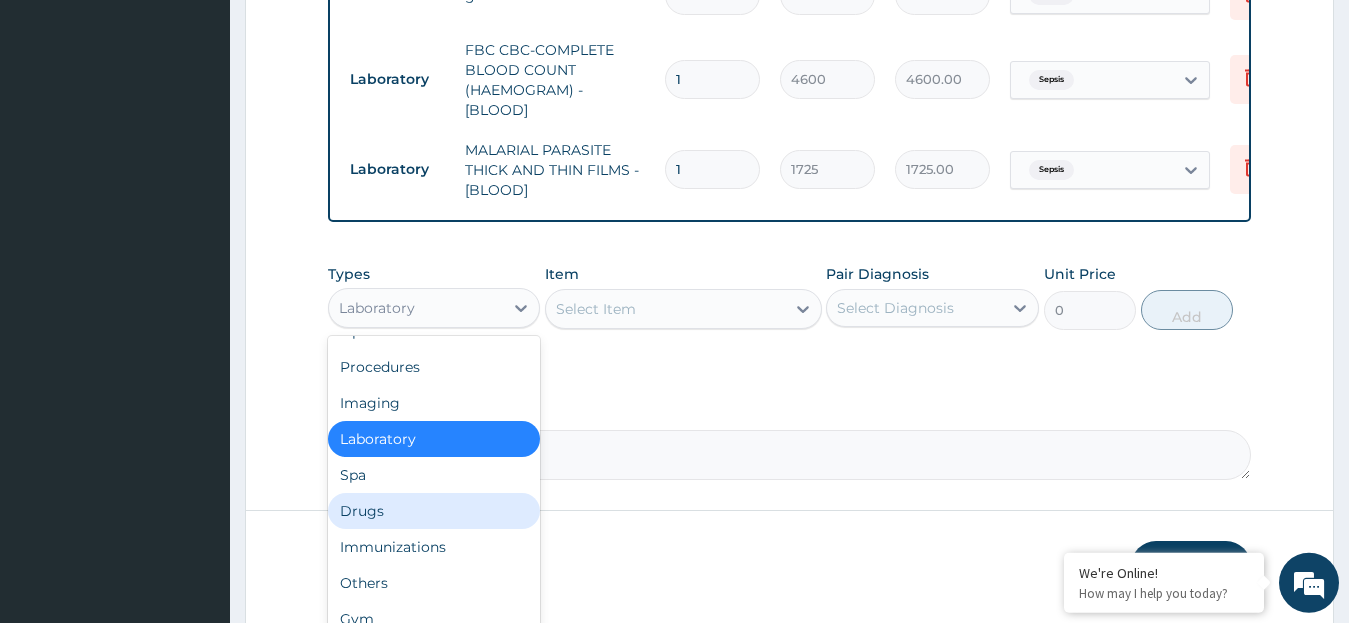 click on "Drugs" at bounding box center [434, 511] 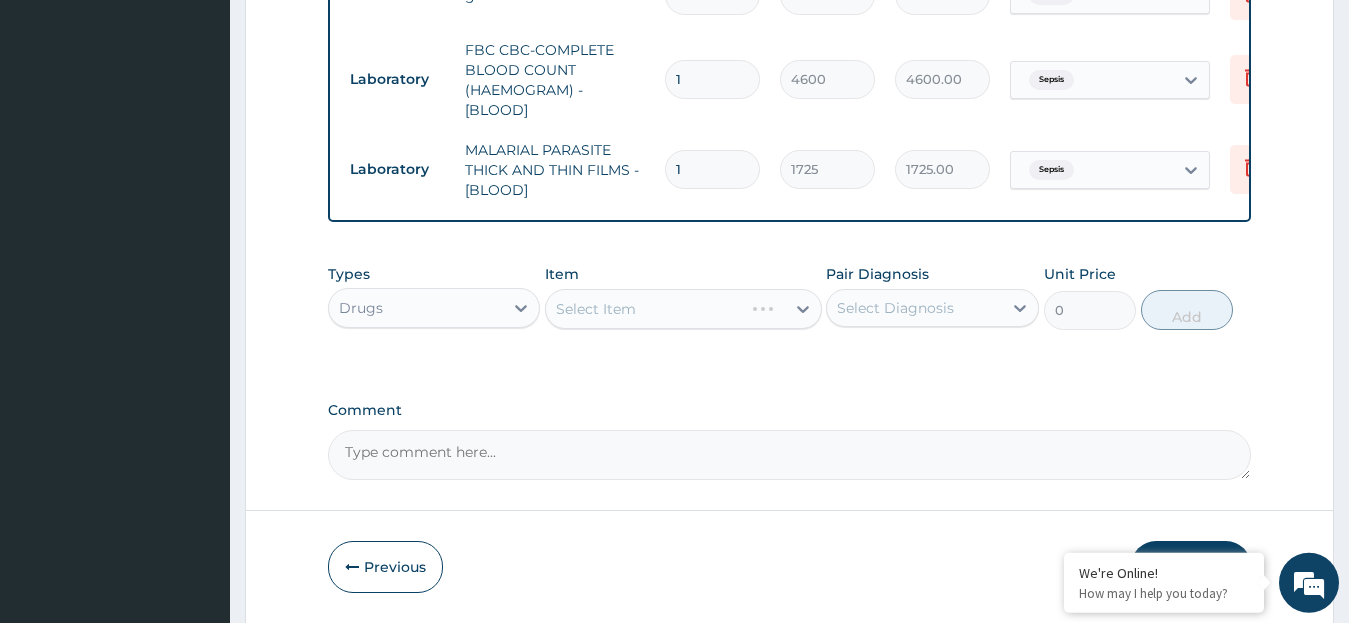 click on "Select Item" at bounding box center [683, 309] 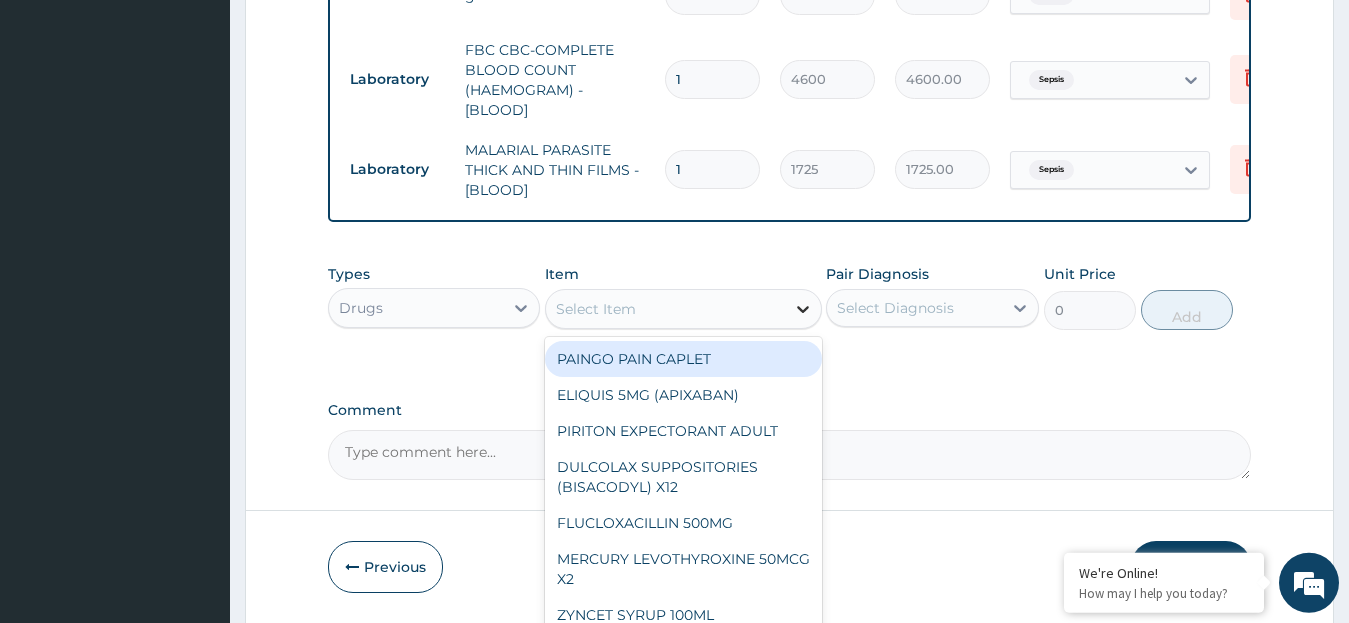 click 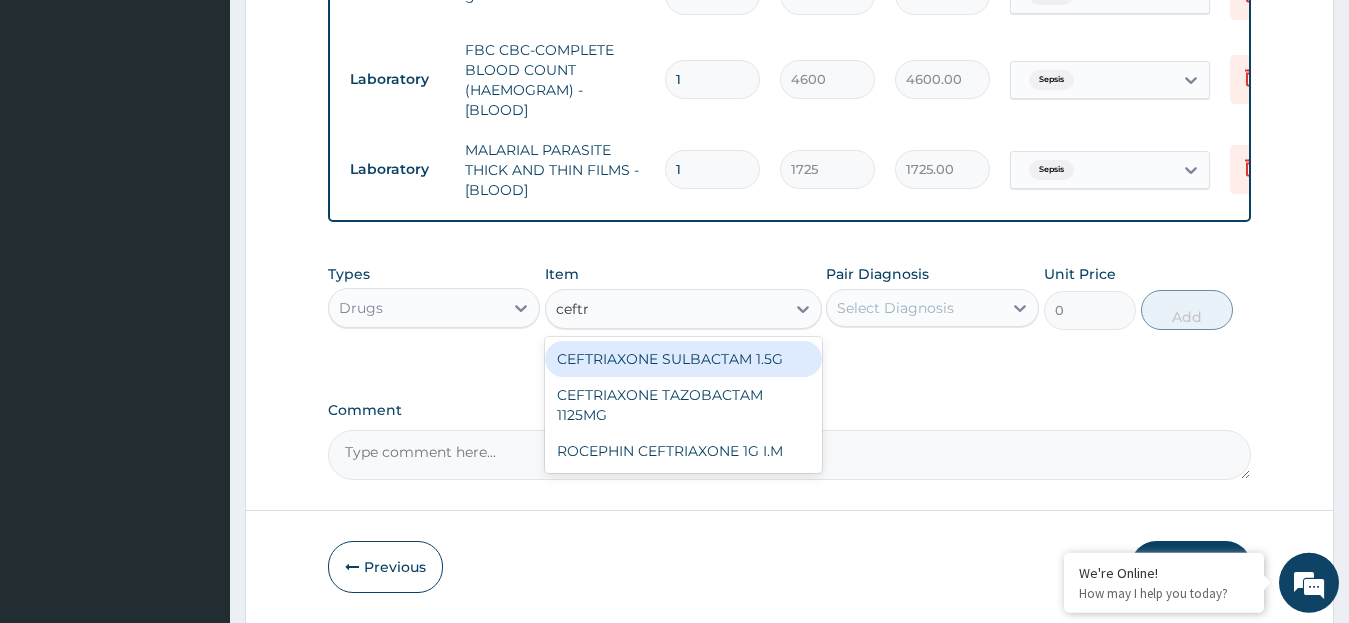 type on "ceftri" 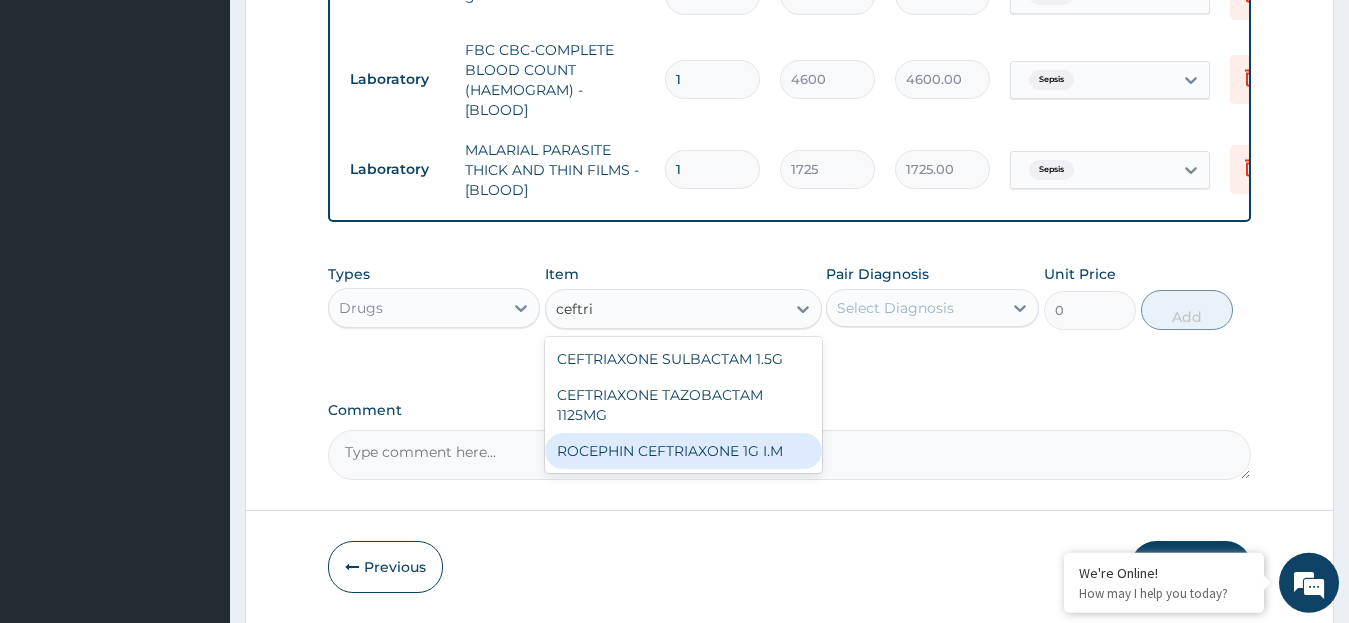 click on "ROCEPHIN CEFTRIAXONE 1G I.M" at bounding box center (683, 451) 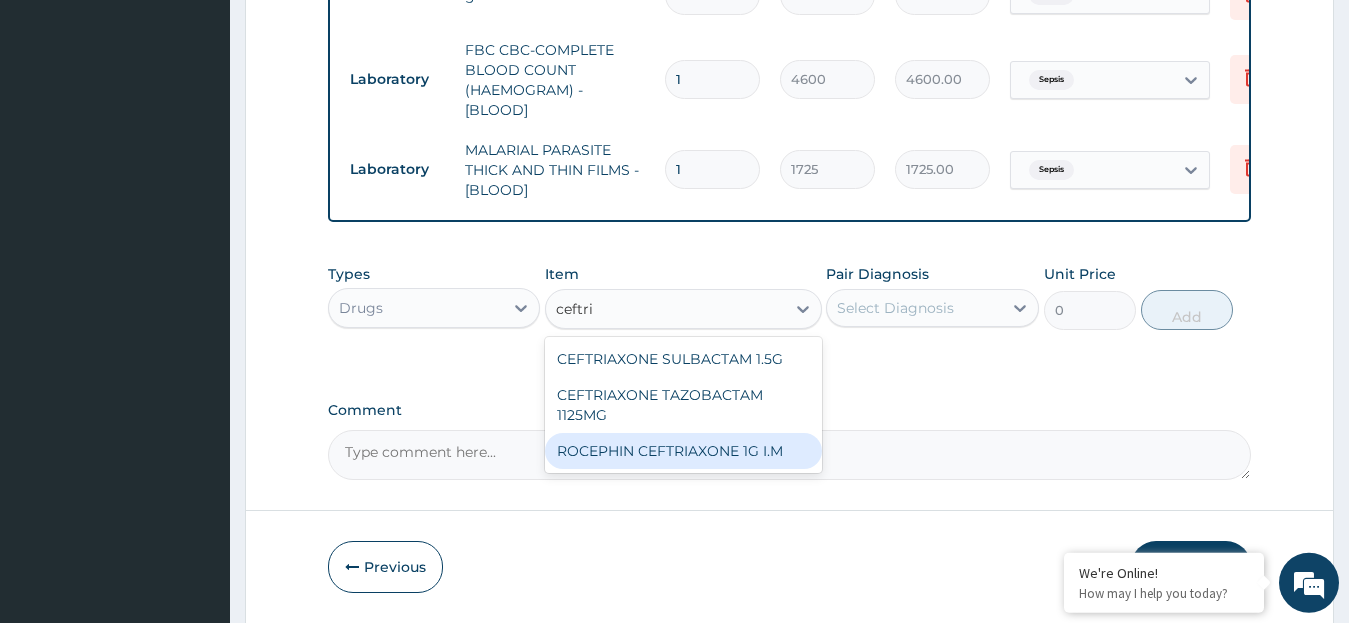 type 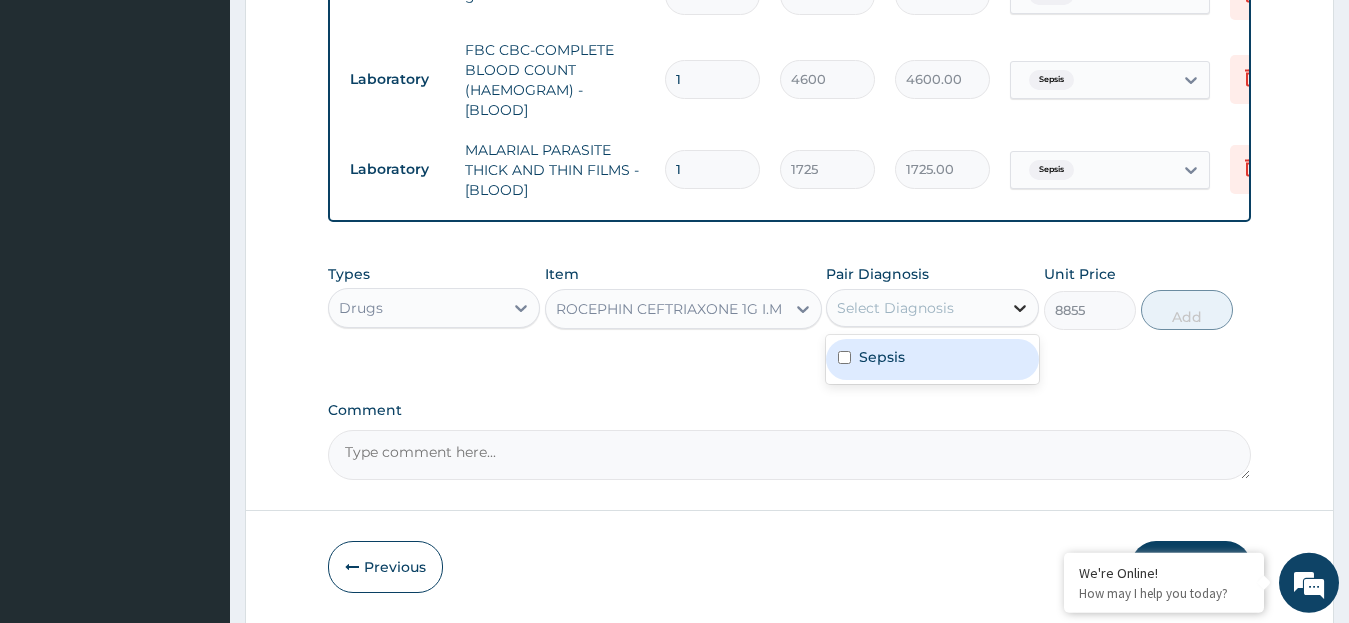click at bounding box center (1020, 308) 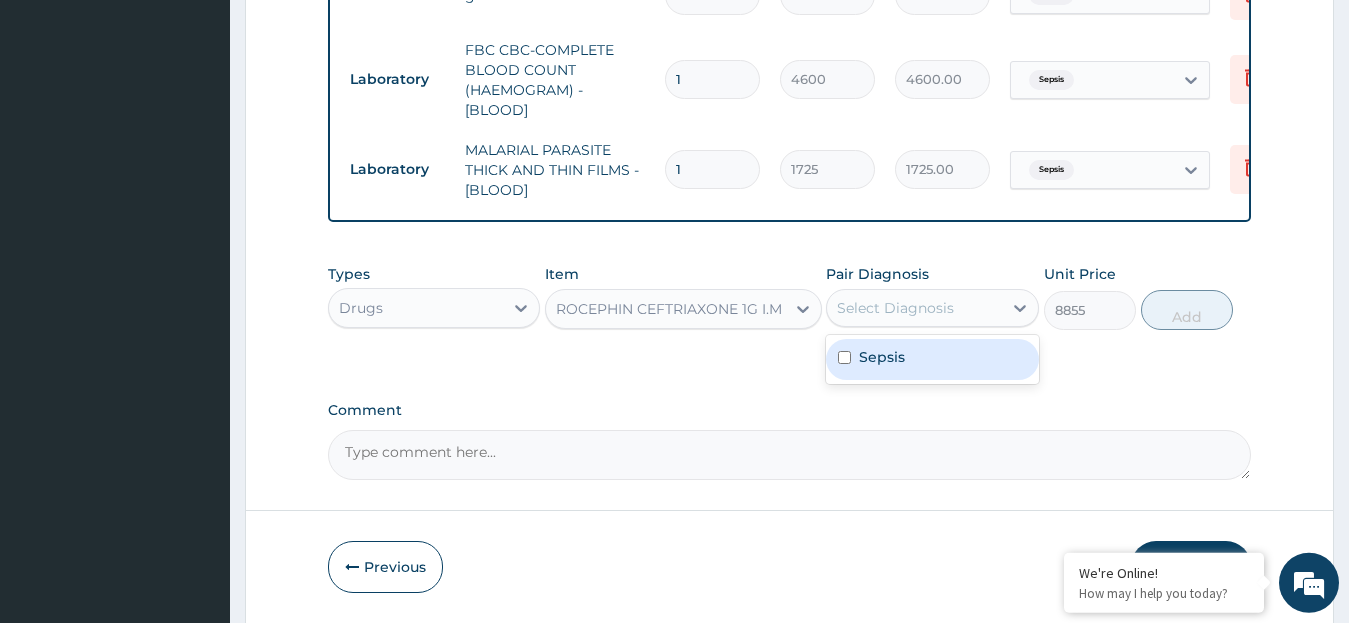 click on "Sepsis" at bounding box center (932, 359) 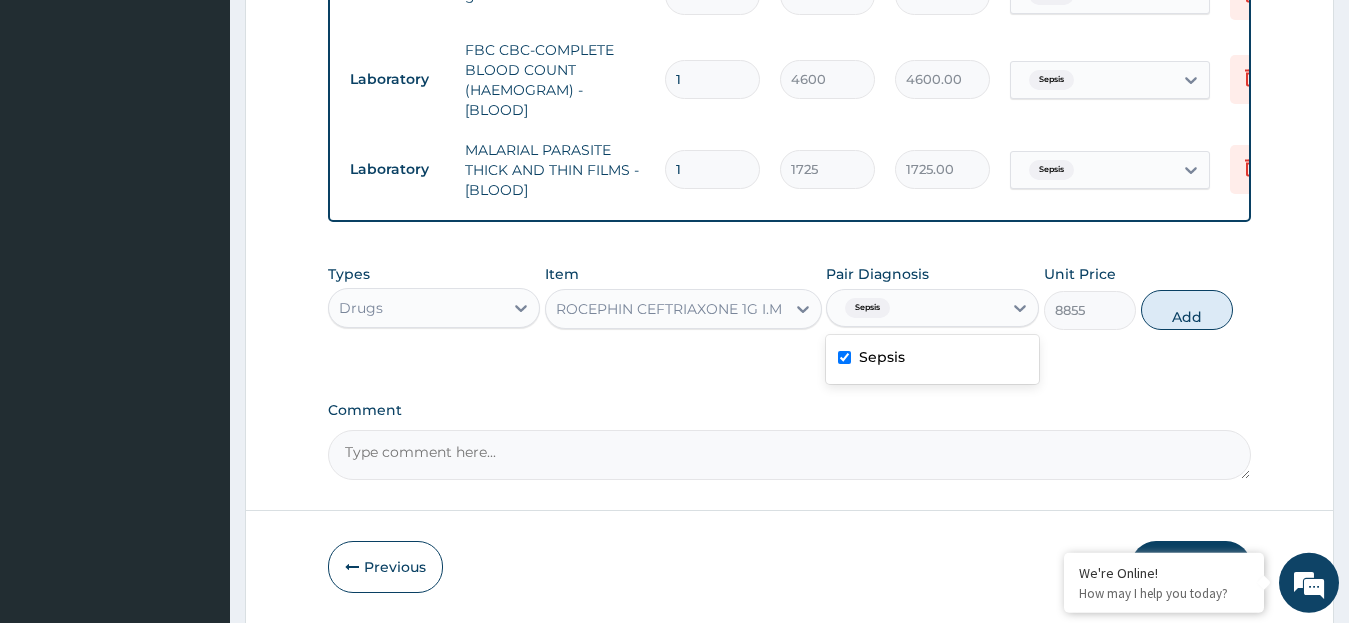 checkbox on "true" 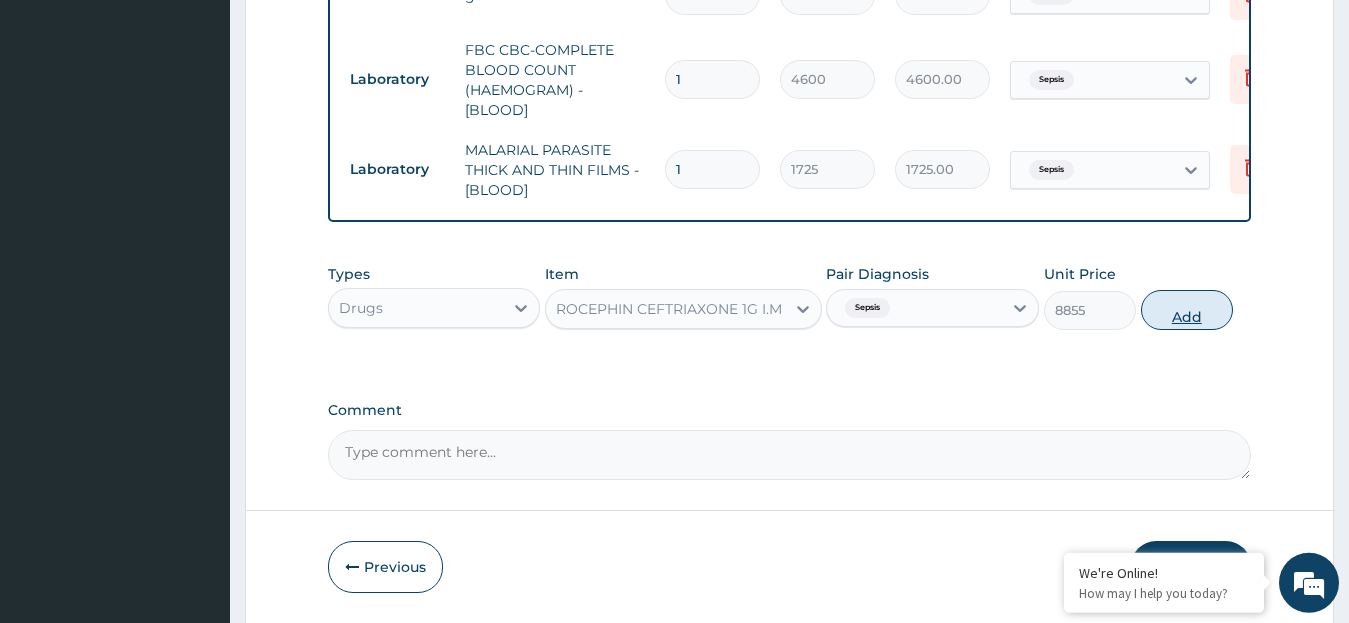 click on "Add" at bounding box center [1187, 310] 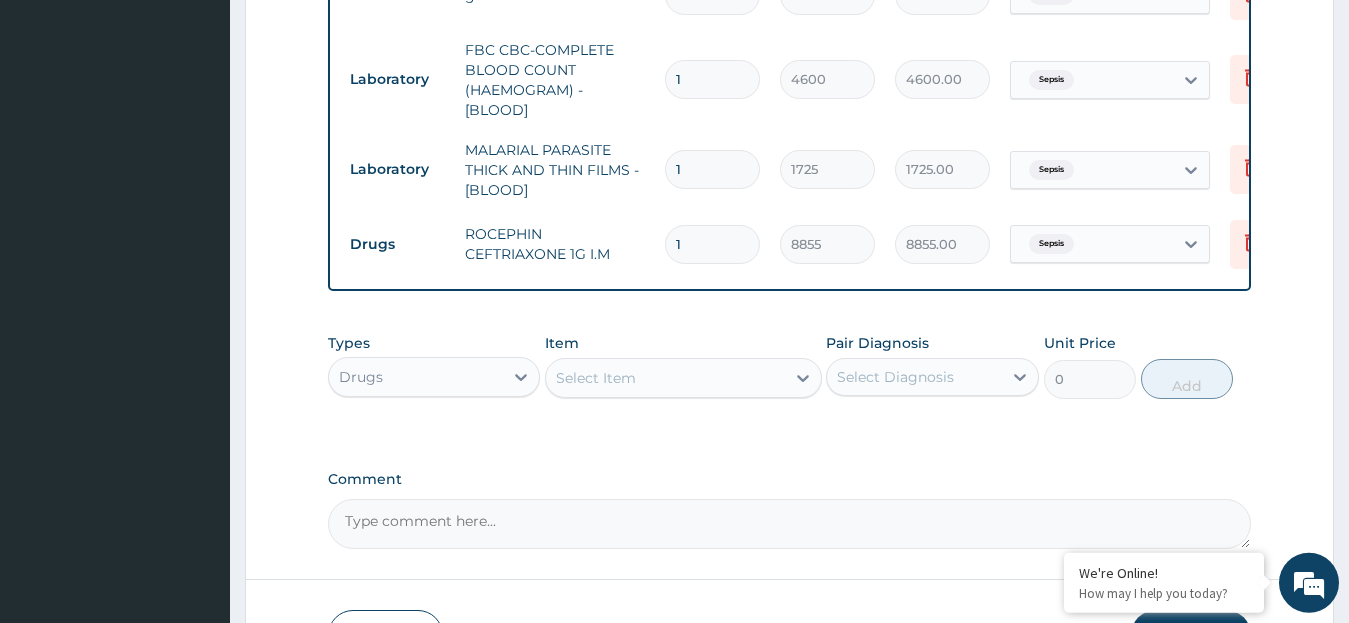 type 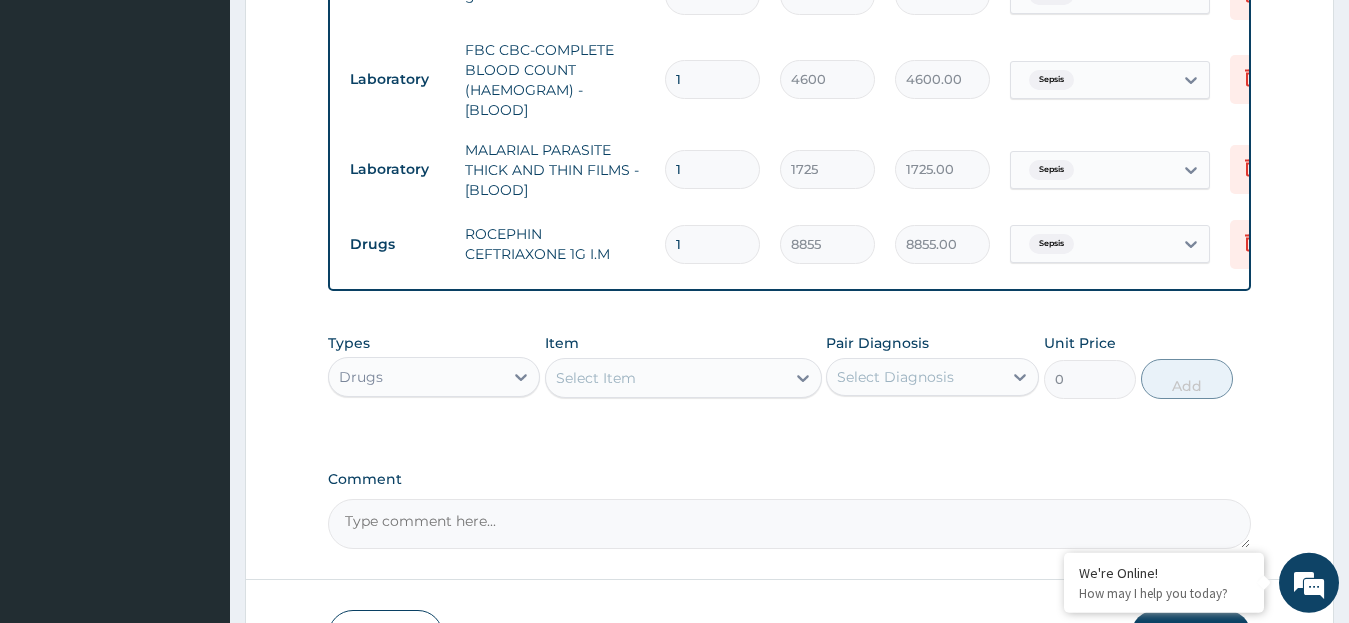 type on "0.00" 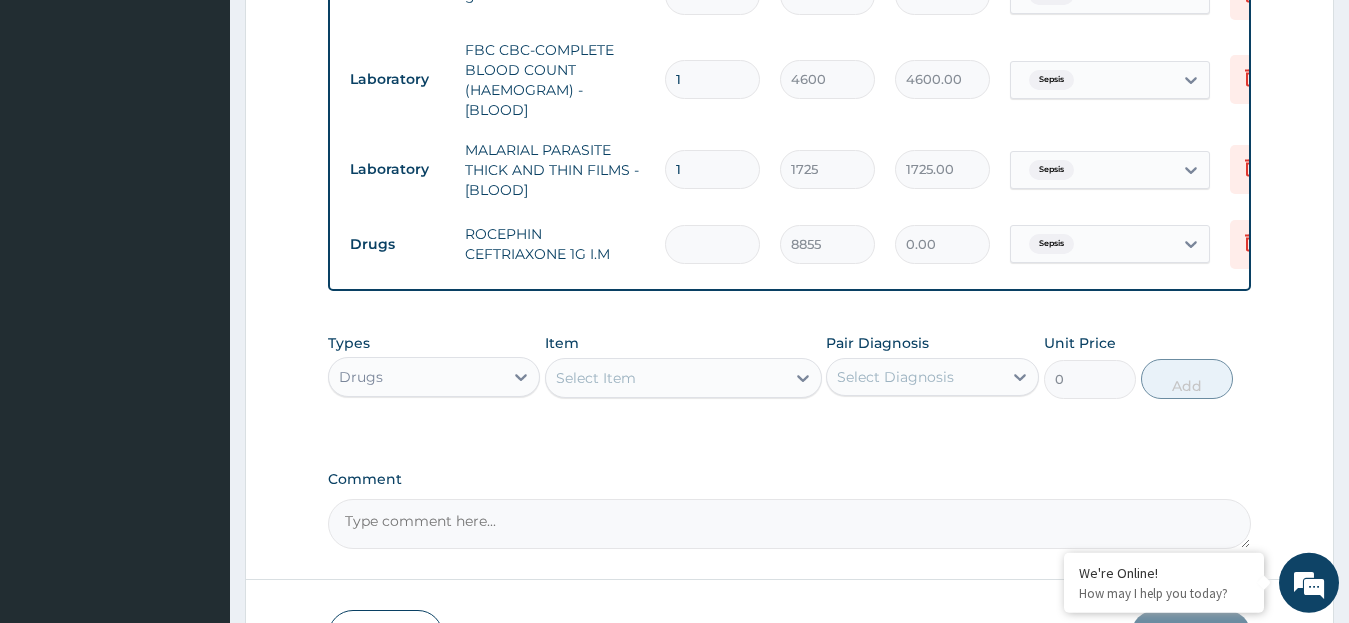 type on "6" 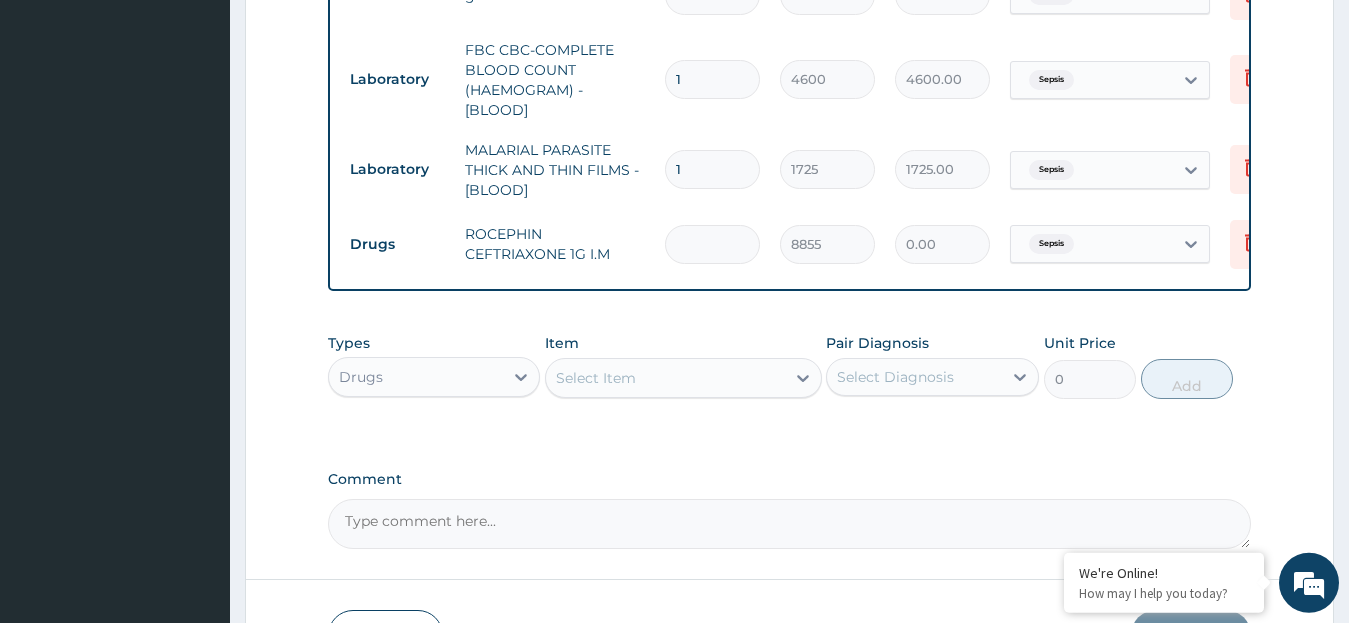 type on "53130.00" 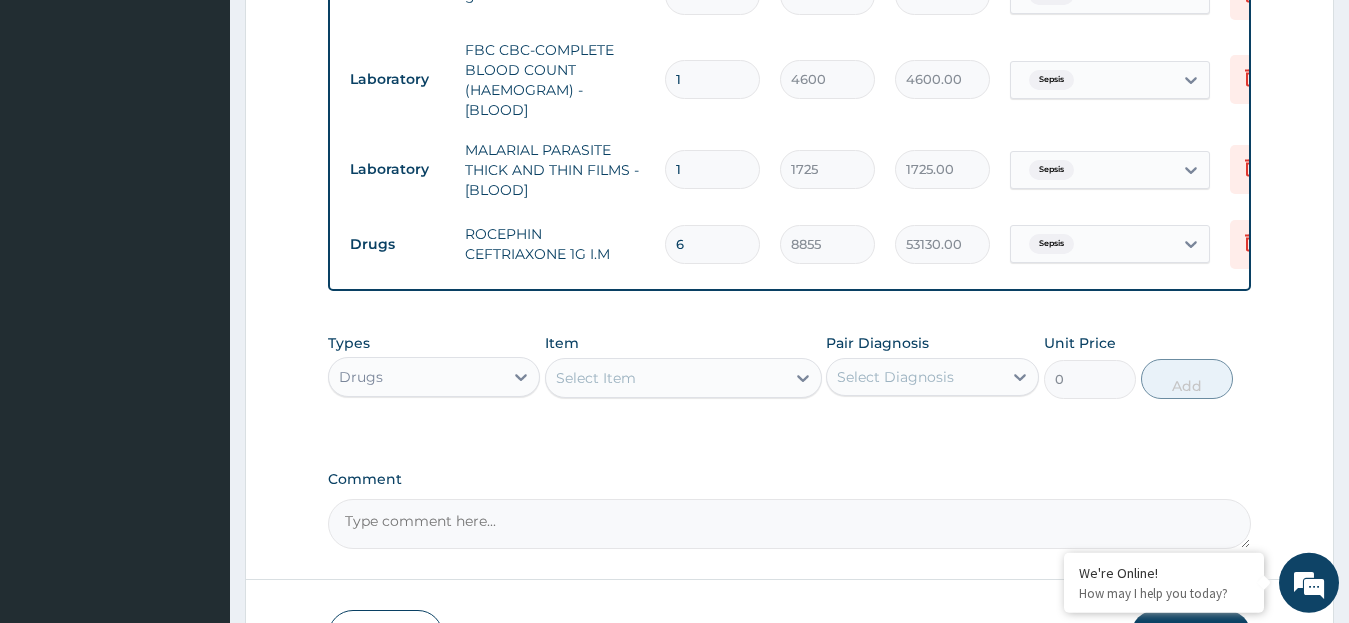 type on "6" 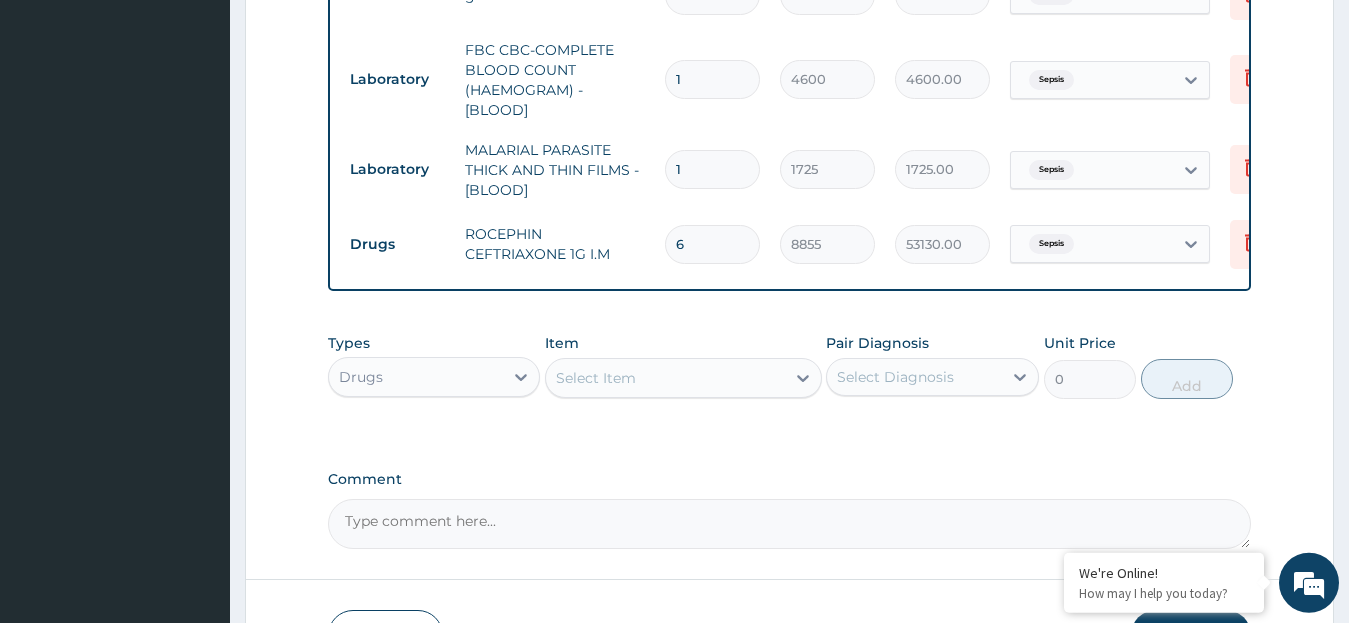 click on "Item Select Item" at bounding box center (683, 366) 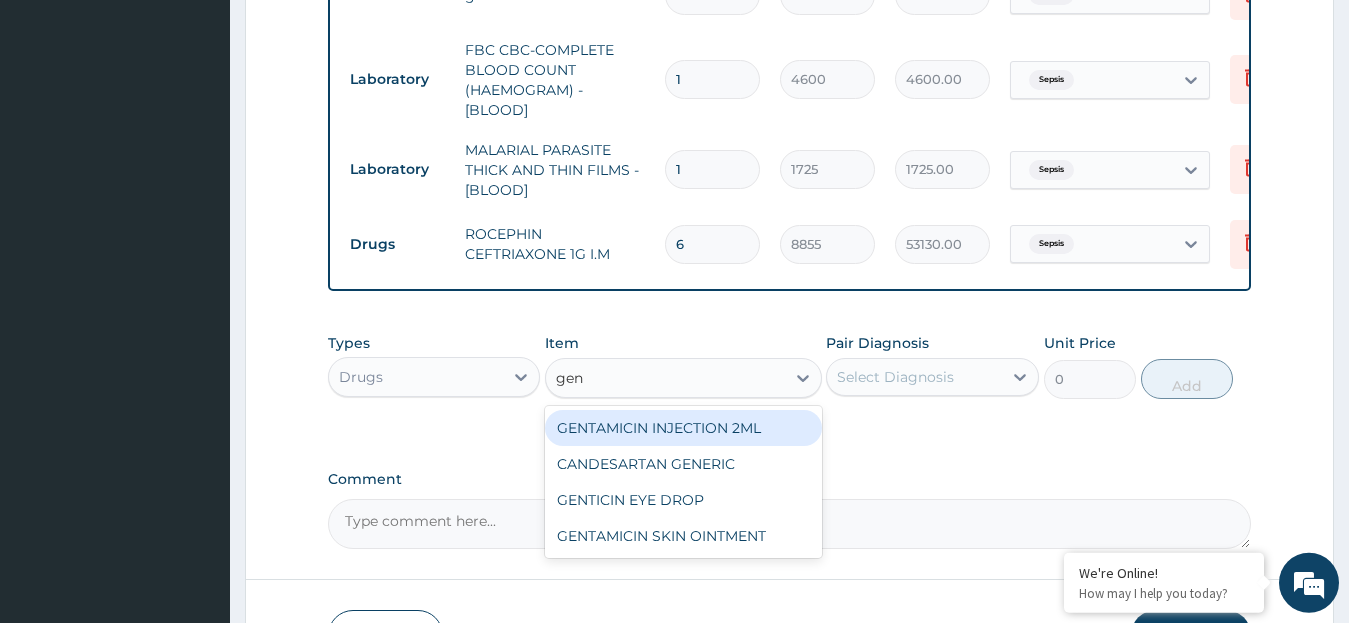 type on "gent" 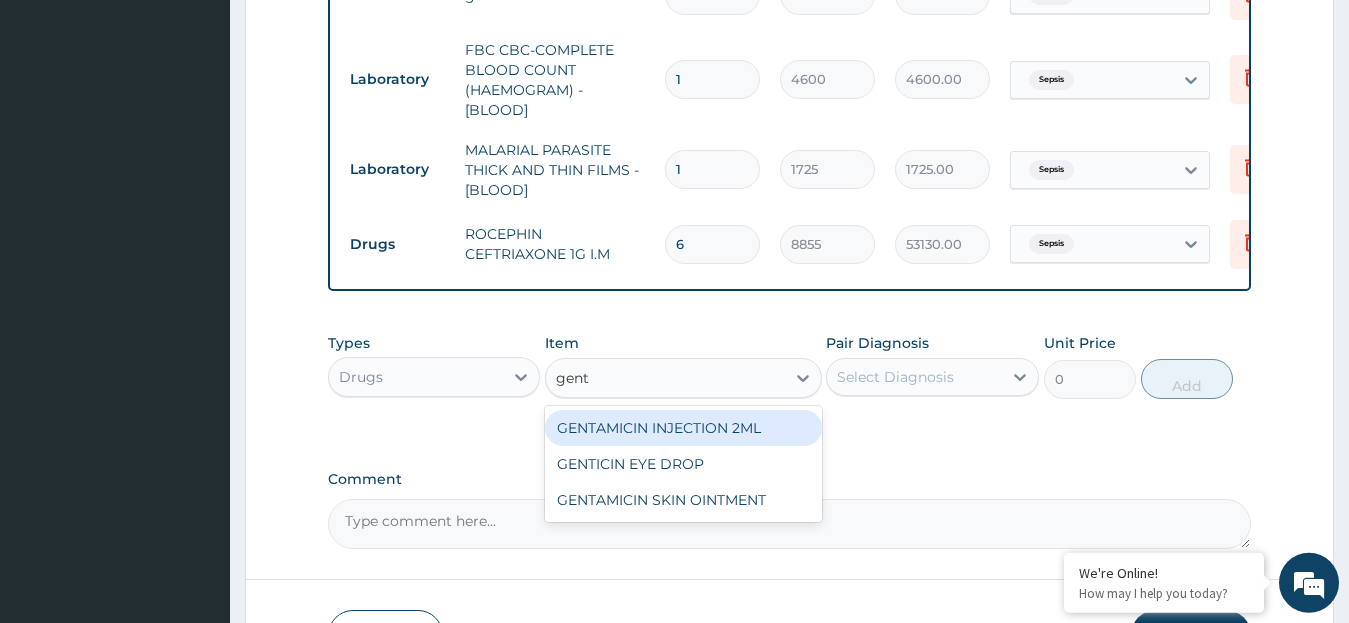 click on "GENTAMICIN INJECTION 2ML" at bounding box center [683, 428] 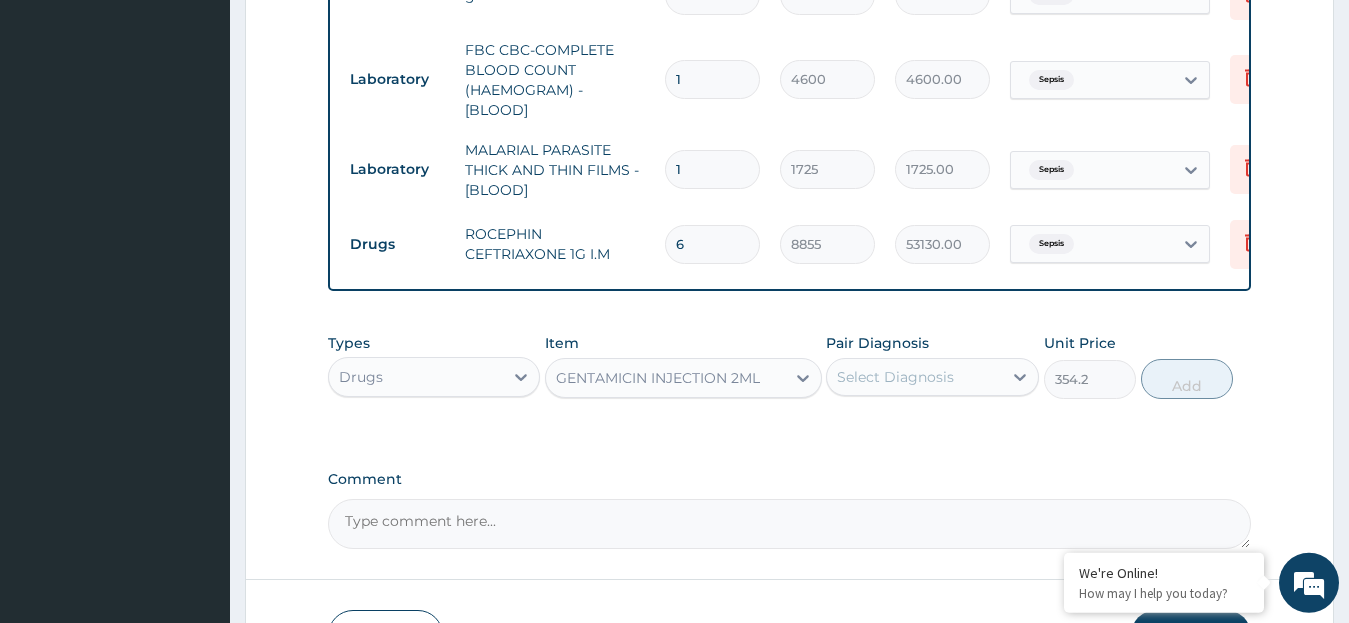 click on "Select Diagnosis" at bounding box center (895, 377) 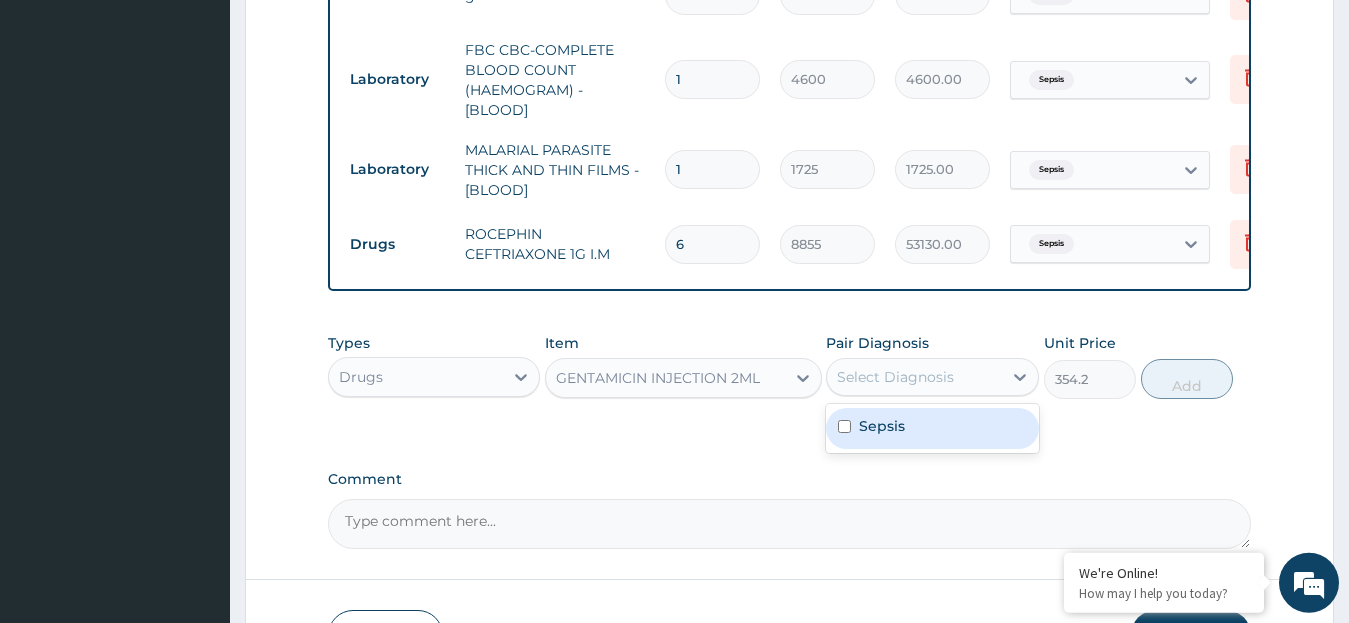 click at bounding box center (844, 426) 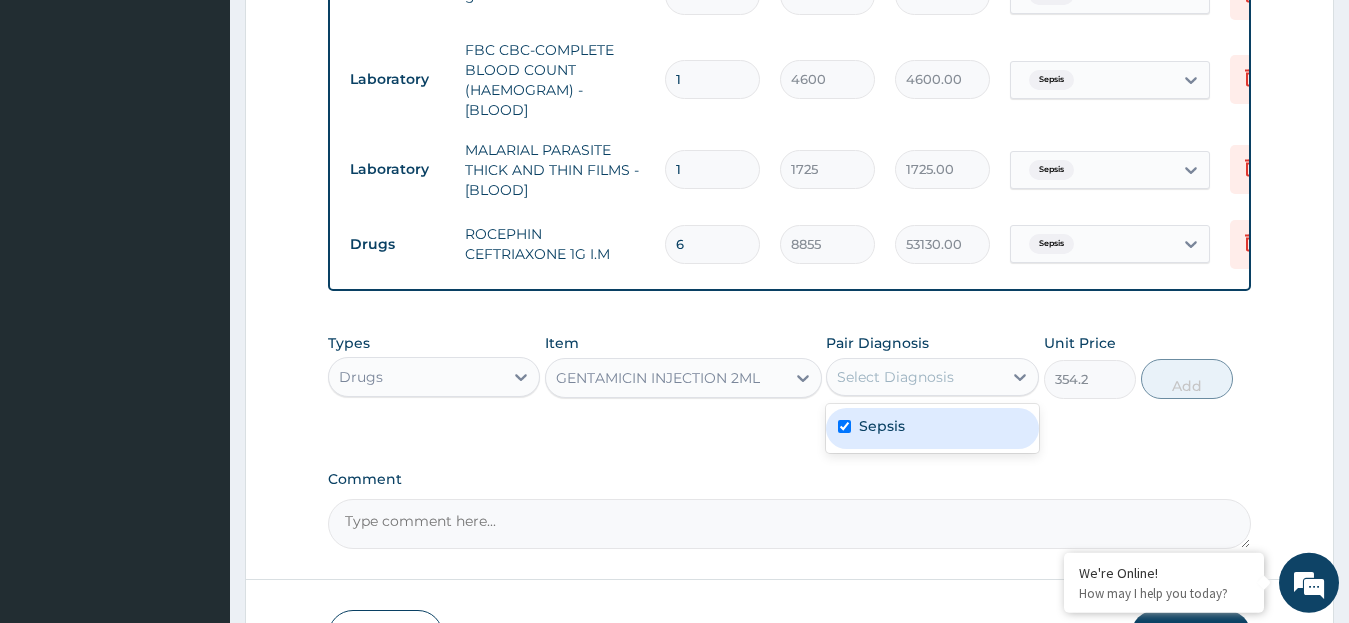 checkbox on "true" 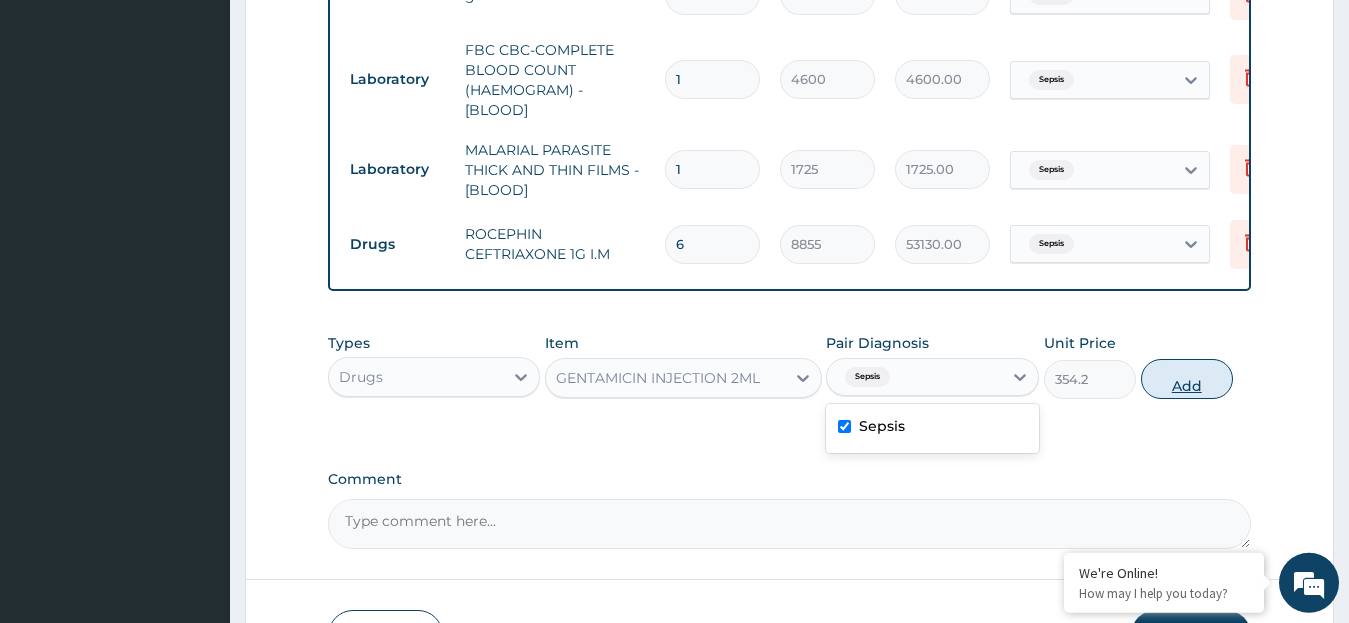 click on "Add" at bounding box center (1187, 379) 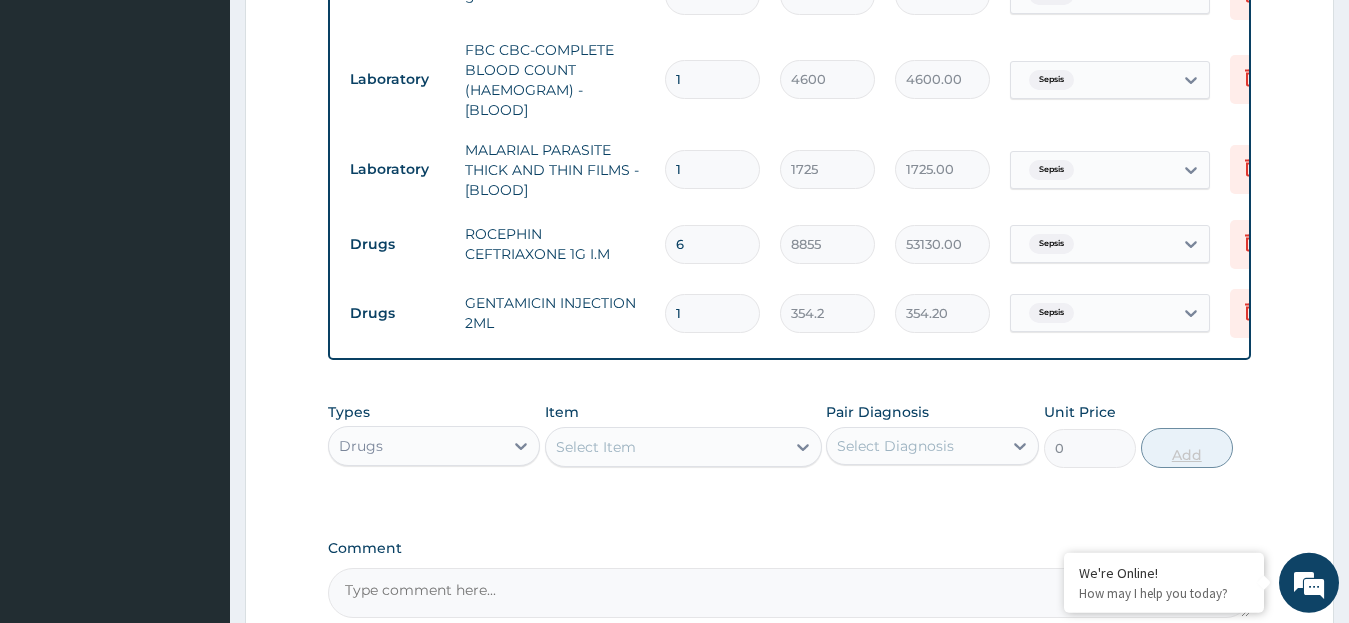 type 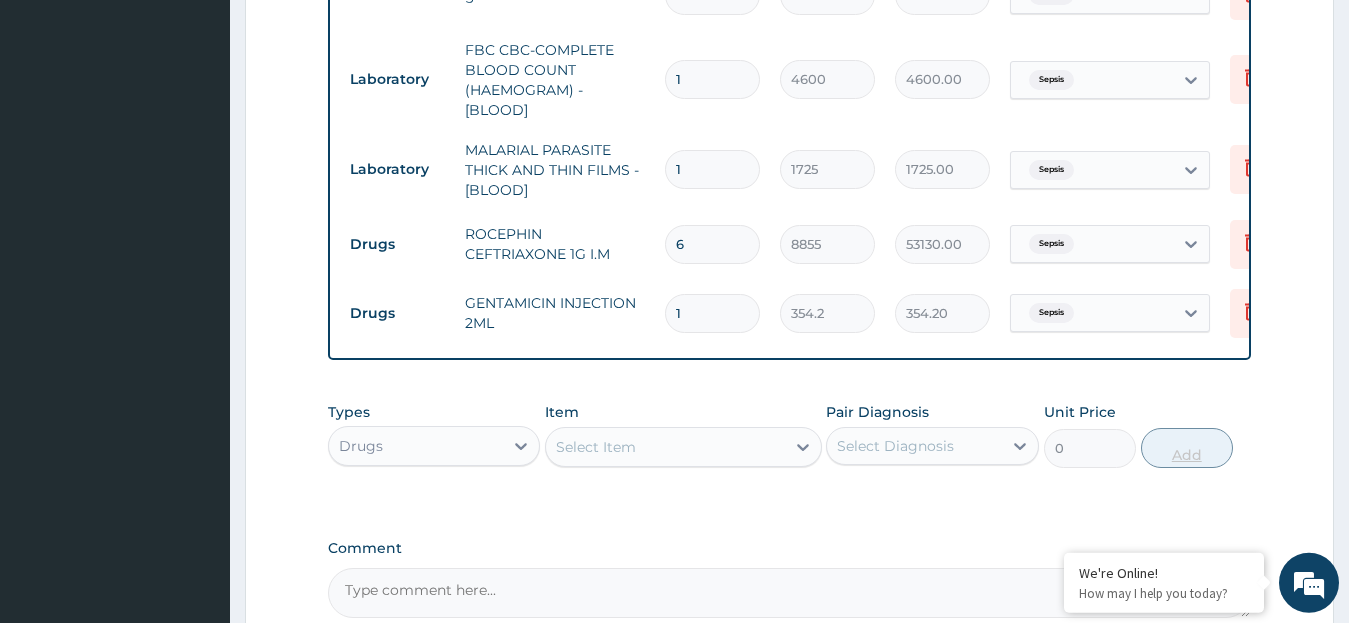 type on "0.00" 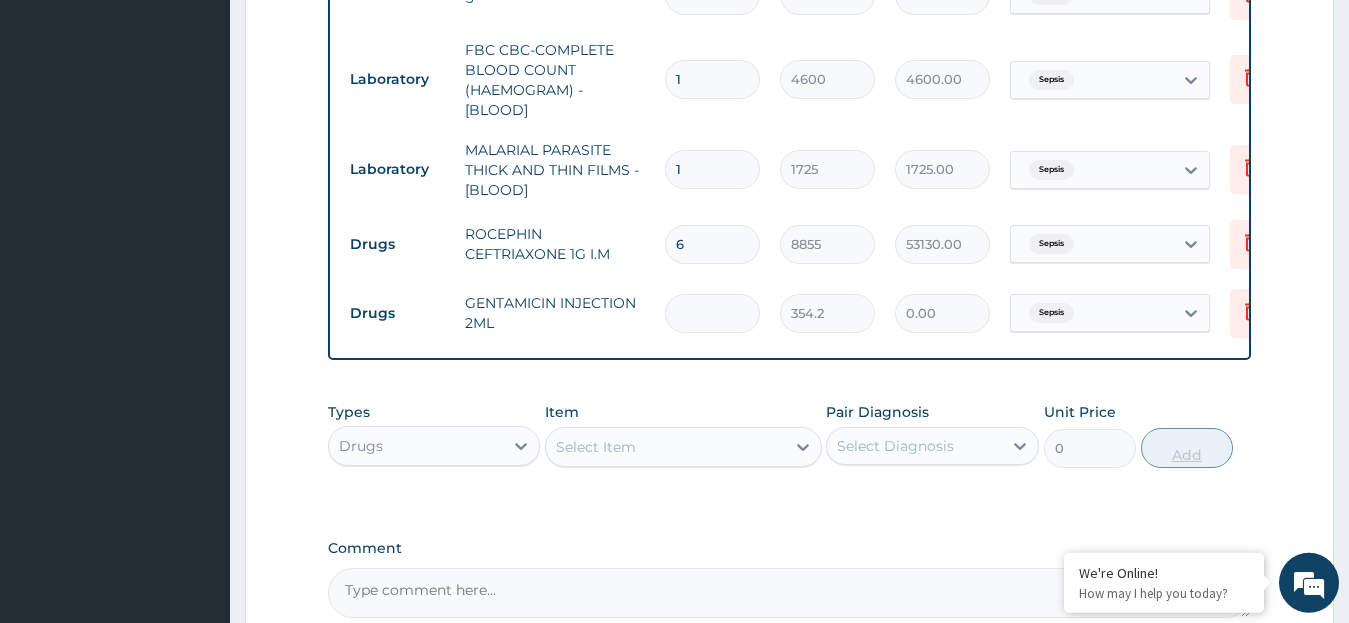 type on "6" 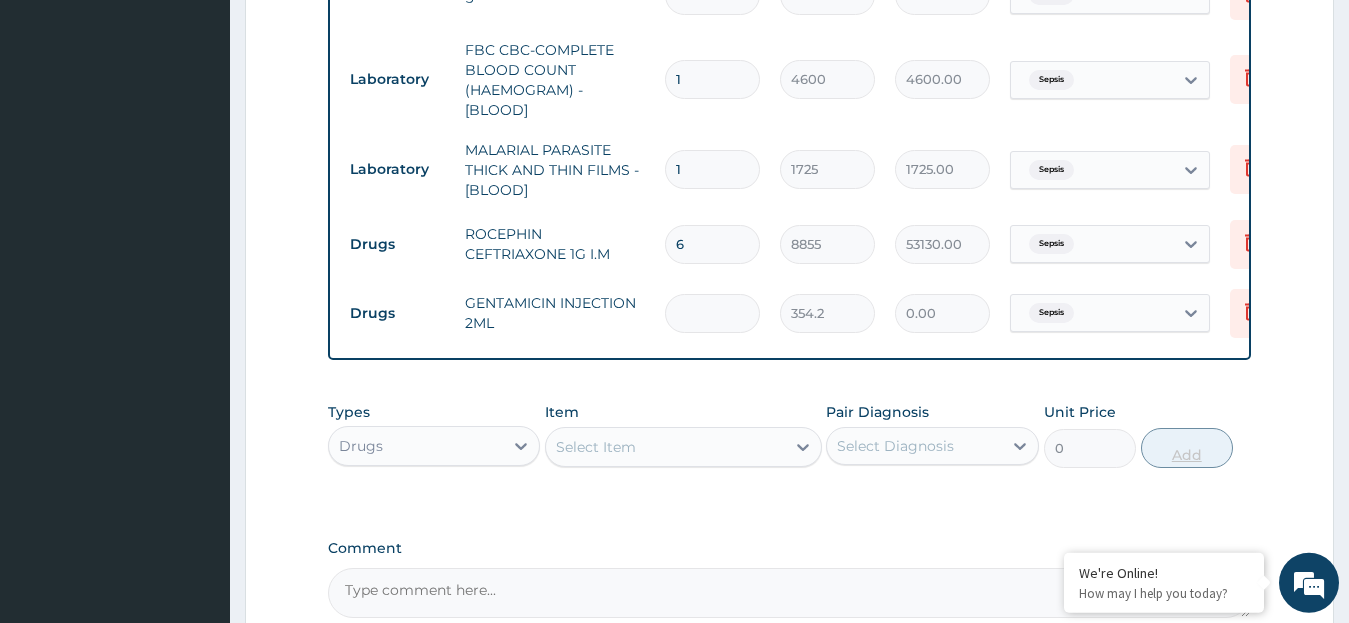 type on "2125.20" 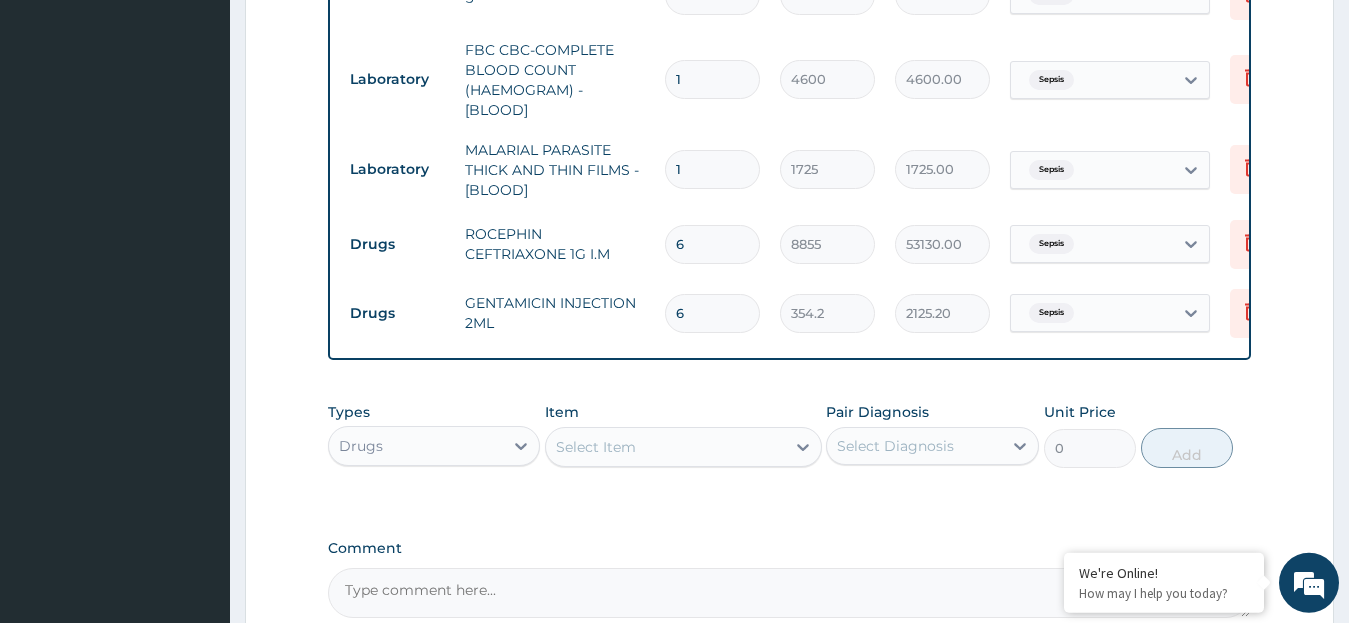 type on "6" 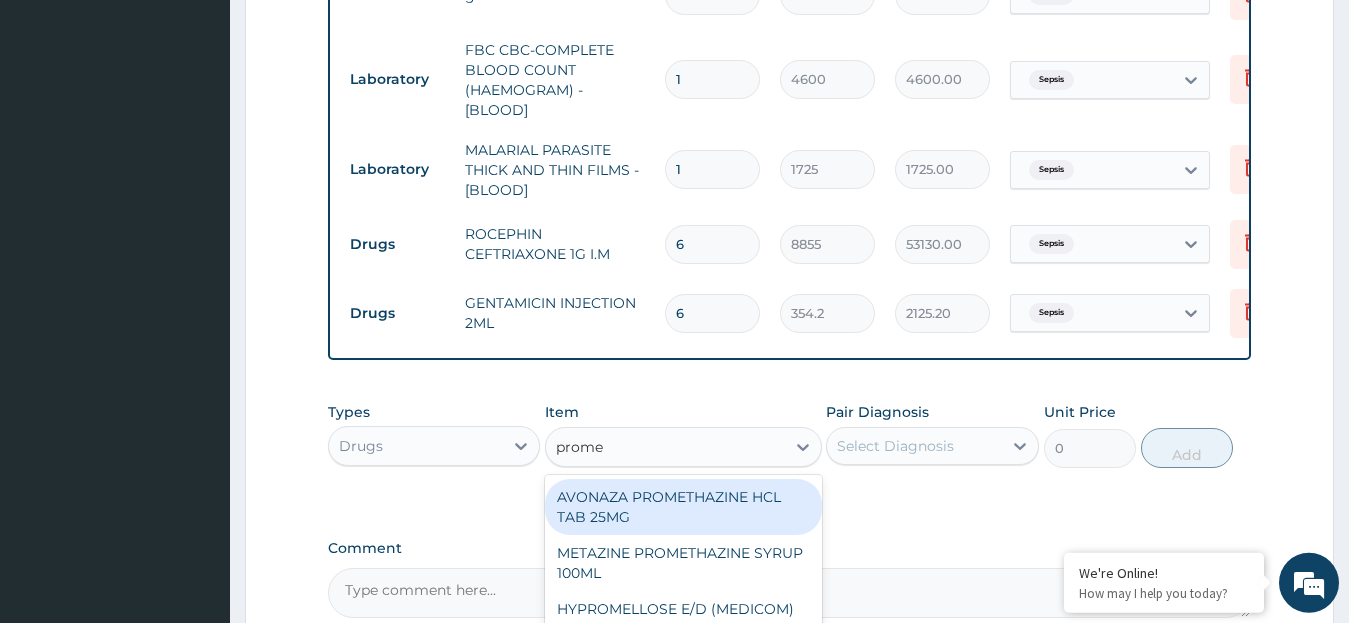 type on "promet" 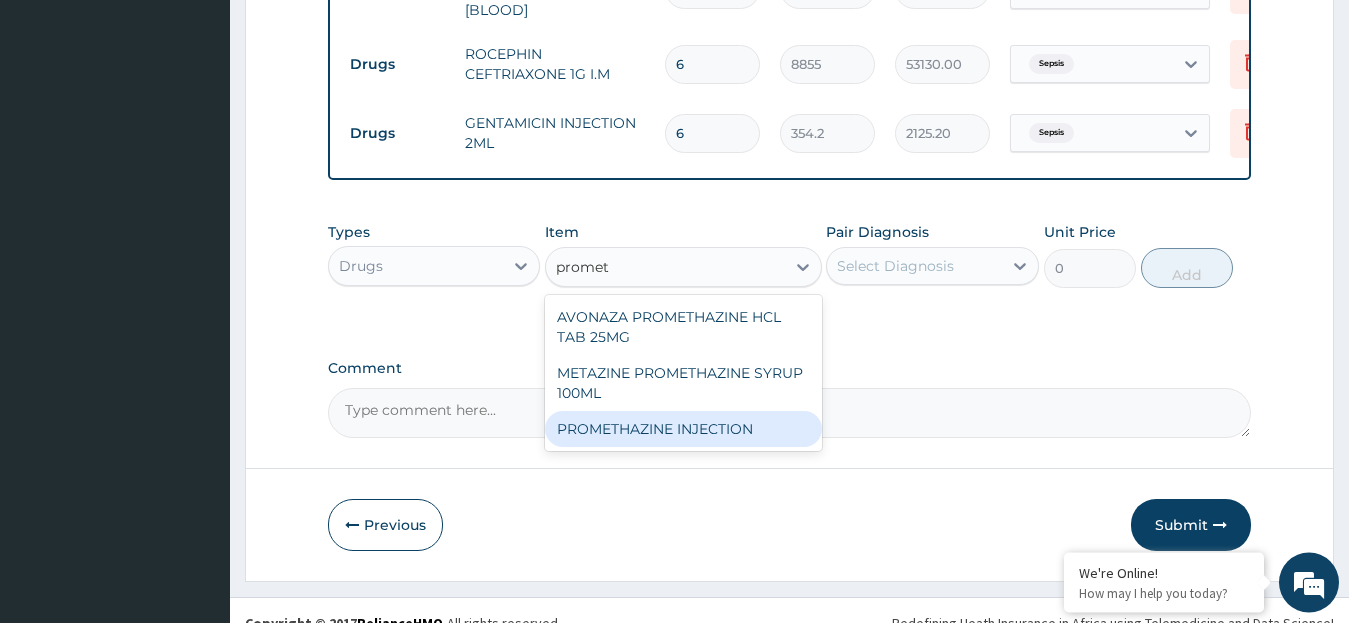 scroll, scrollTop: 1023, scrollLeft: 0, axis: vertical 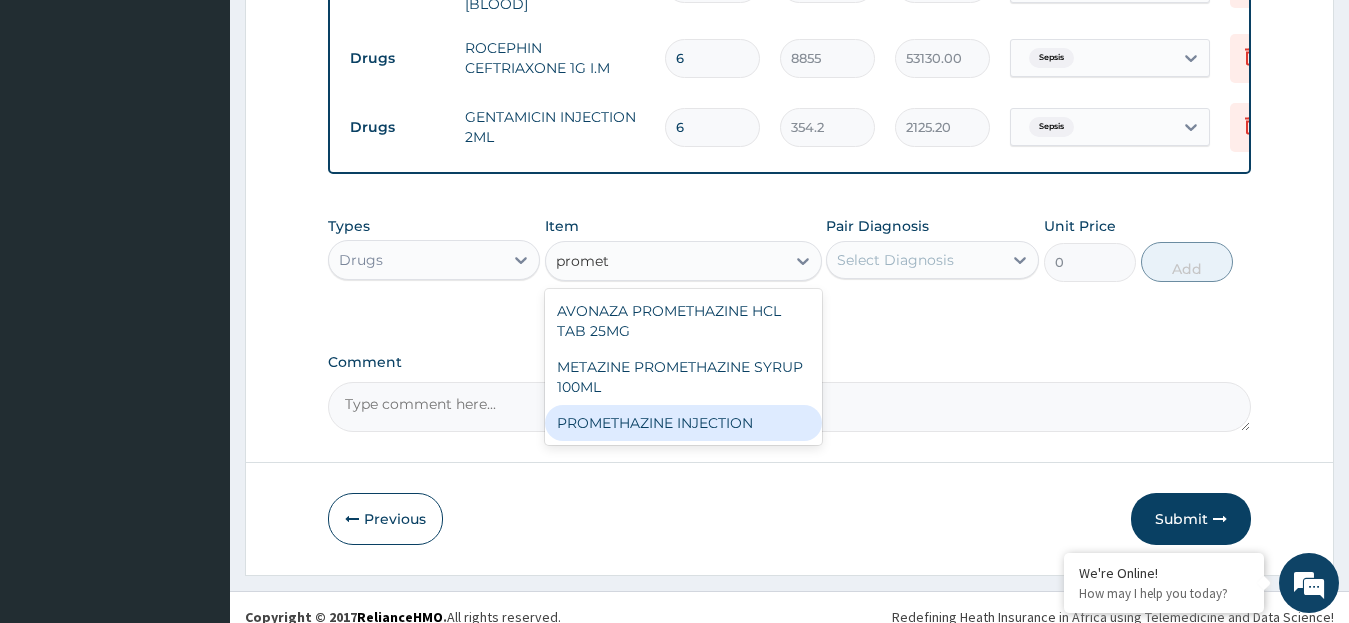 click on "PROMETHAZINE INJECTION" at bounding box center [683, 423] 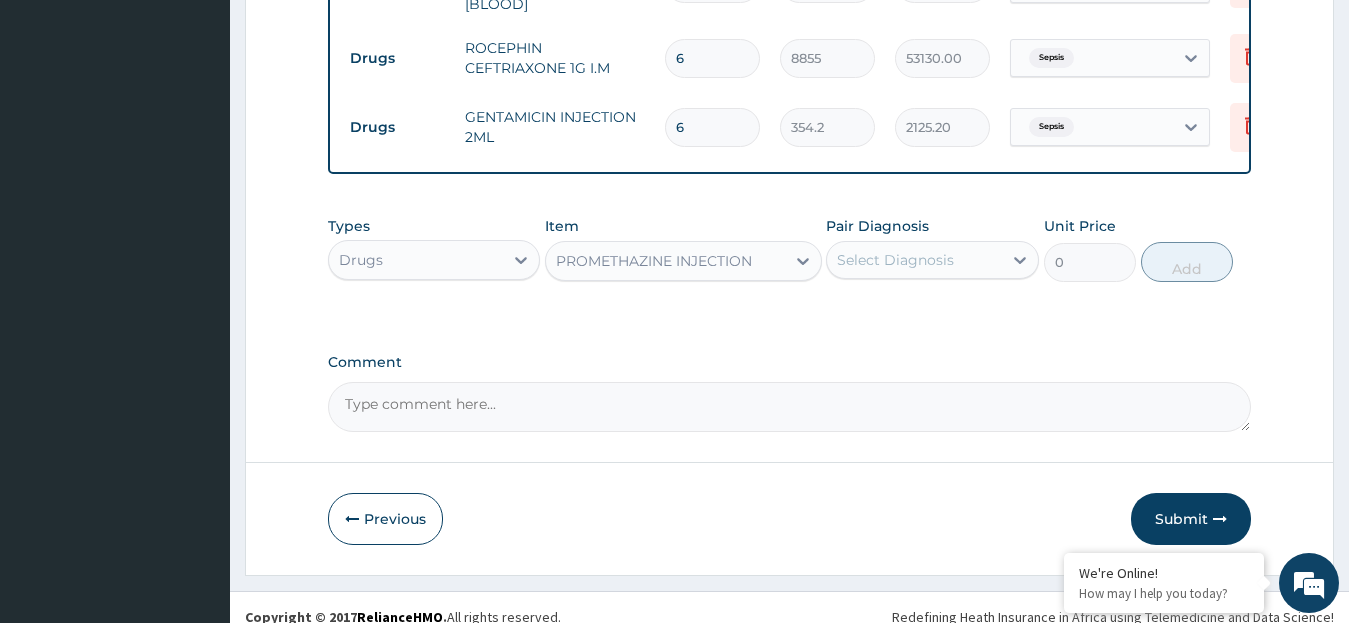 type 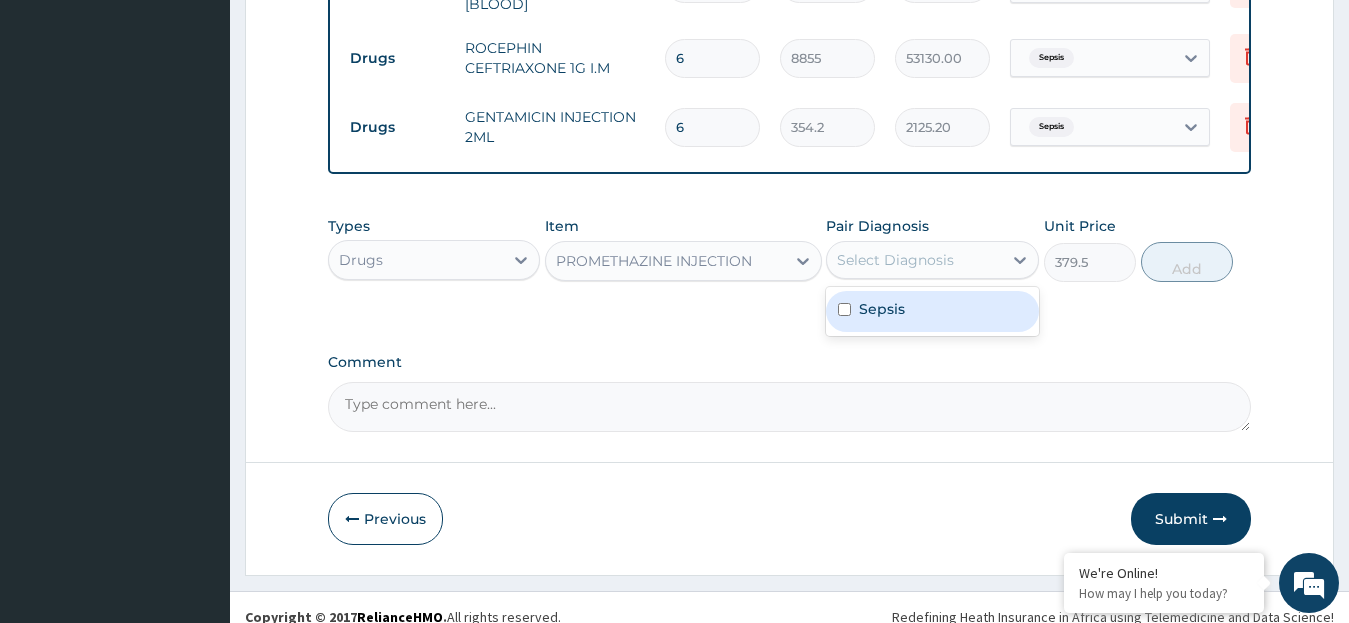 click on "Select Diagnosis" at bounding box center [914, 260] 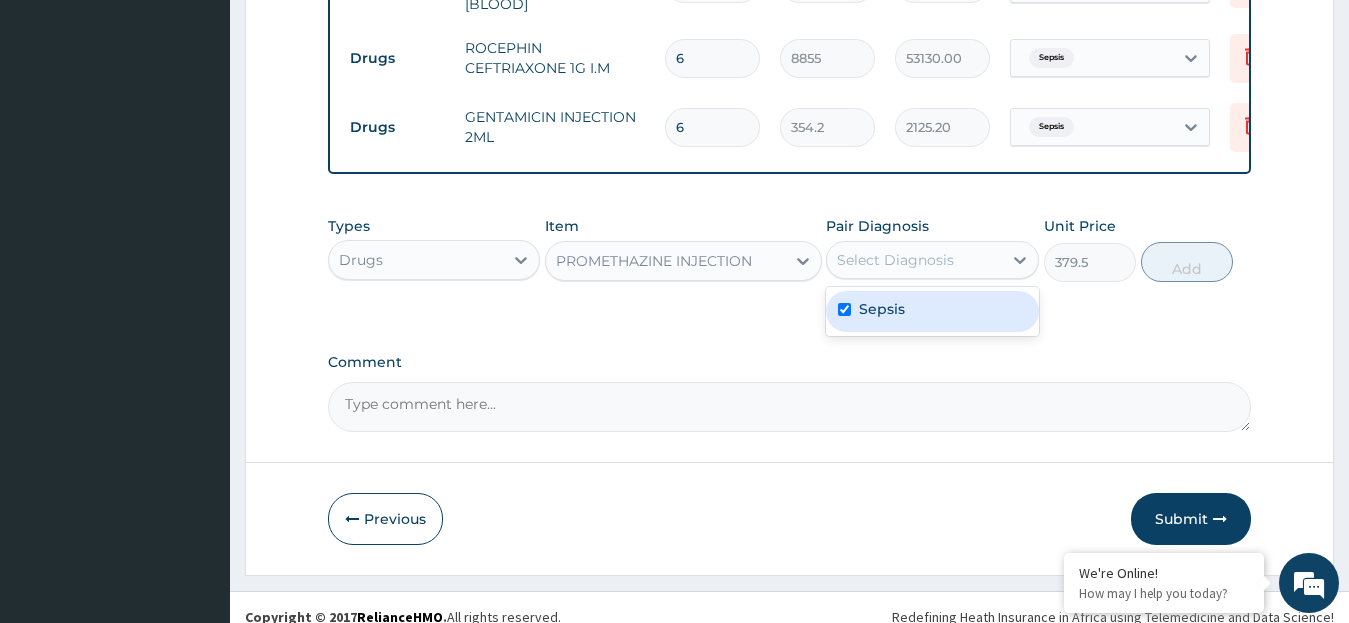 checkbox on "true" 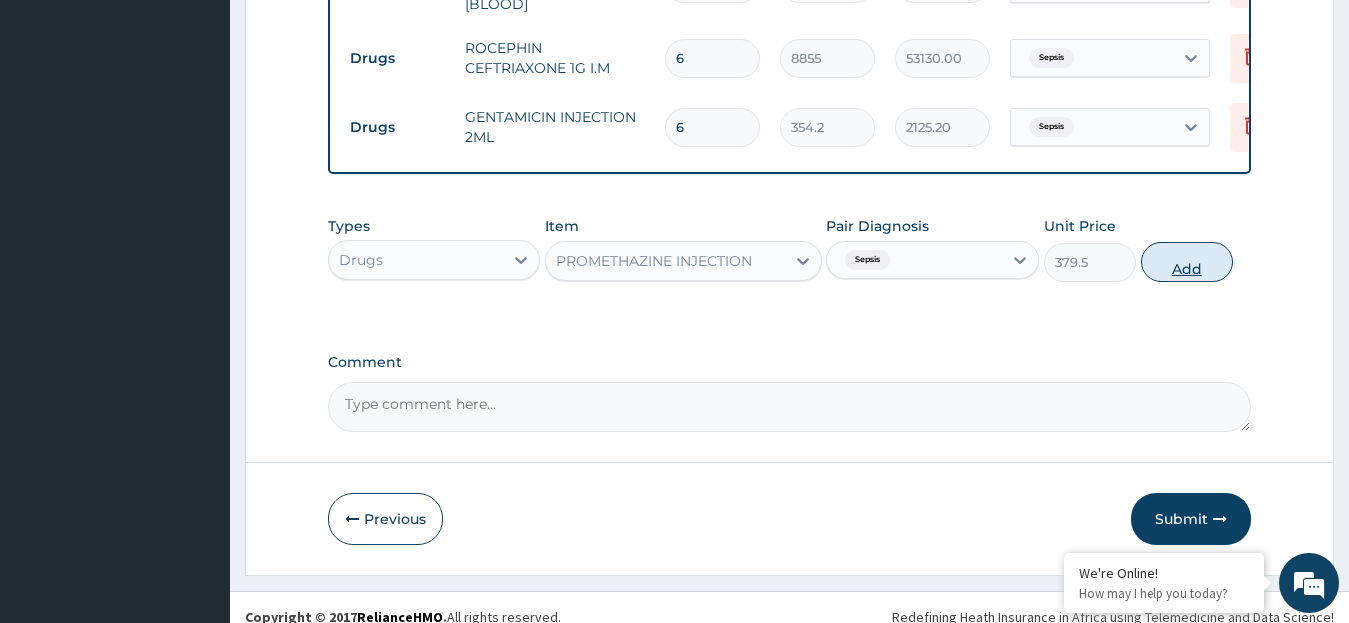 click on "Add" at bounding box center [1187, 262] 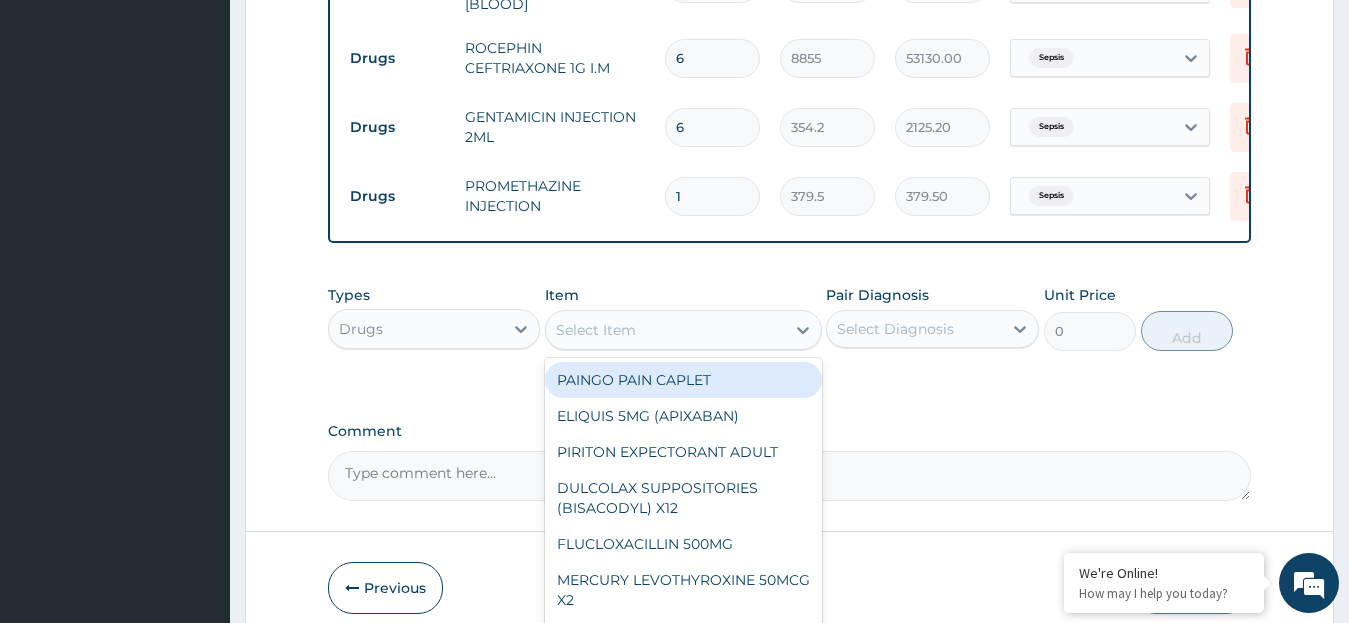 click on "Select Item" at bounding box center (596, 330) 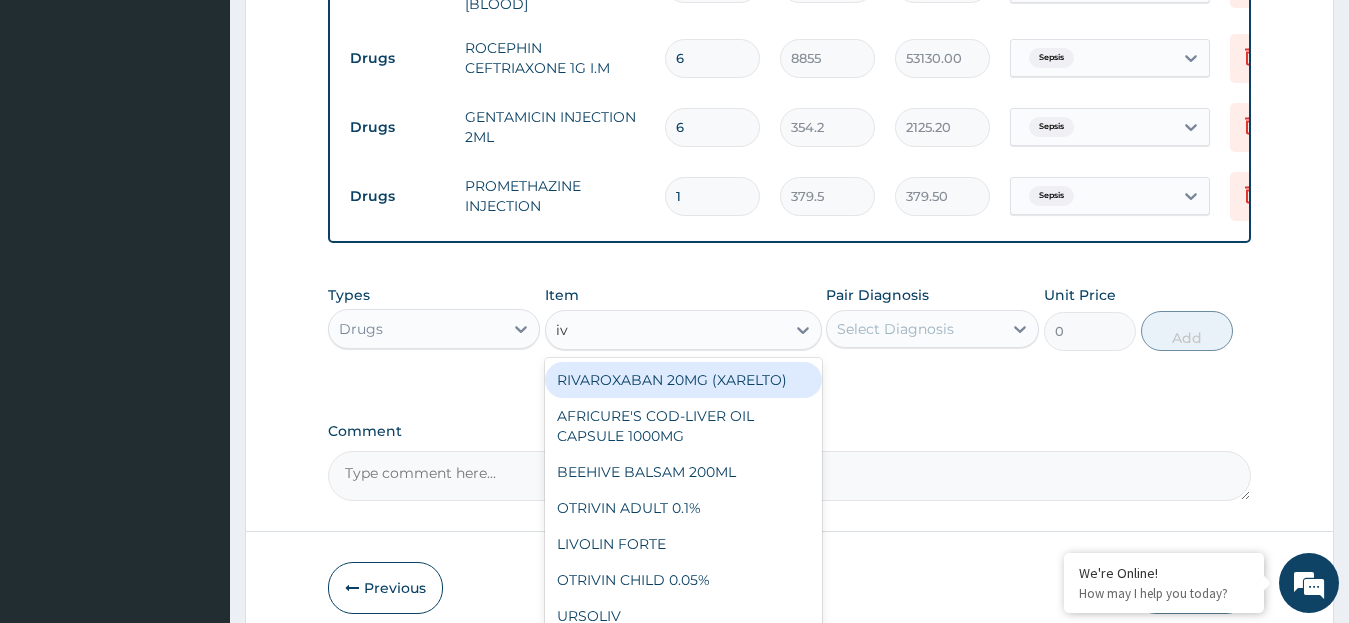 type on "i" 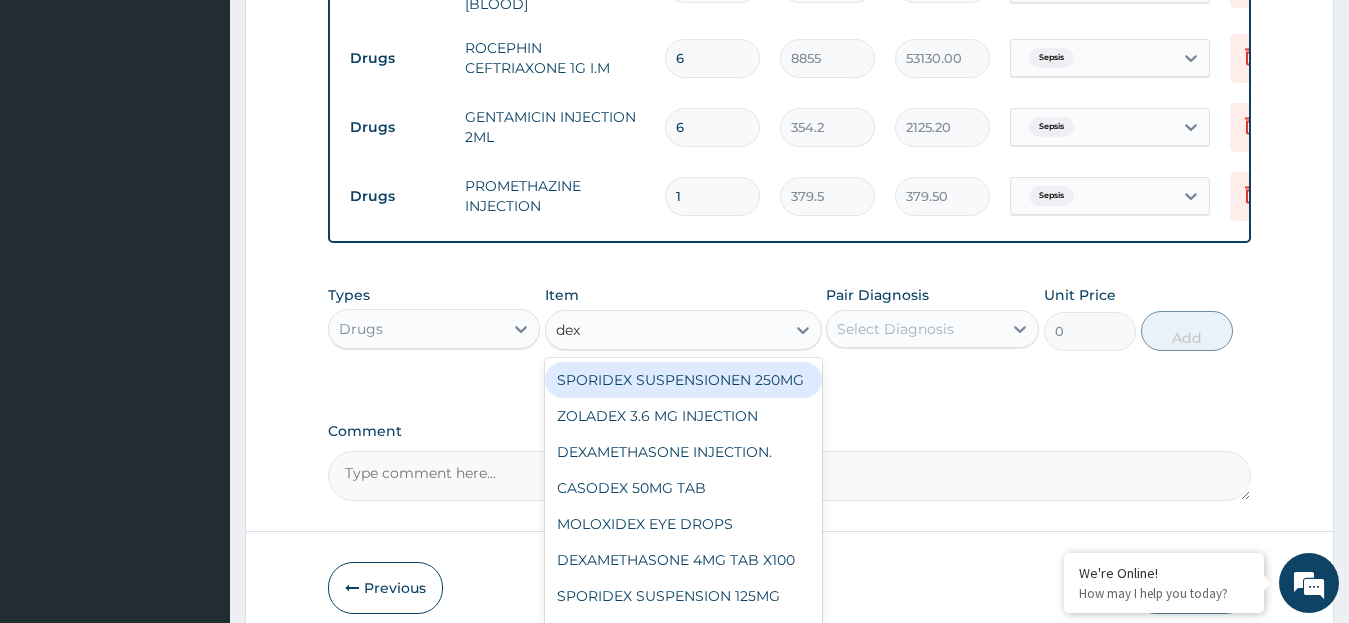 type on "dext" 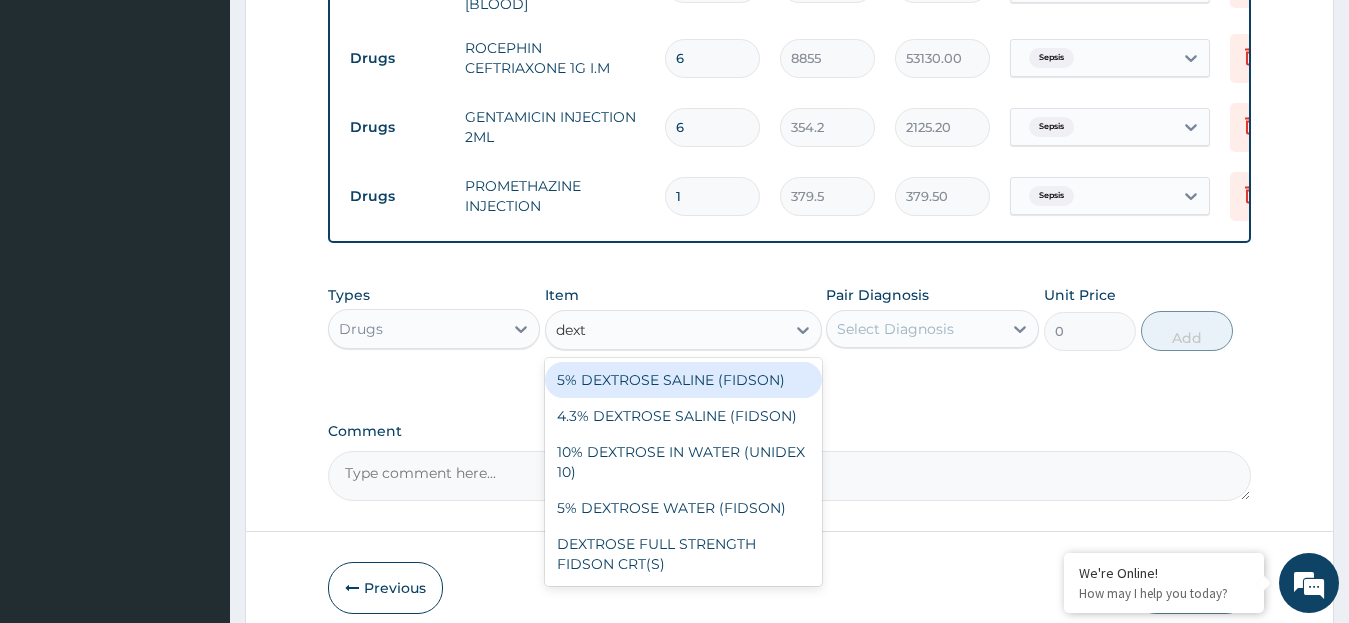 click on "5% DEXTROSE SALINE (FIDSON)" at bounding box center (683, 380) 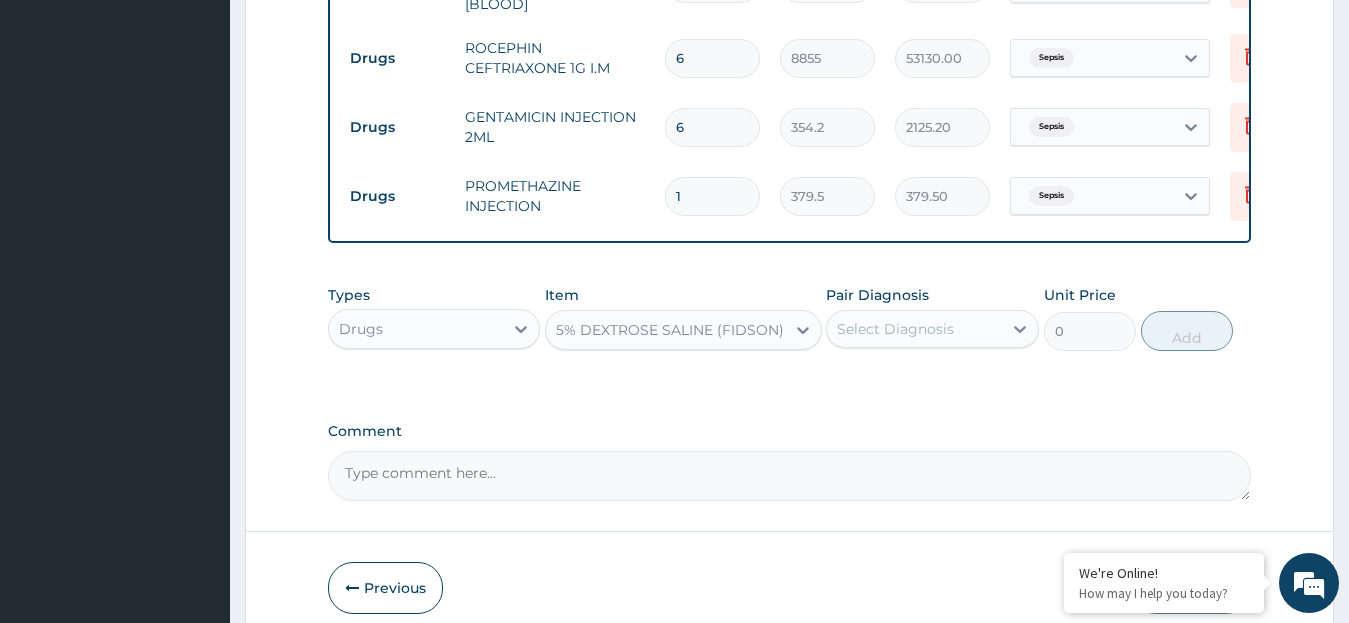 type 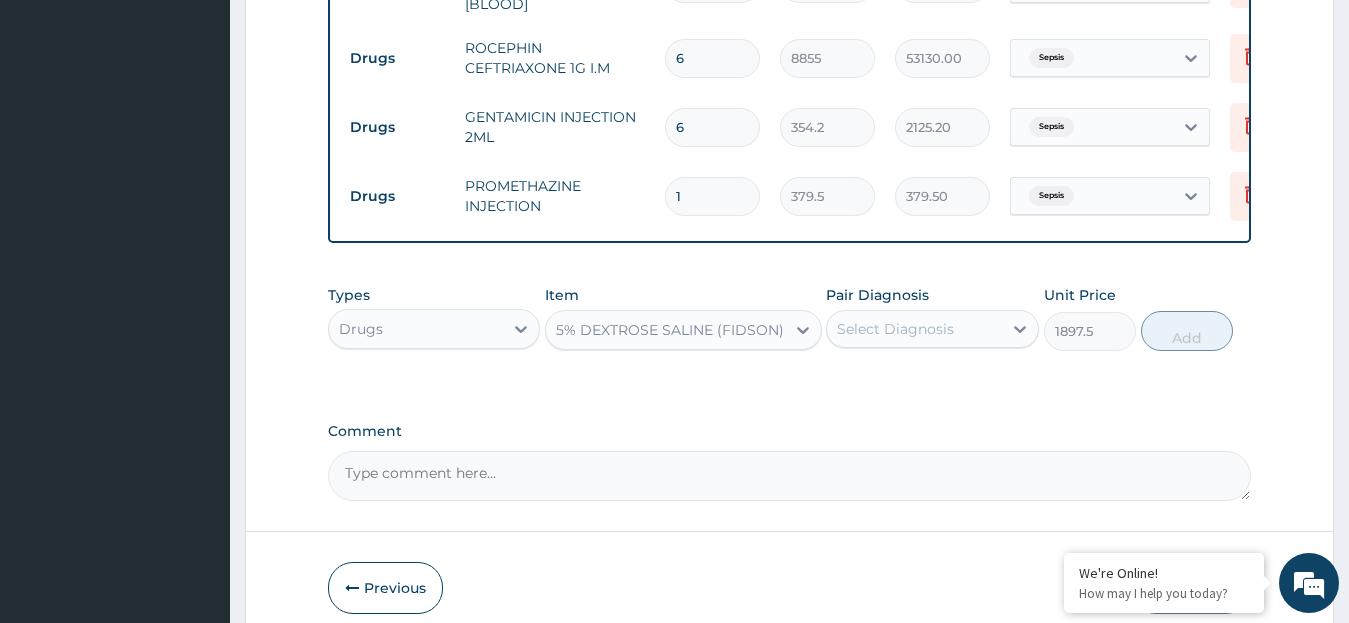 click on "Select Diagnosis" at bounding box center (914, 329) 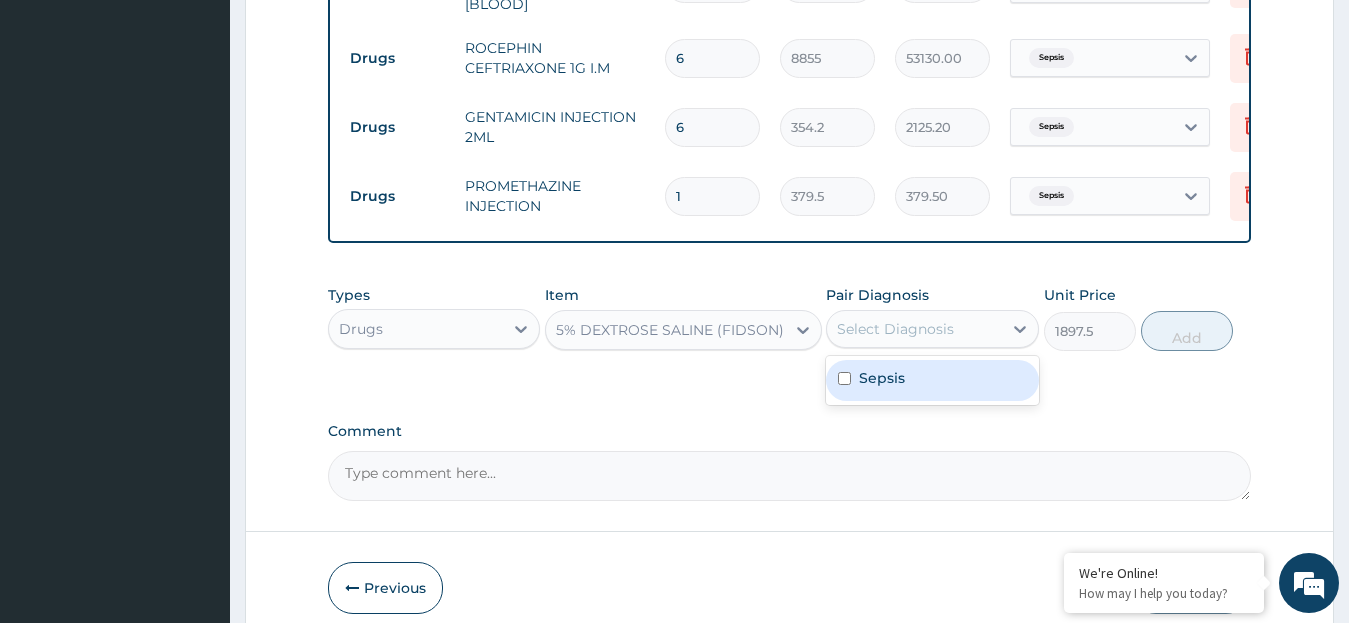click on "Sepsis" at bounding box center (882, 378) 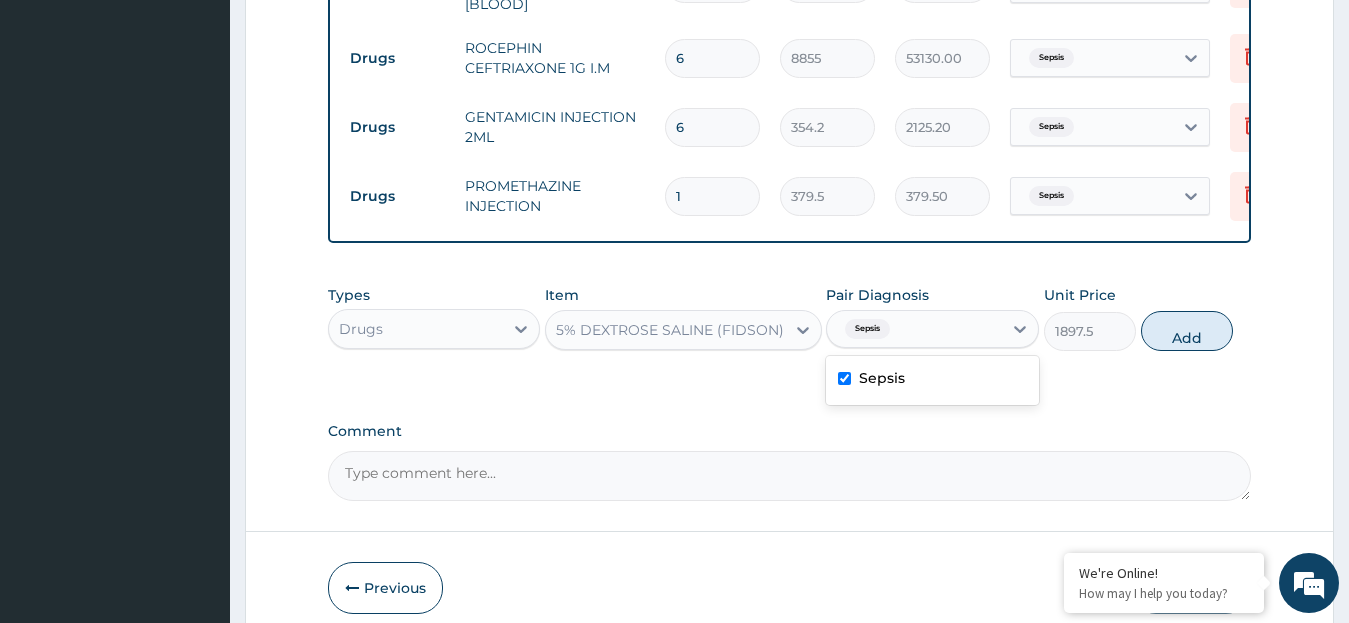 checkbox on "true" 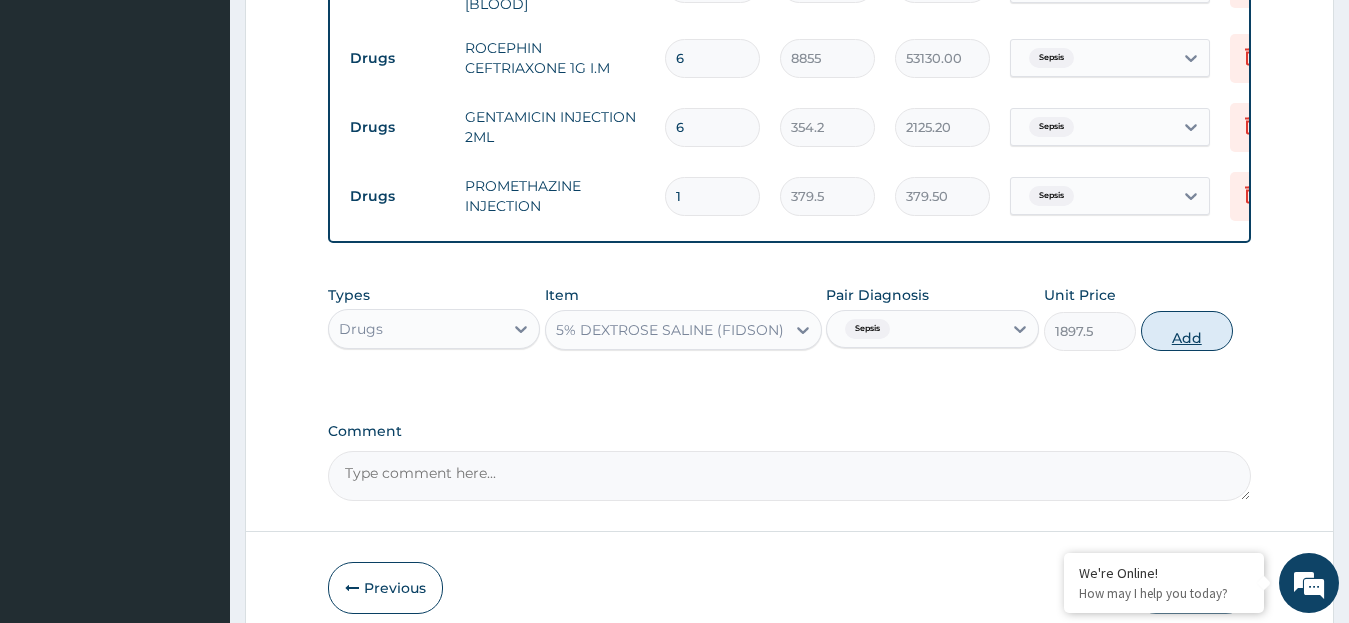 click on "Add" at bounding box center [1187, 331] 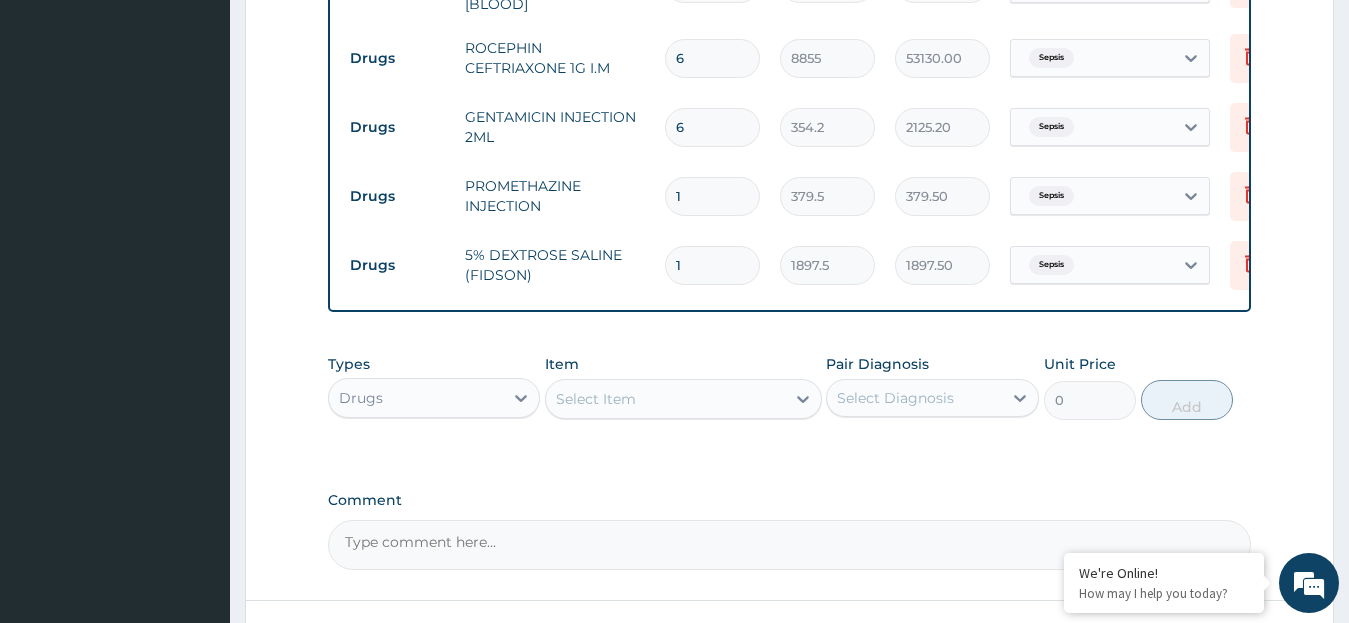 type 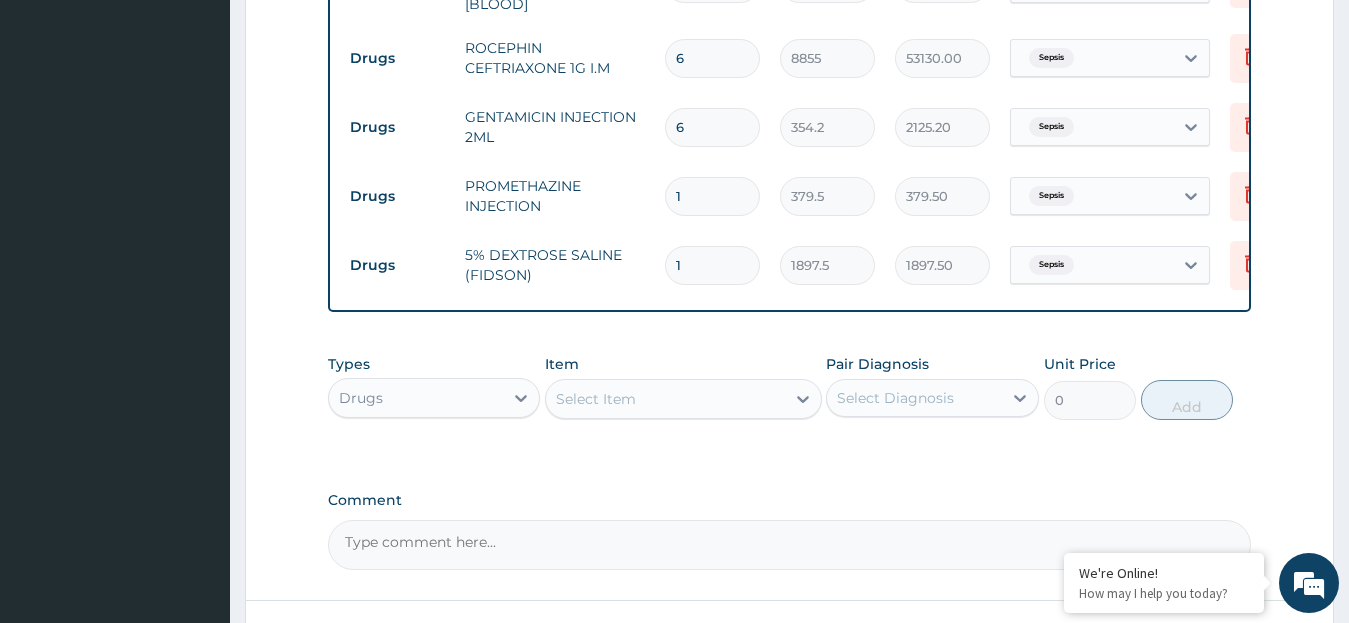 type on "0.00" 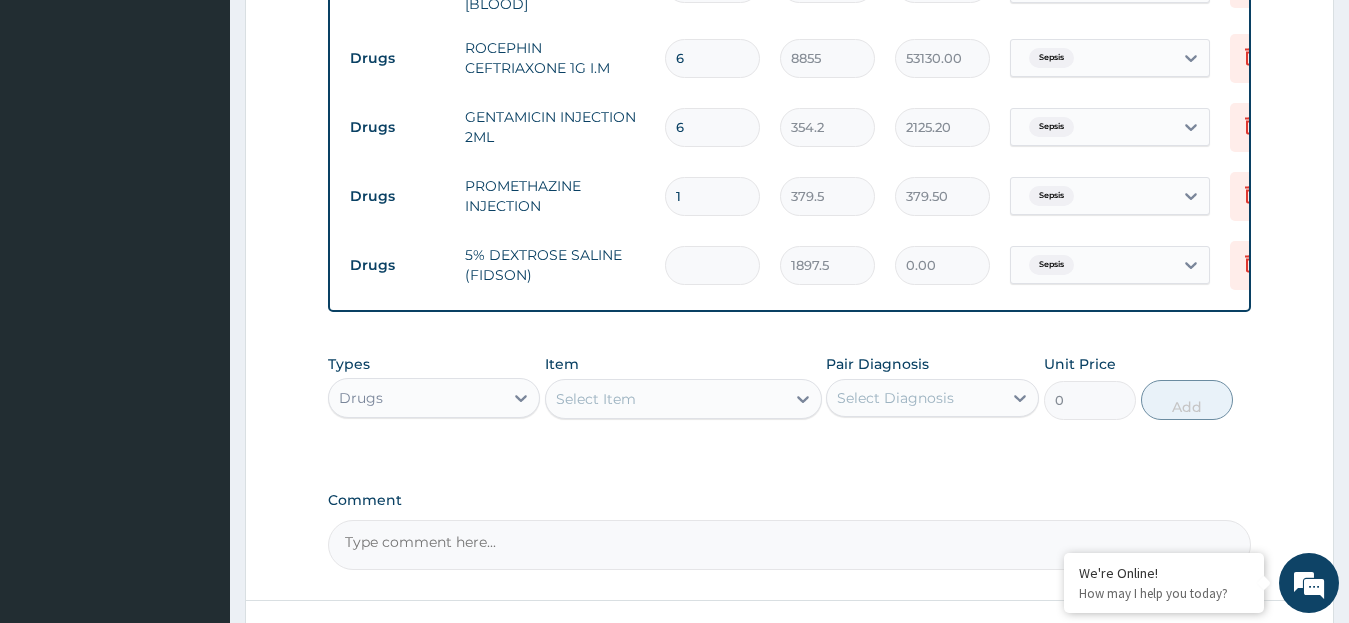 type on "4" 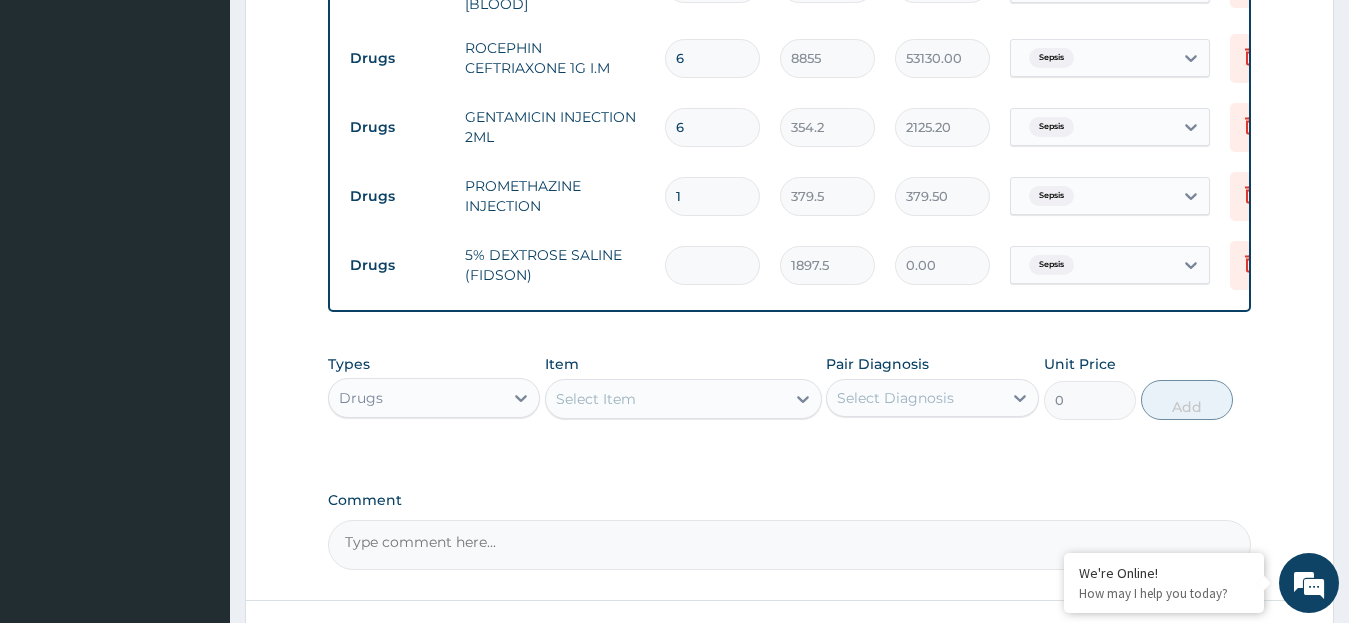 type on "7590.00" 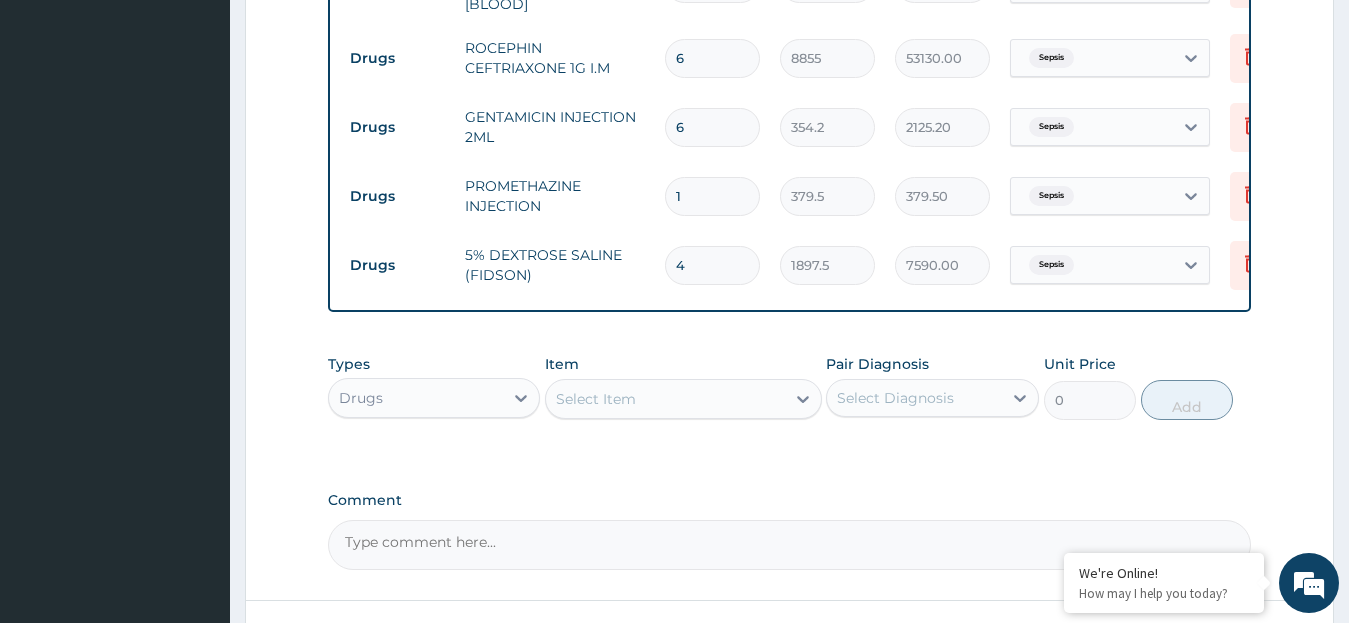 type on "4" 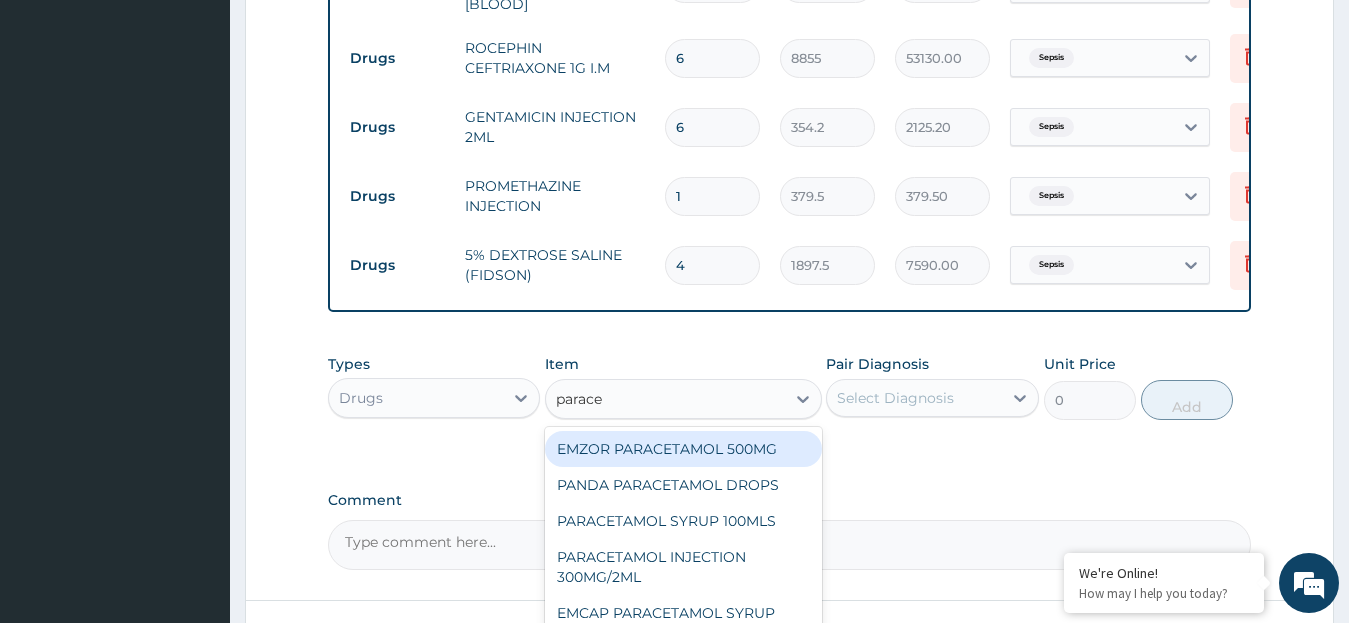 type on "paracet" 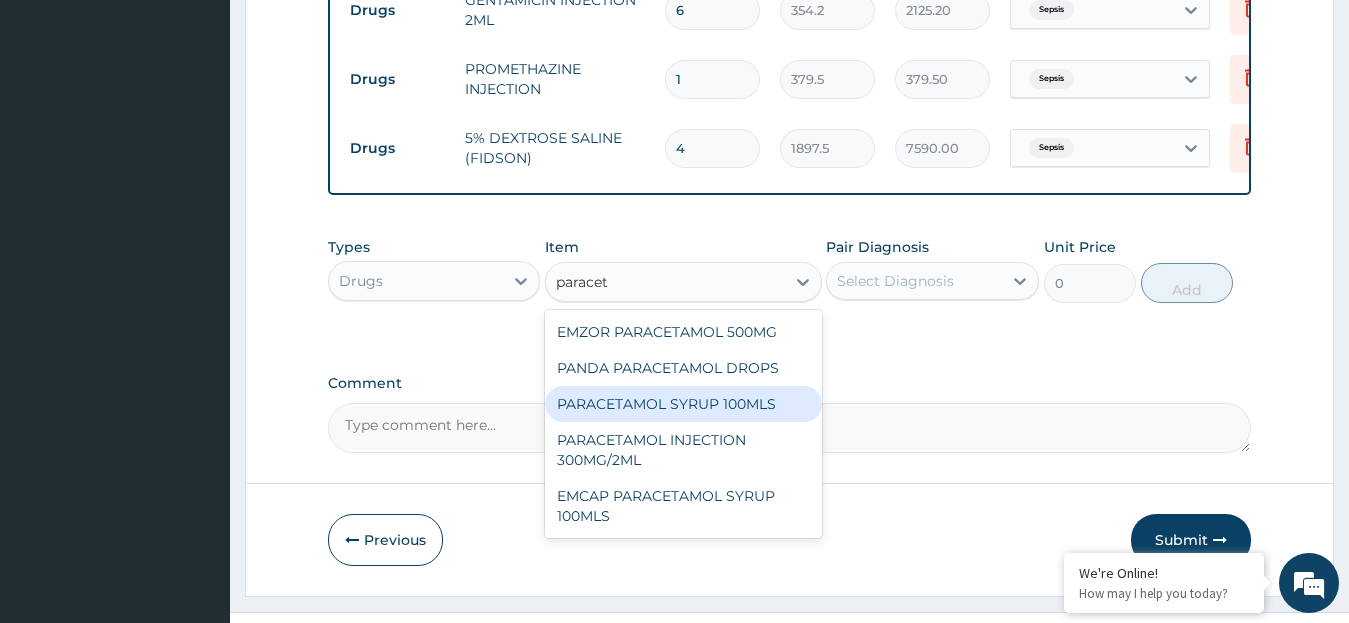 scroll, scrollTop: 1197, scrollLeft: 0, axis: vertical 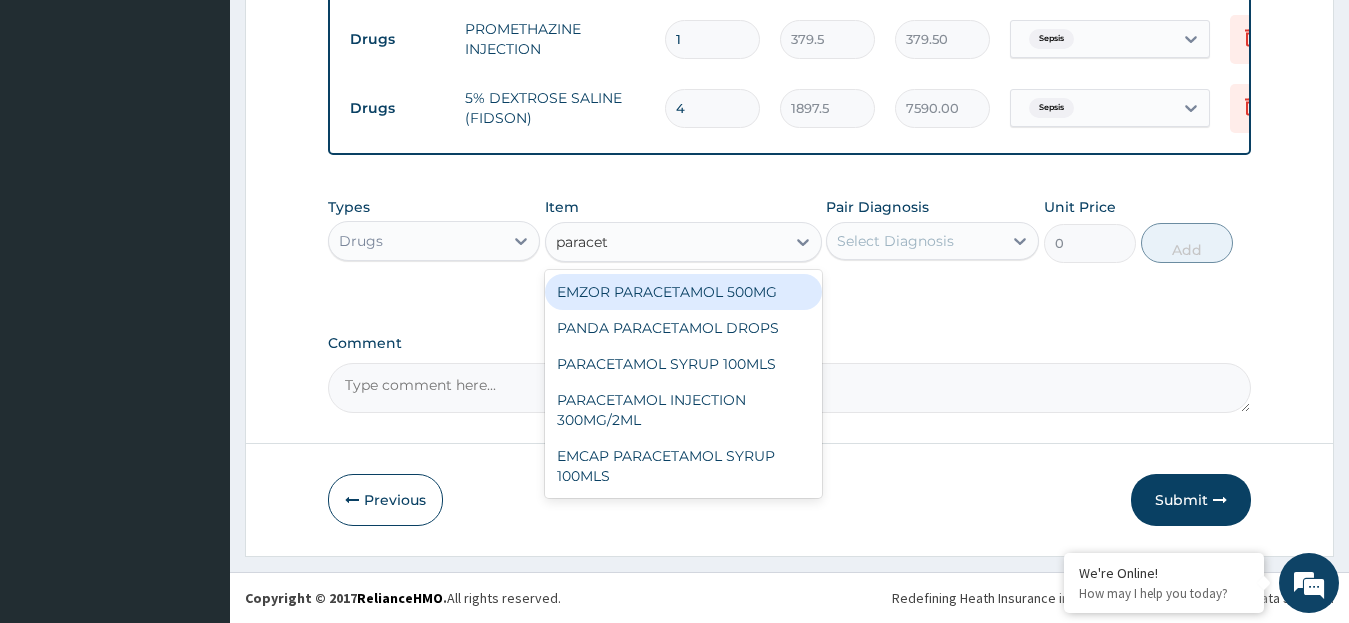 click on "EMZOR PARACETAMOL 500MG" at bounding box center (683, 292) 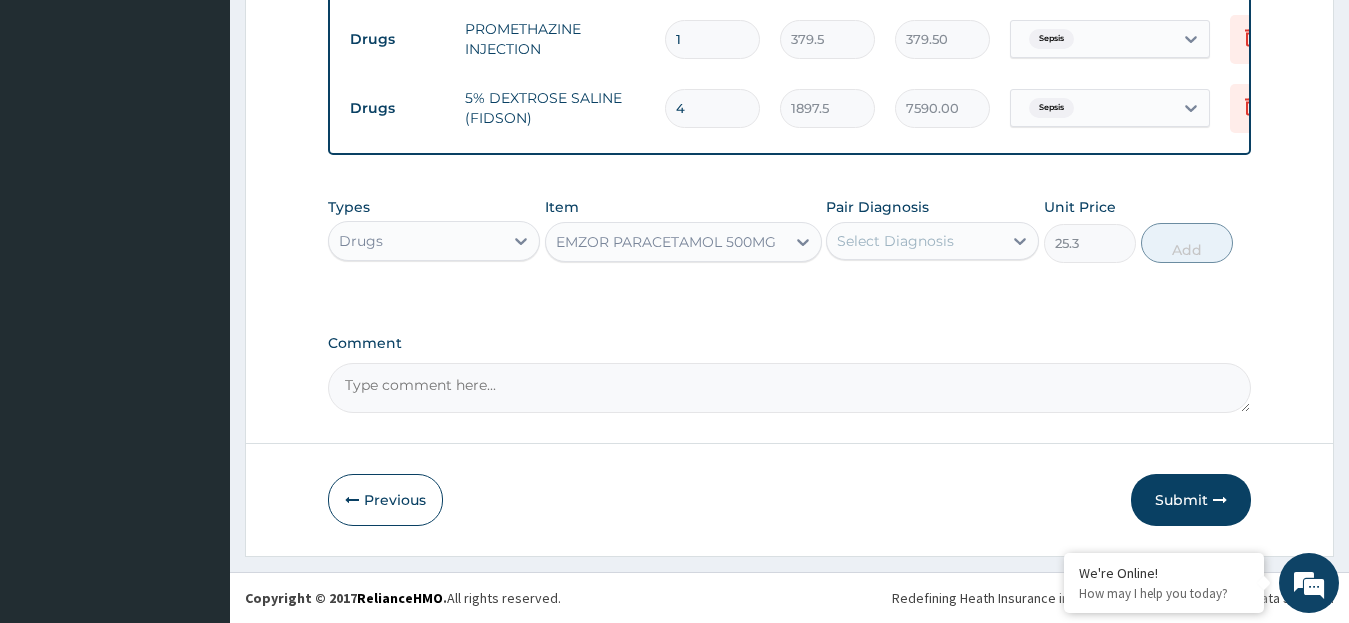 click on "Select Diagnosis" at bounding box center [914, 241] 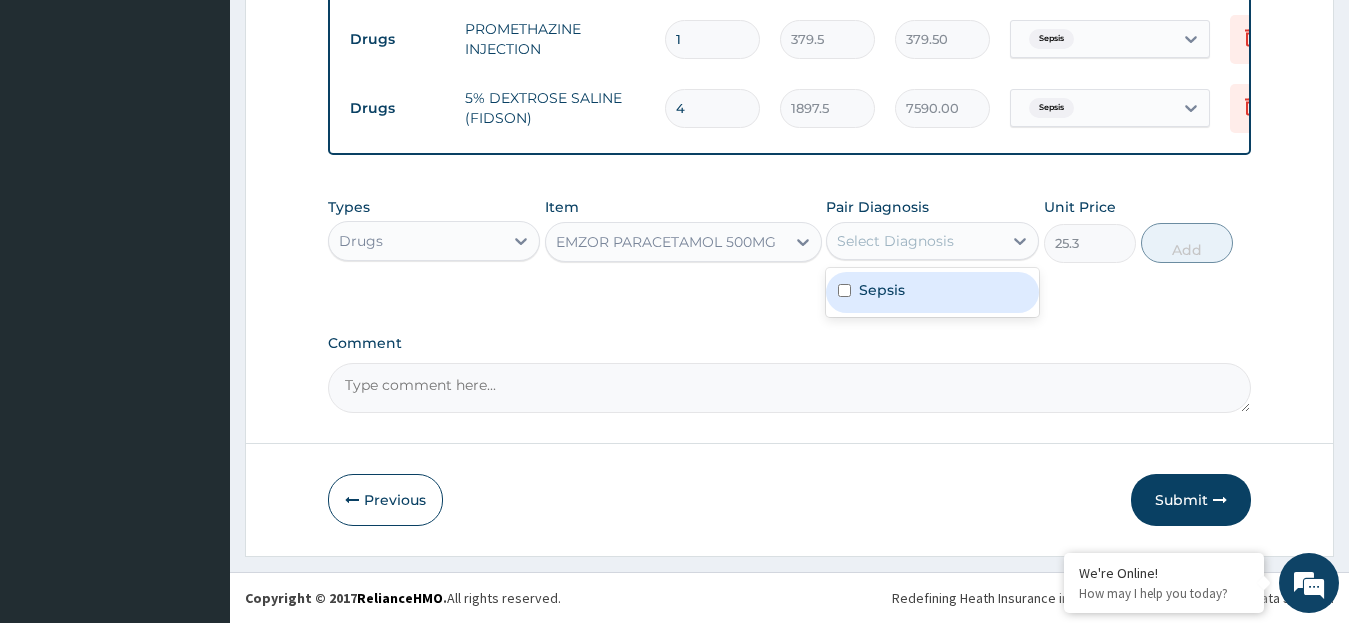 click at bounding box center (844, 290) 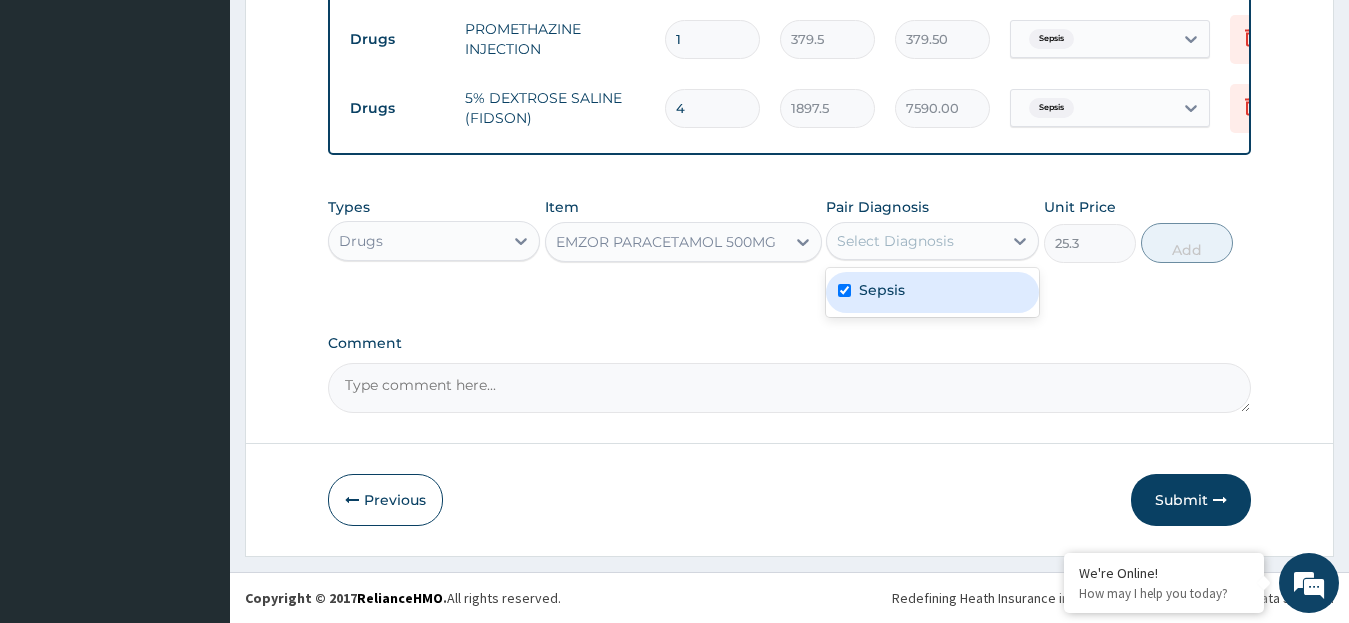 checkbox on "true" 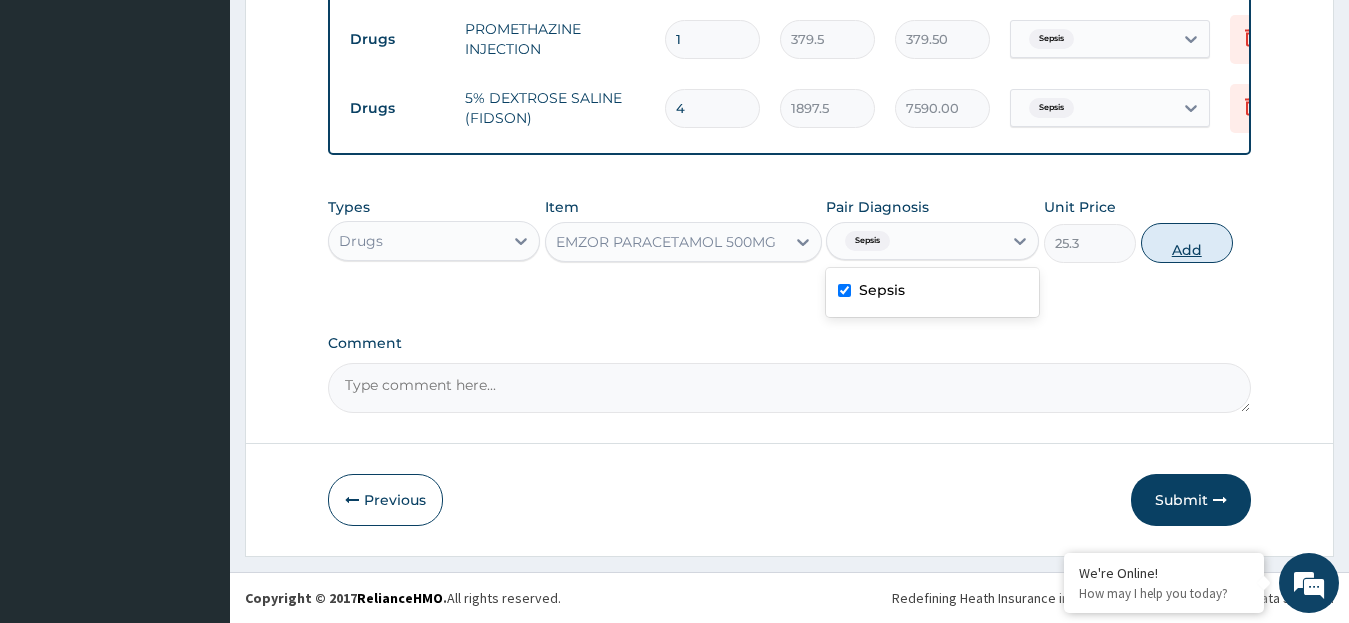 click on "Add" at bounding box center (1187, 243) 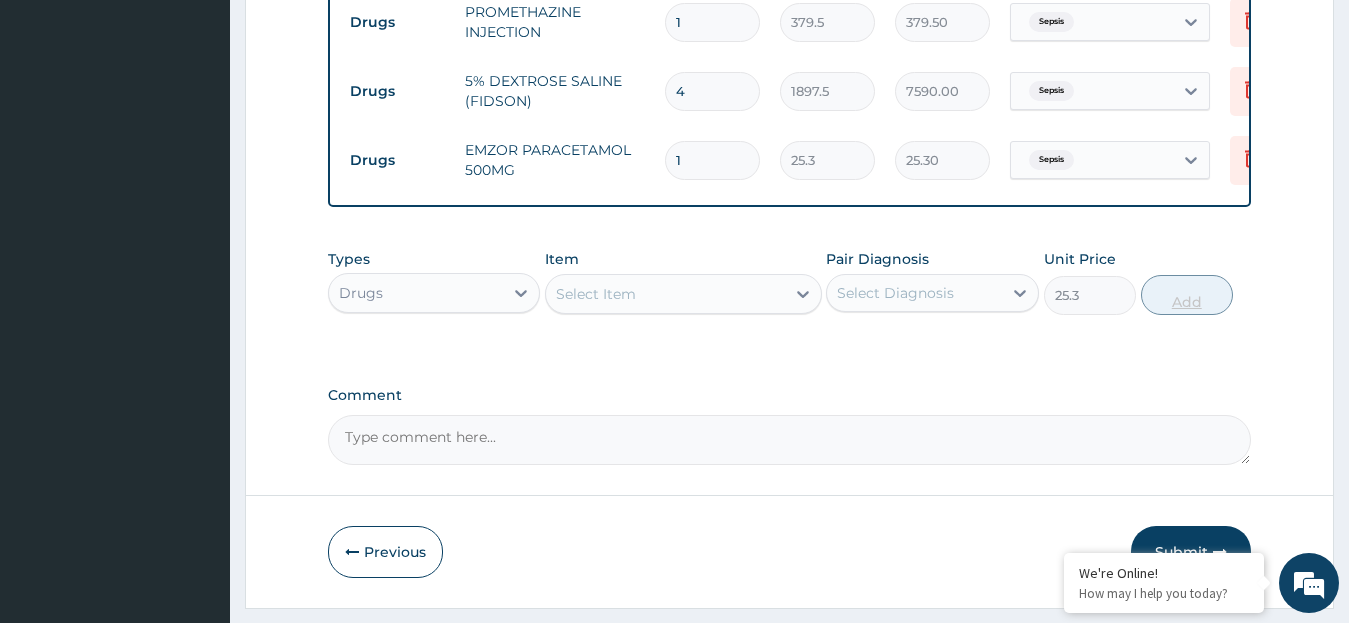 type on "0" 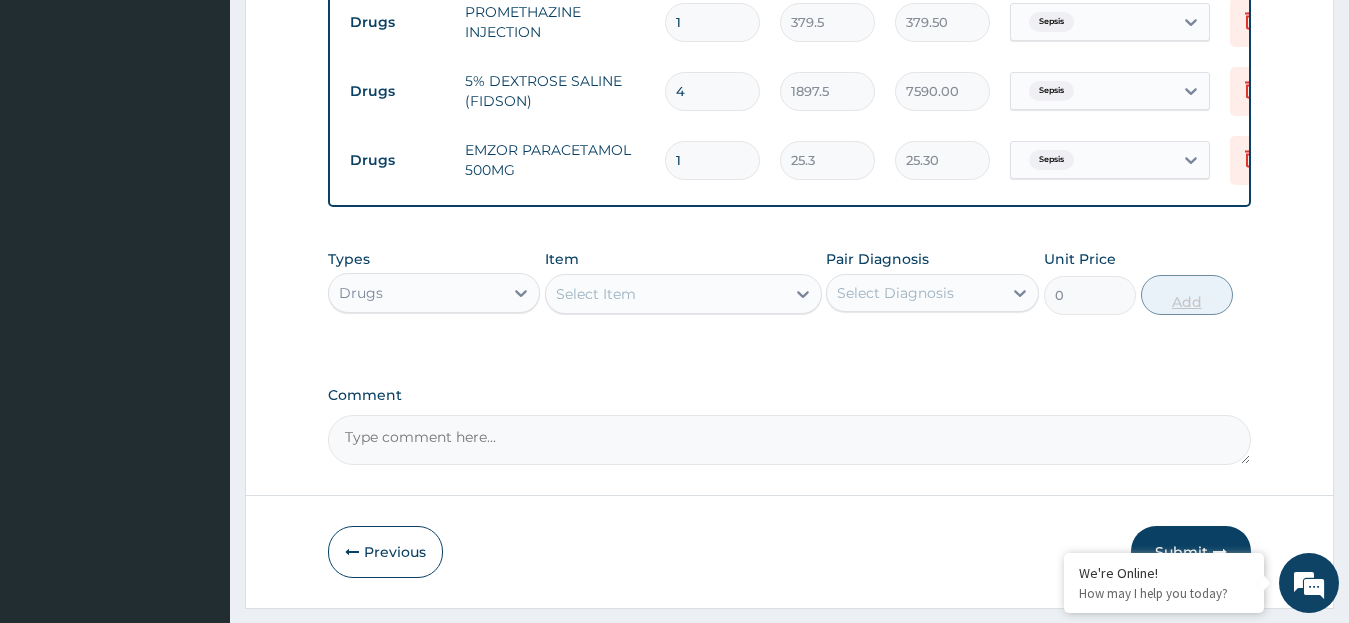 type on "10" 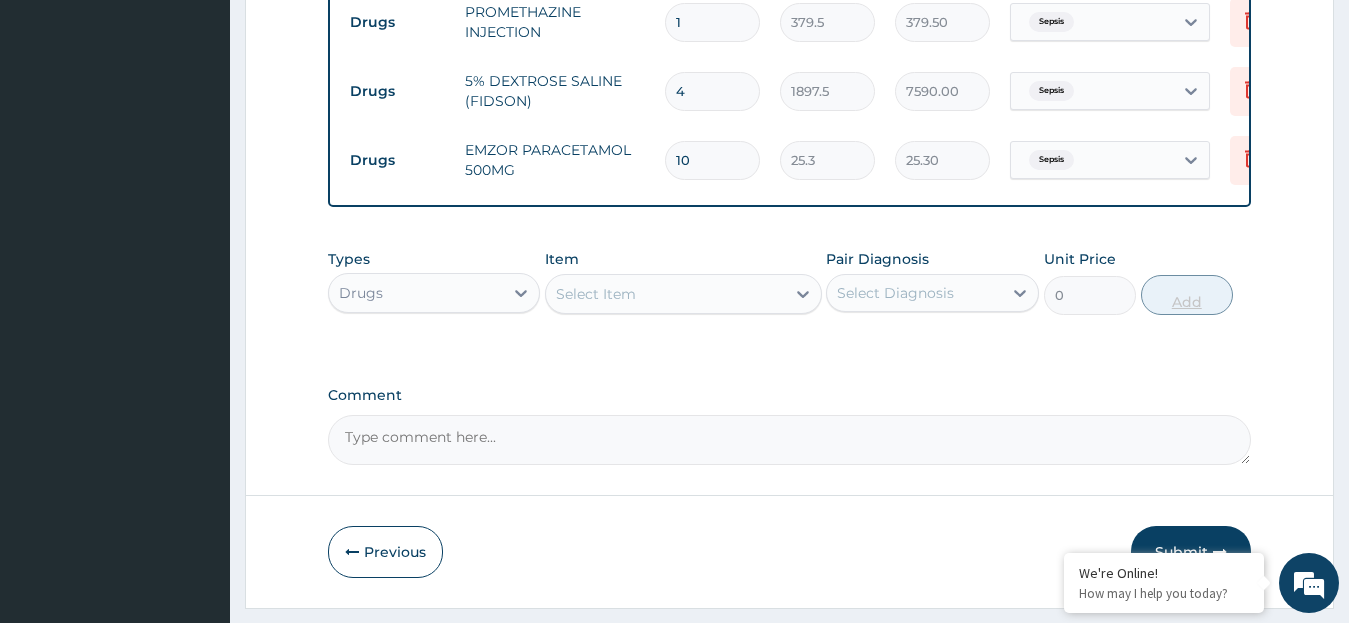 type on "253.00" 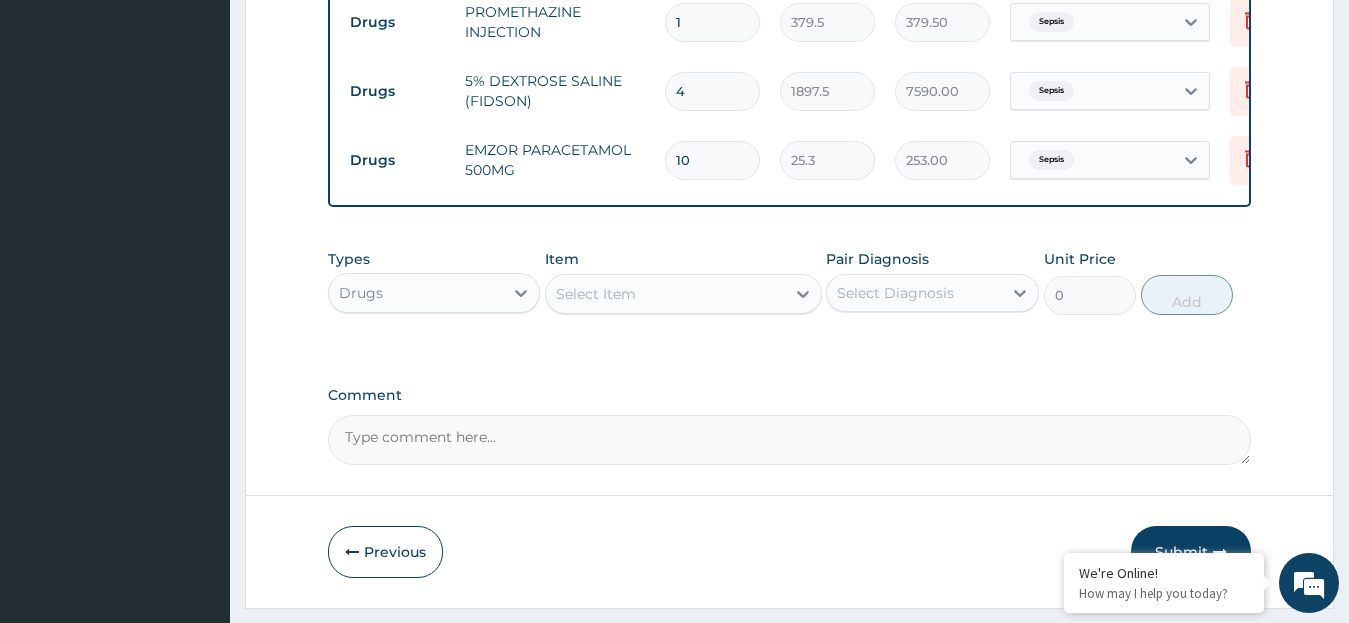 scroll, scrollTop: 1266, scrollLeft: 0, axis: vertical 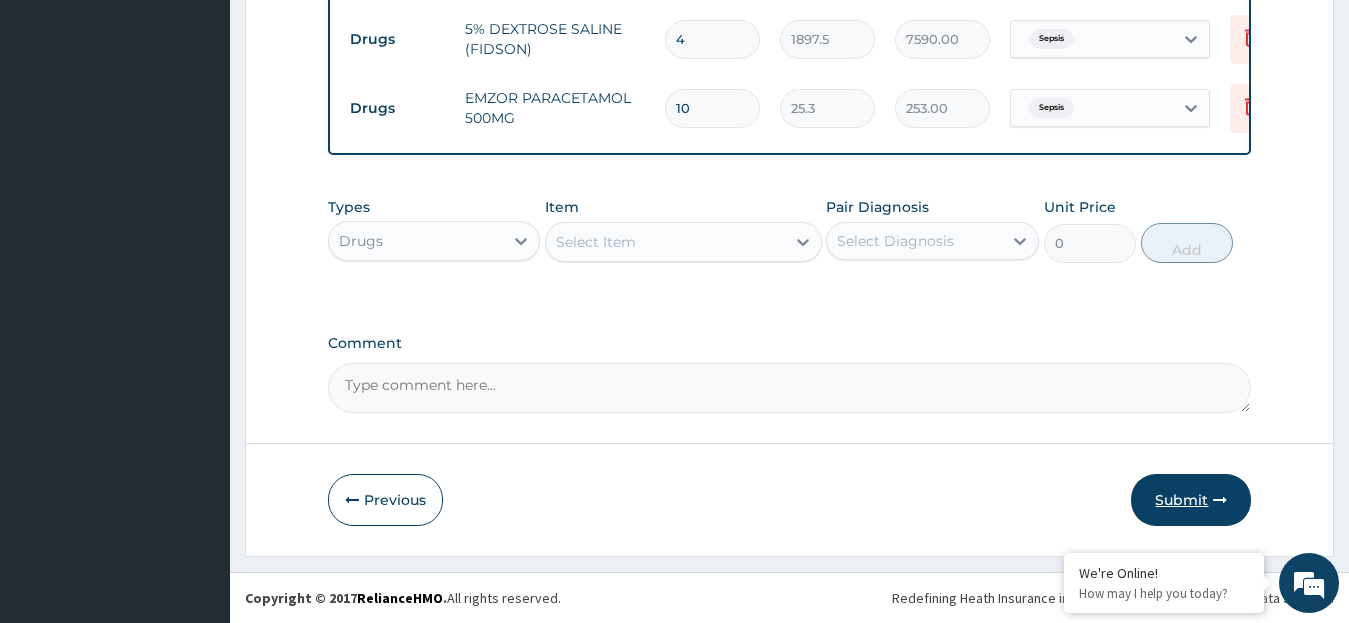 type on "10" 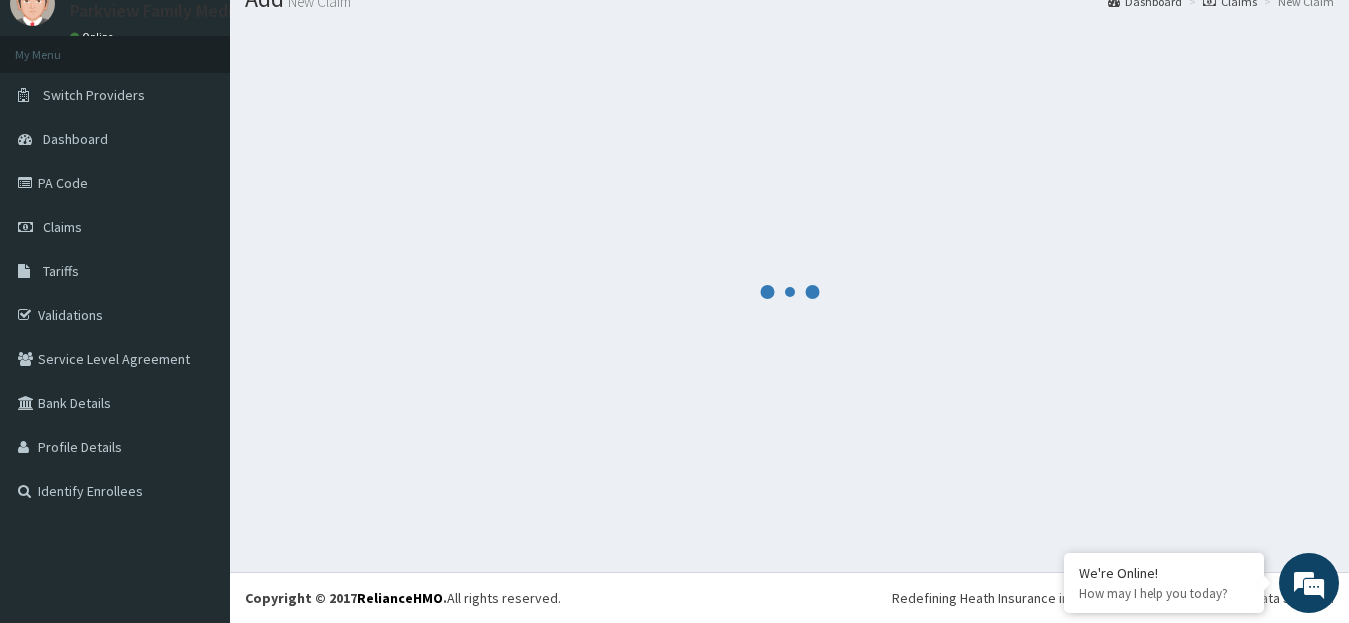 scroll, scrollTop: 79, scrollLeft: 0, axis: vertical 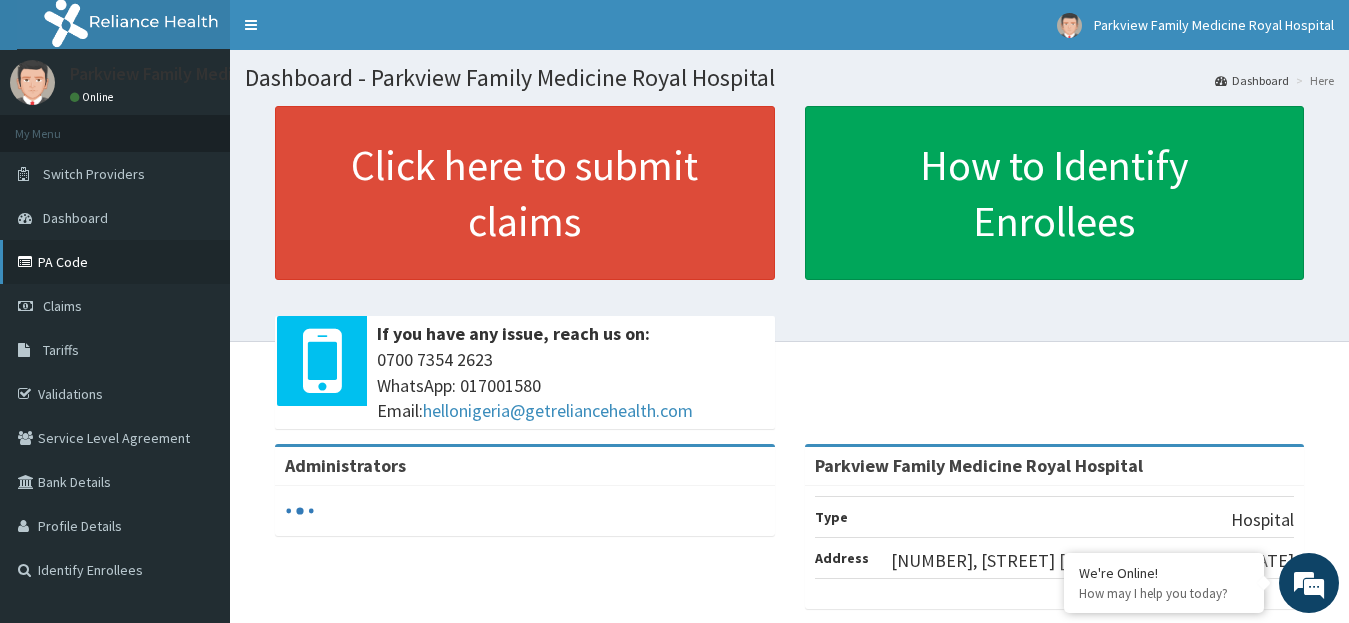 click on "PA Code" at bounding box center (115, 262) 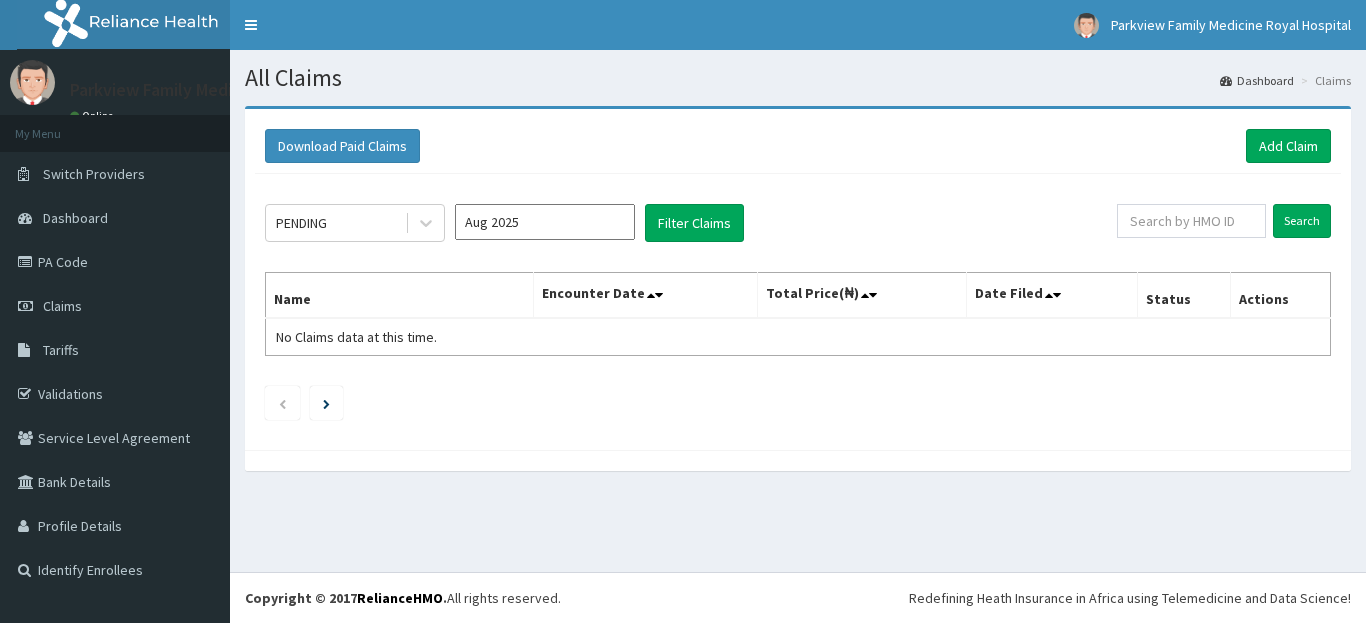 scroll, scrollTop: 0, scrollLeft: 0, axis: both 